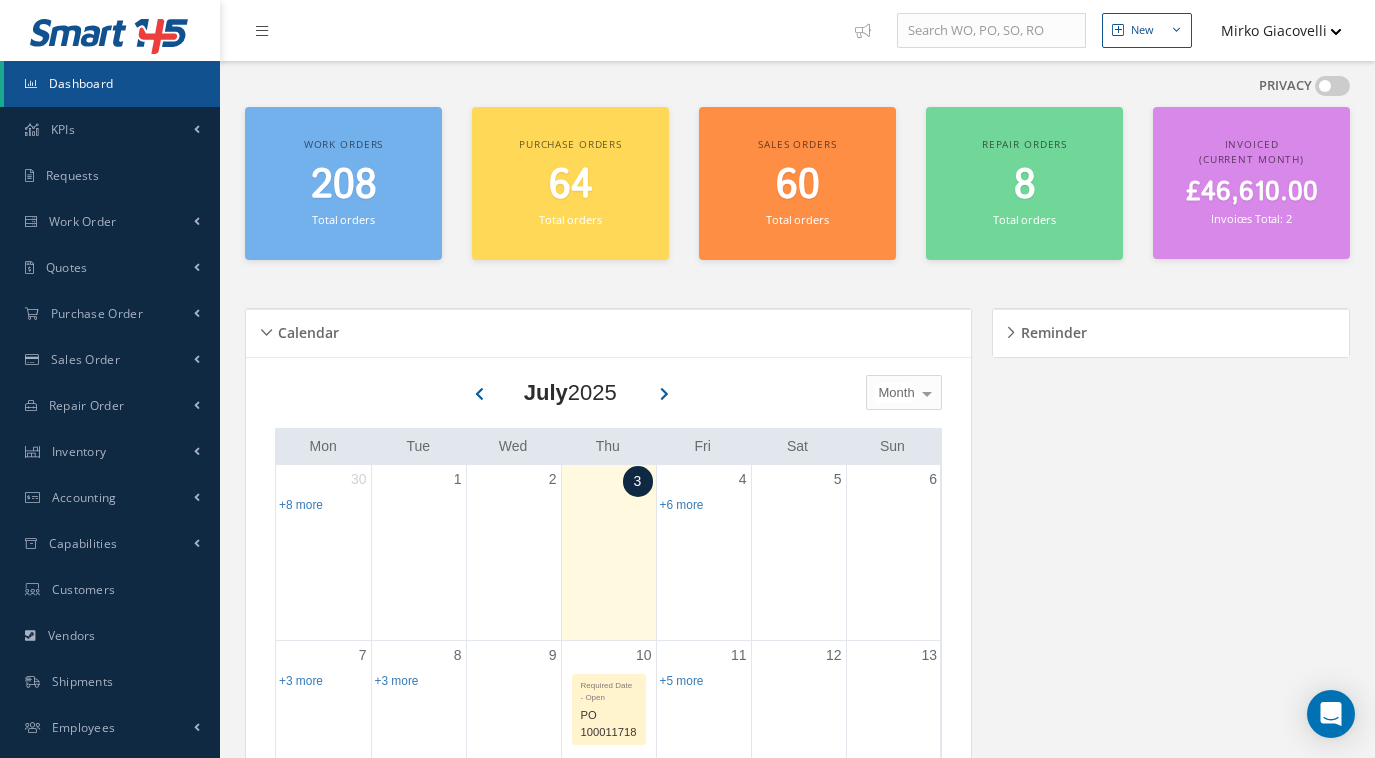 scroll, scrollTop: 0, scrollLeft: 0, axis: both 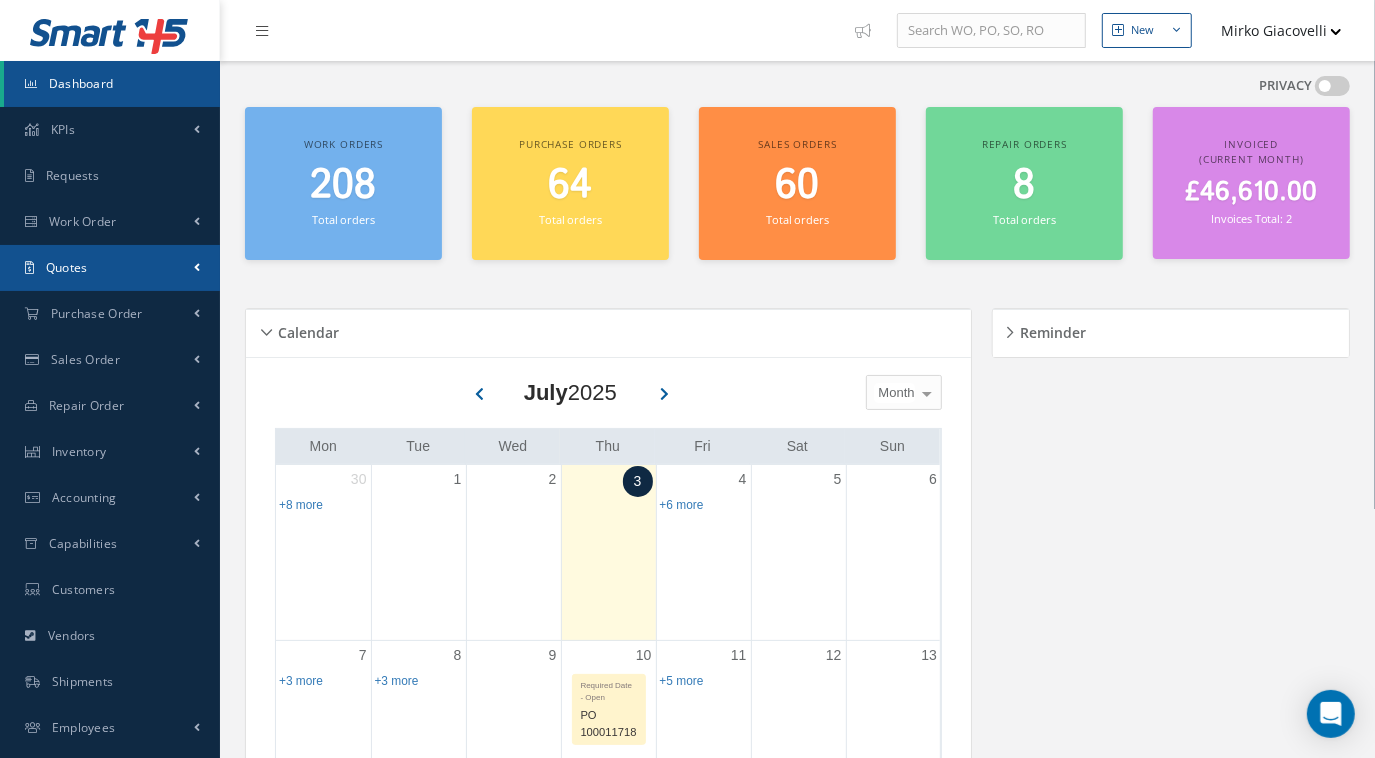 click on "Quotes" at bounding box center (110, 130) 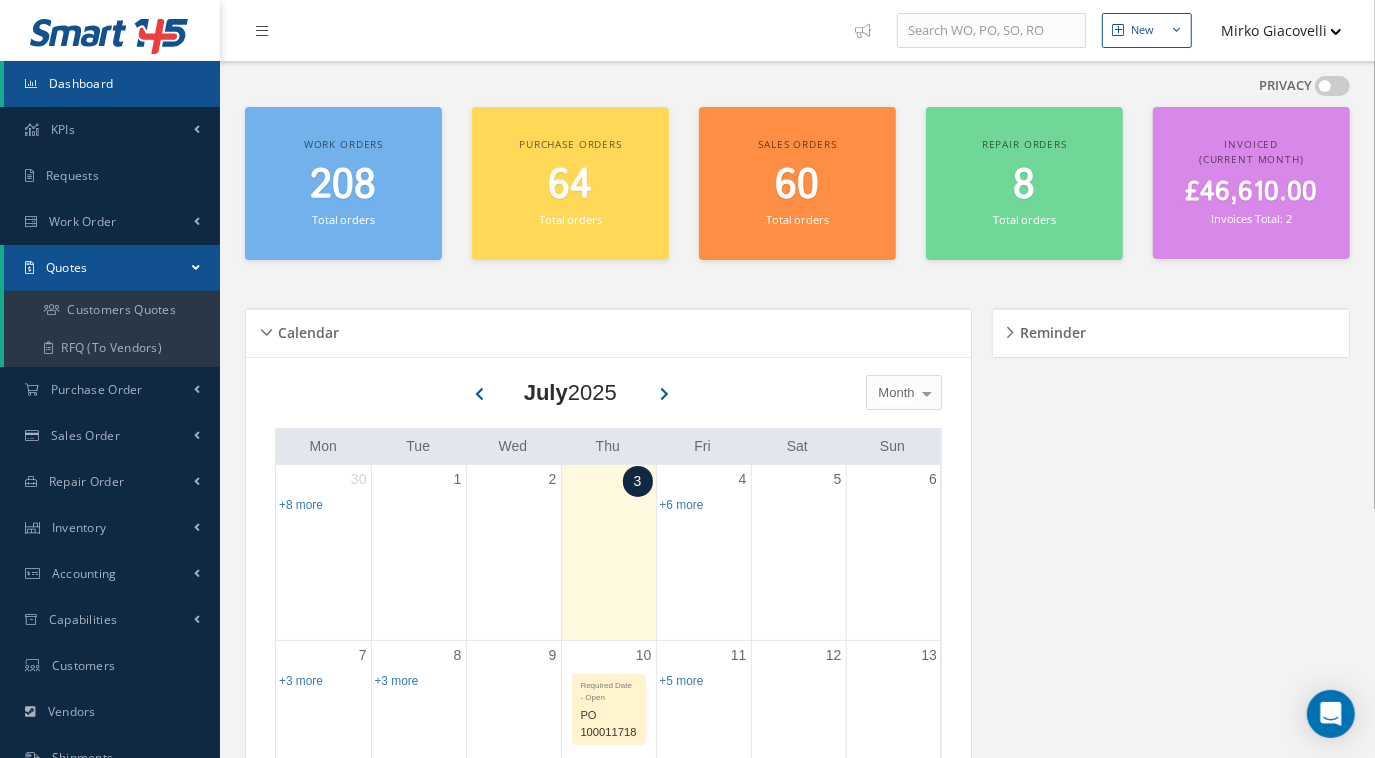 click on "208" at bounding box center (344, 185) 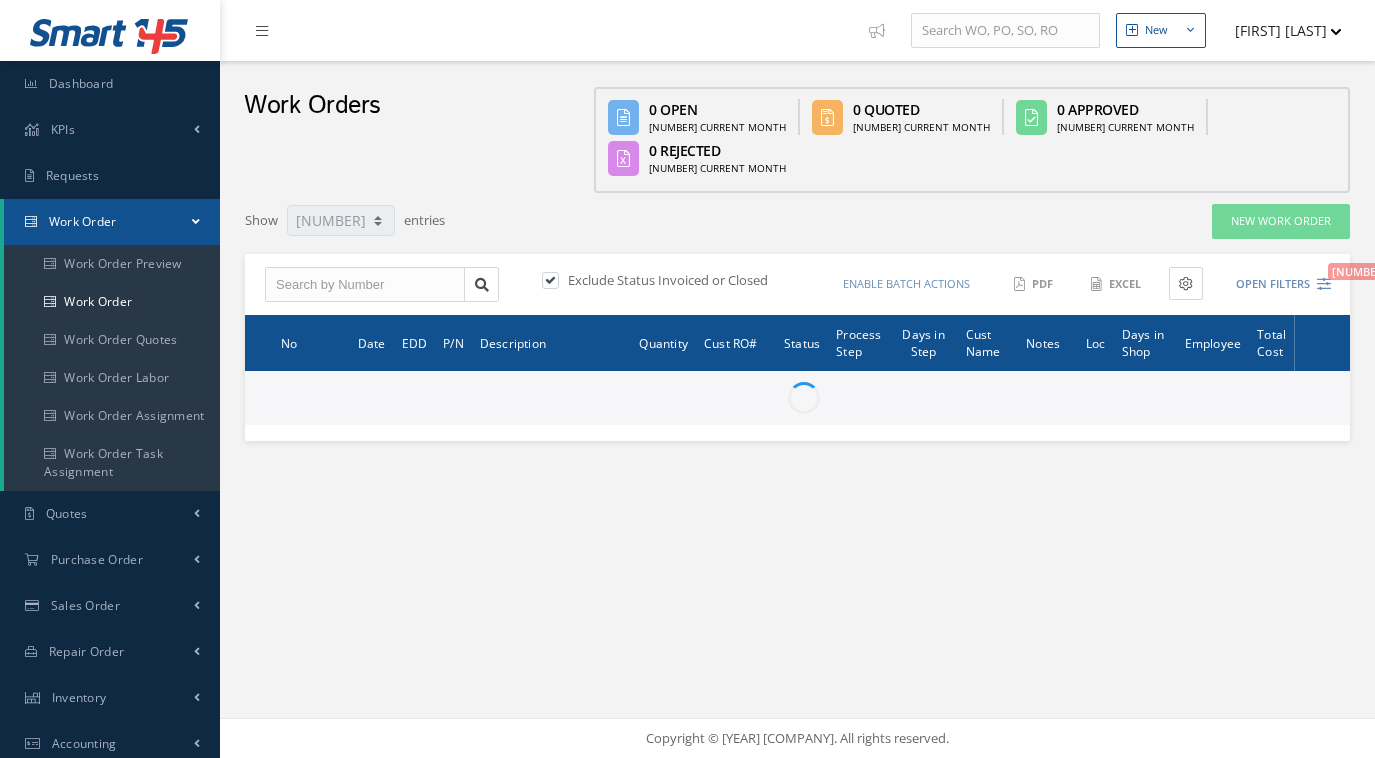 scroll, scrollTop: 0, scrollLeft: 0, axis: both 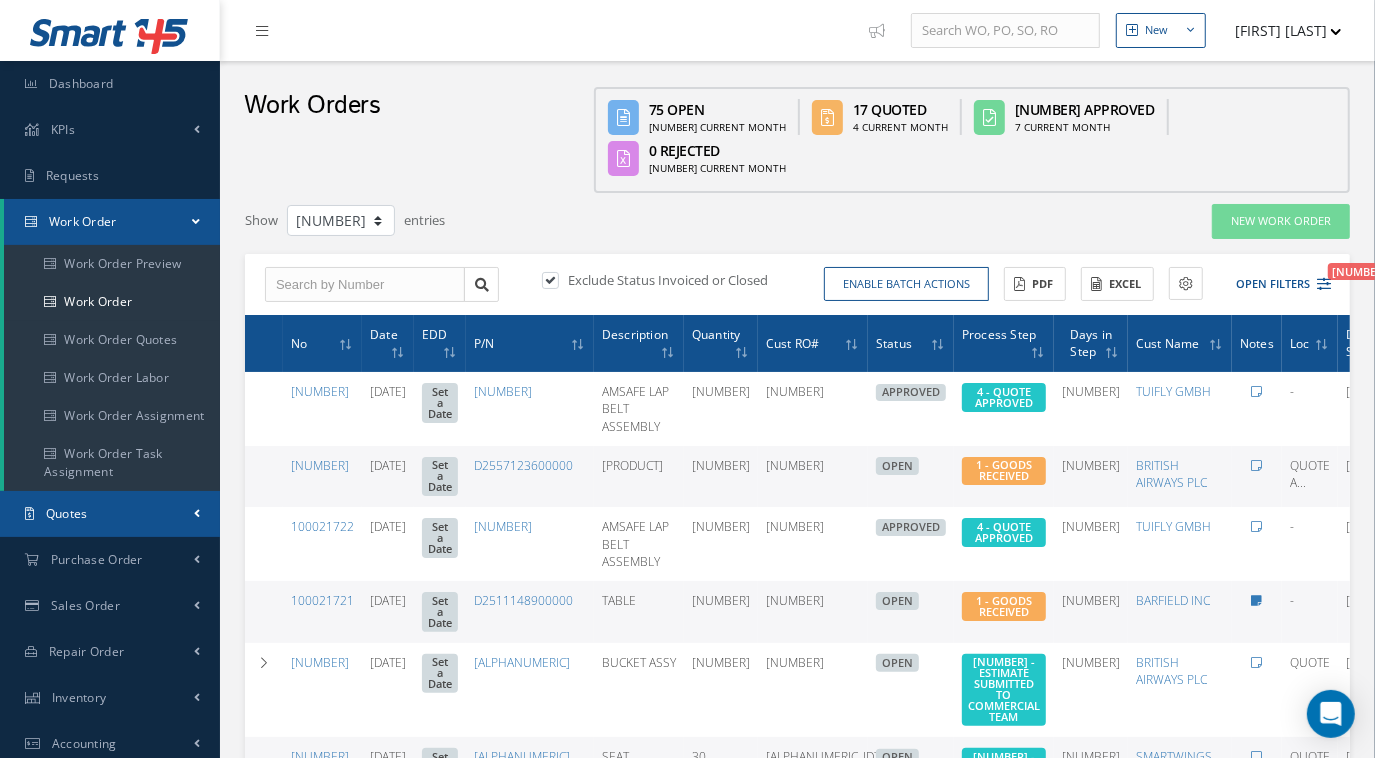 click on "Quotes" at bounding box center [110, 130] 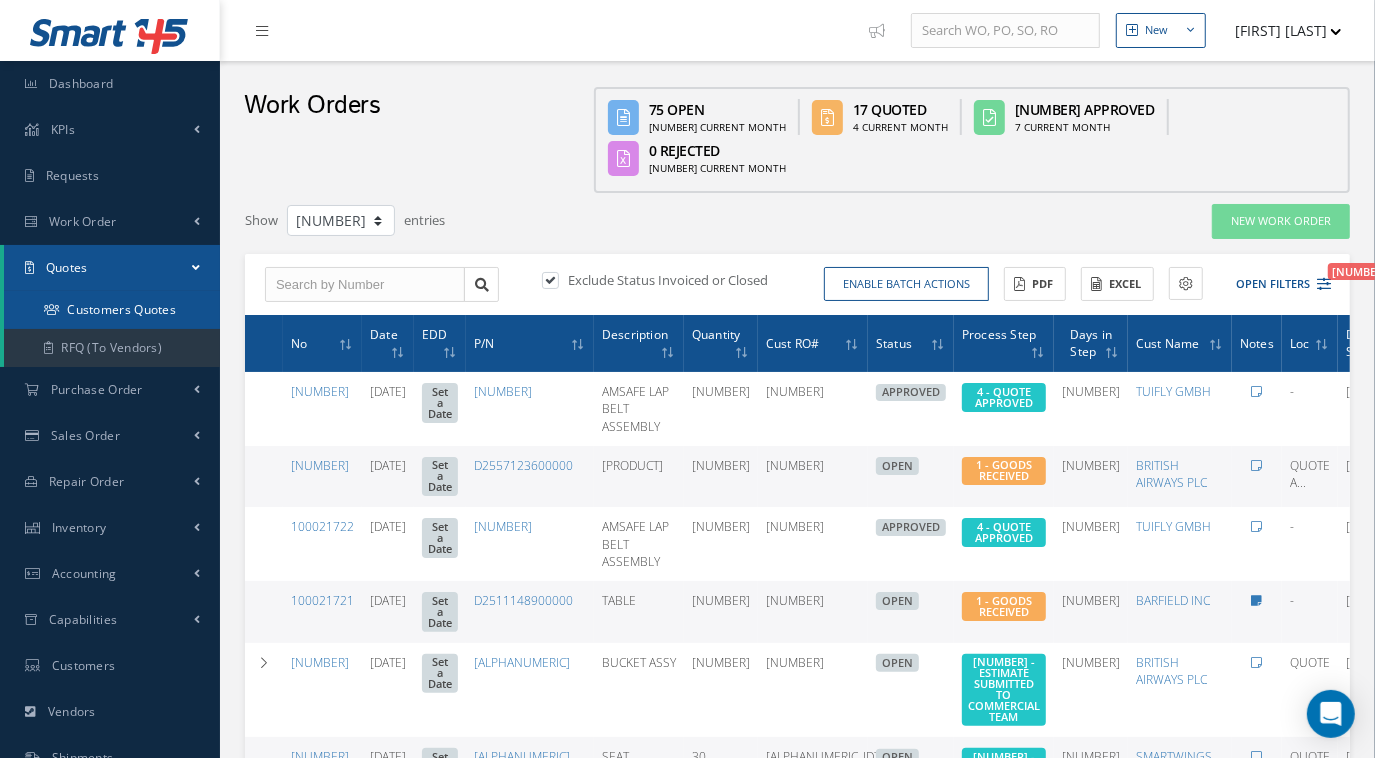 click on "Customers Quotes" at bounding box center (112, 310) 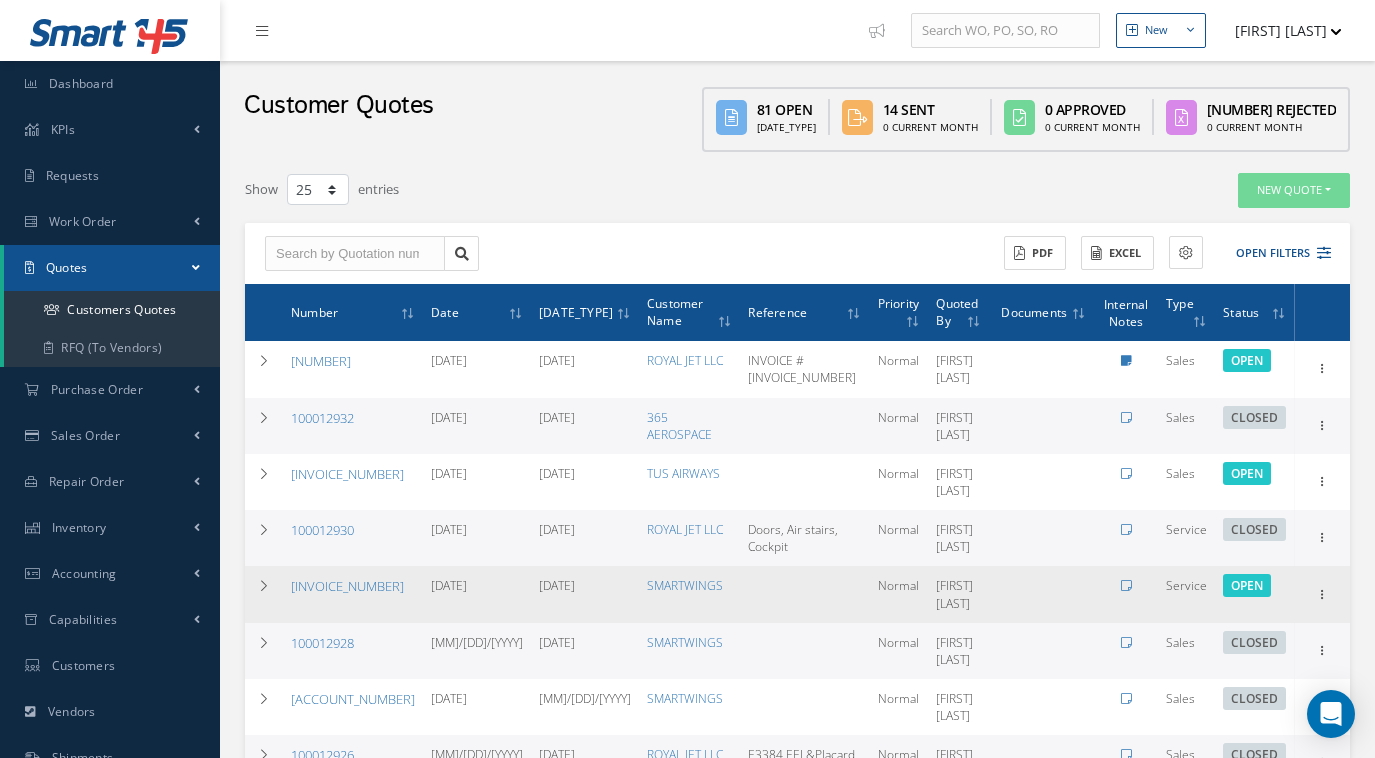 scroll, scrollTop: 0, scrollLeft: 0, axis: both 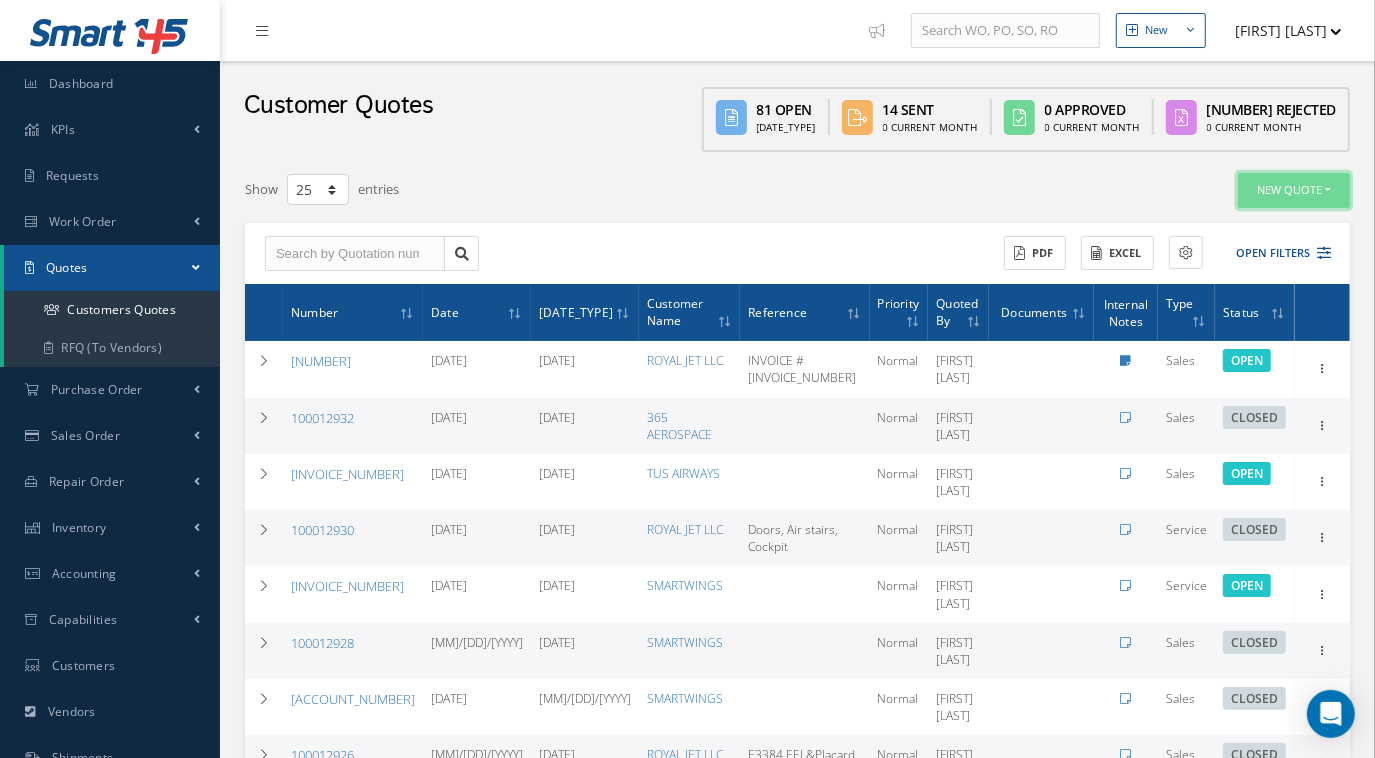 click on "New Quote" at bounding box center [1294, 190] 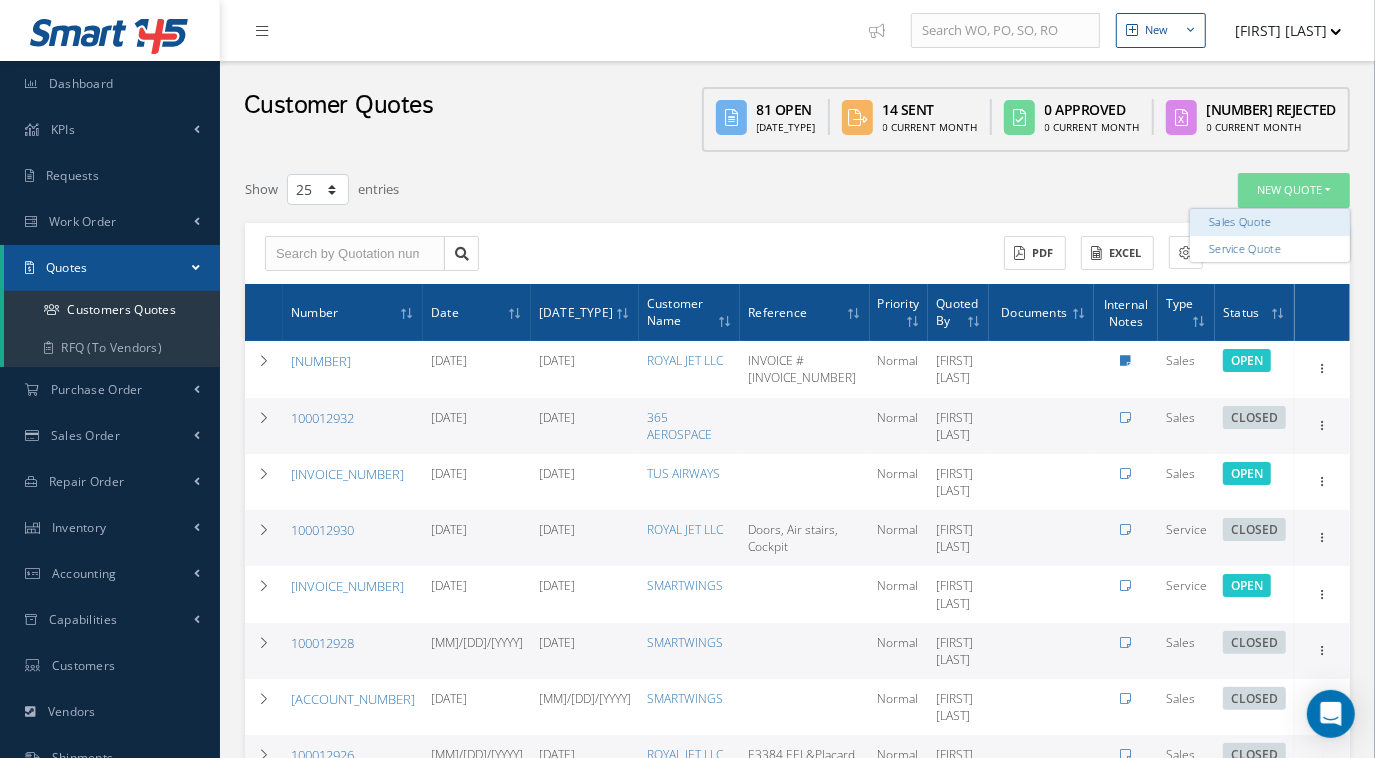 click on "Sales Quote" at bounding box center (1270, 222) 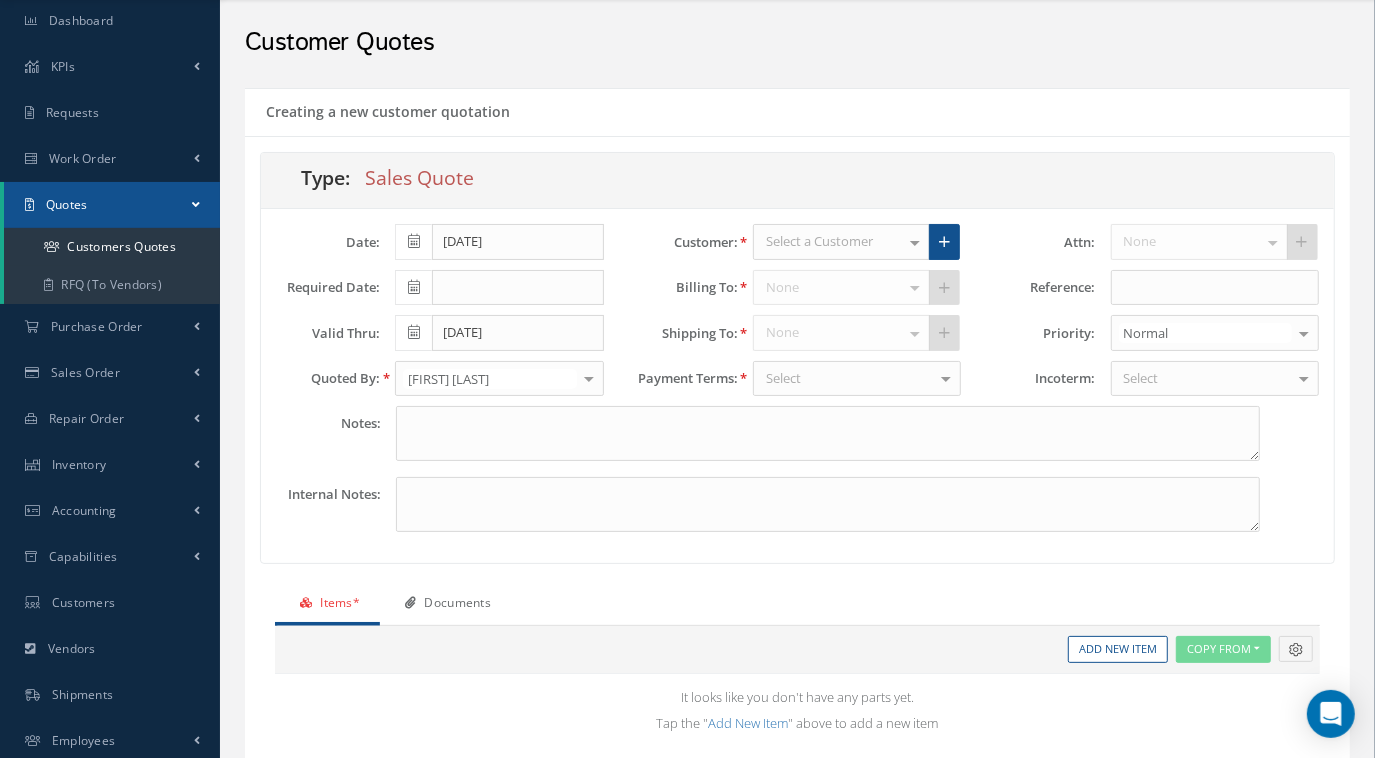 scroll, scrollTop: 90, scrollLeft: 0, axis: vertical 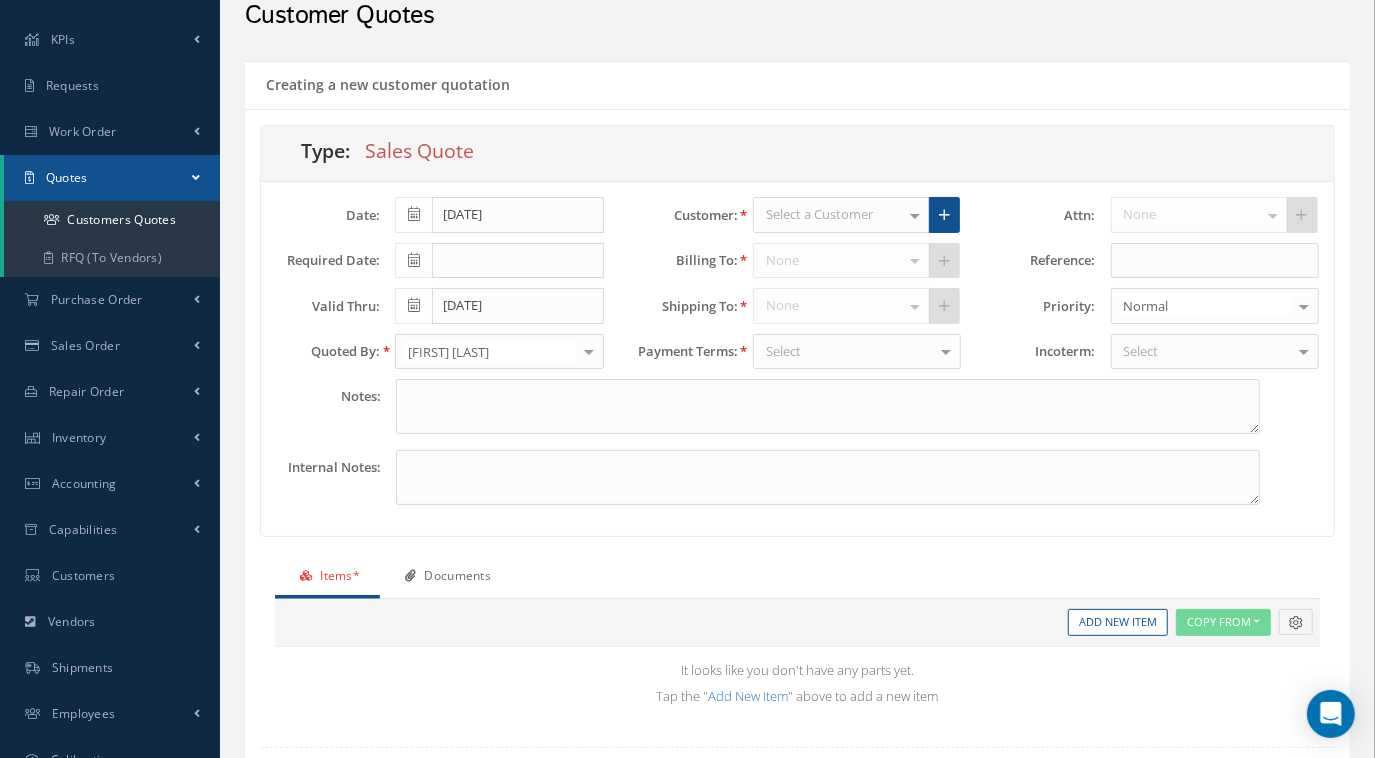 click on "Select a Customer" at bounding box center [841, 215] 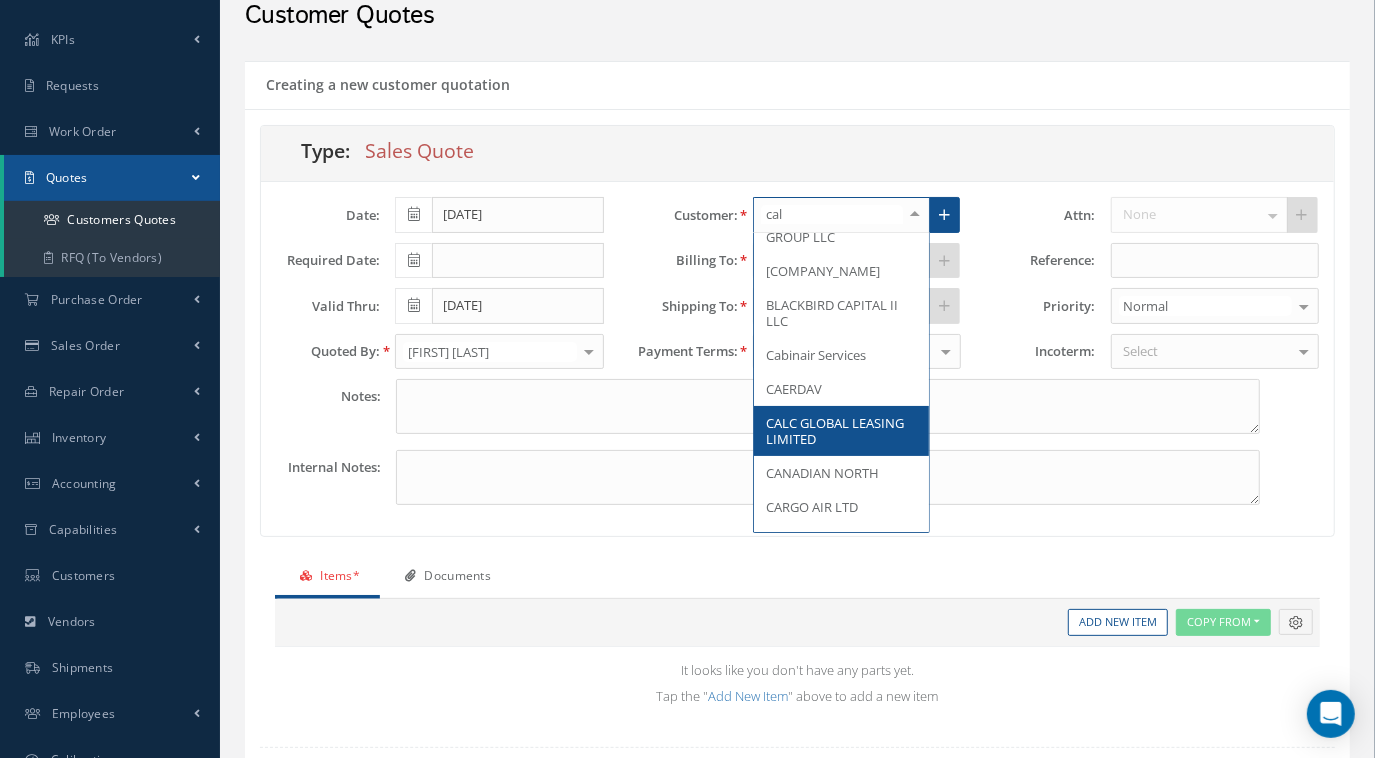 scroll, scrollTop: 0, scrollLeft: 0, axis: both 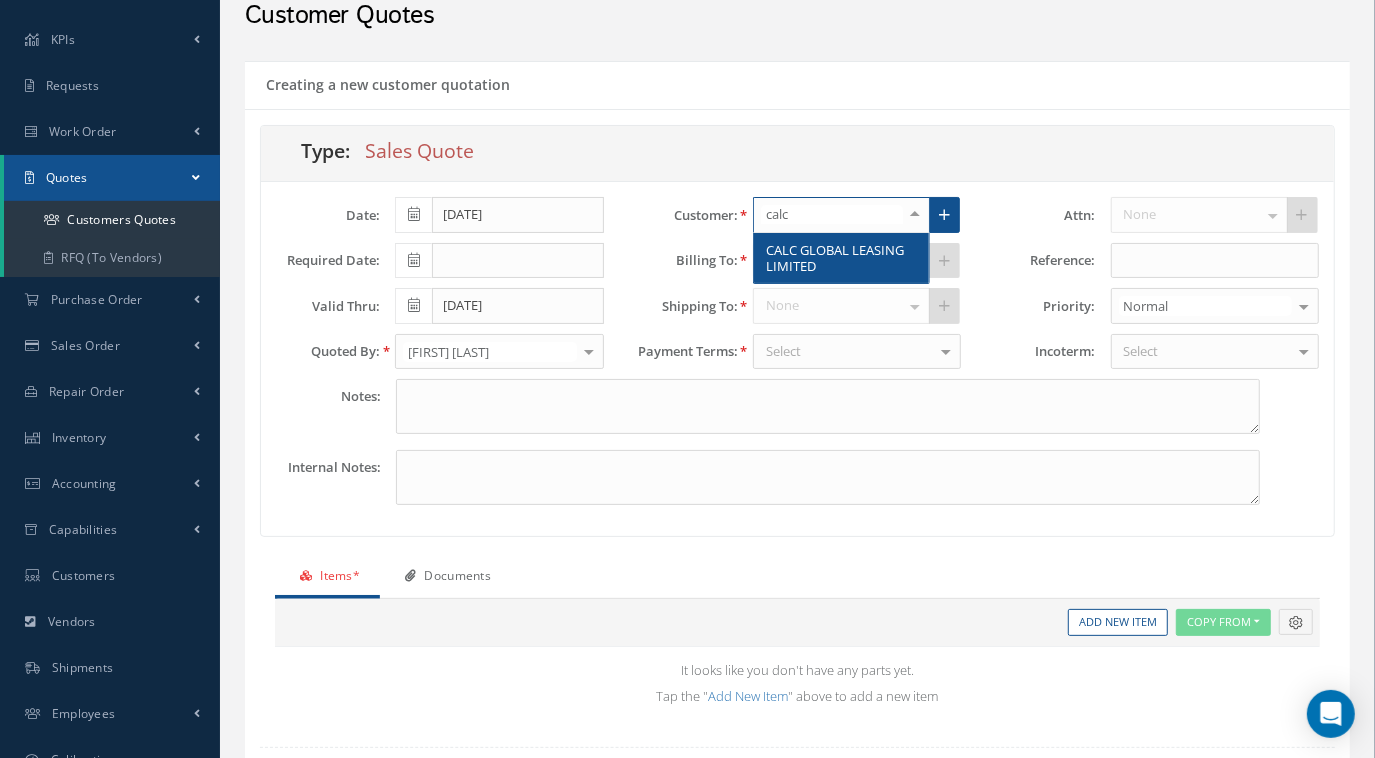 click on "CALC GLOBAL LEASING LIMITED" at bounding box center [841, 250] 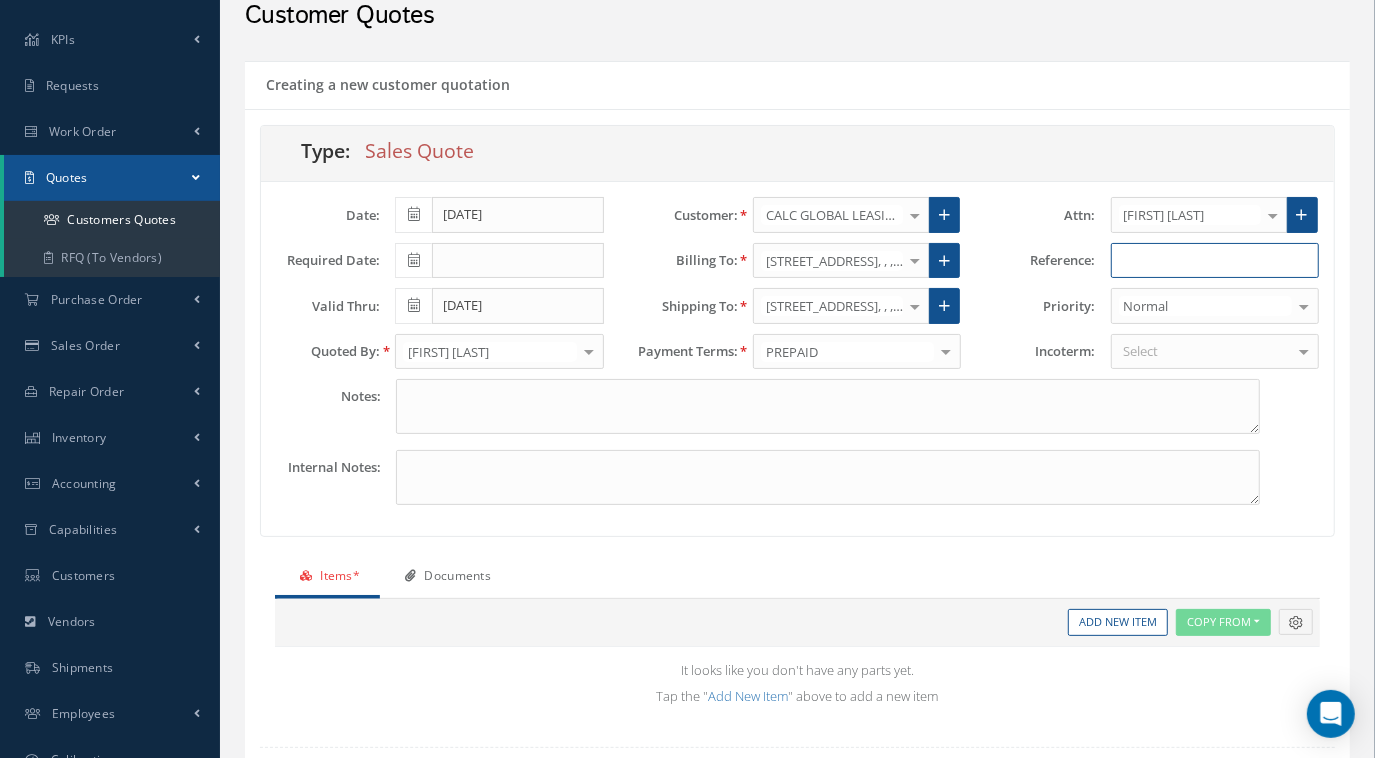 click at bounding box center [1215, 261] 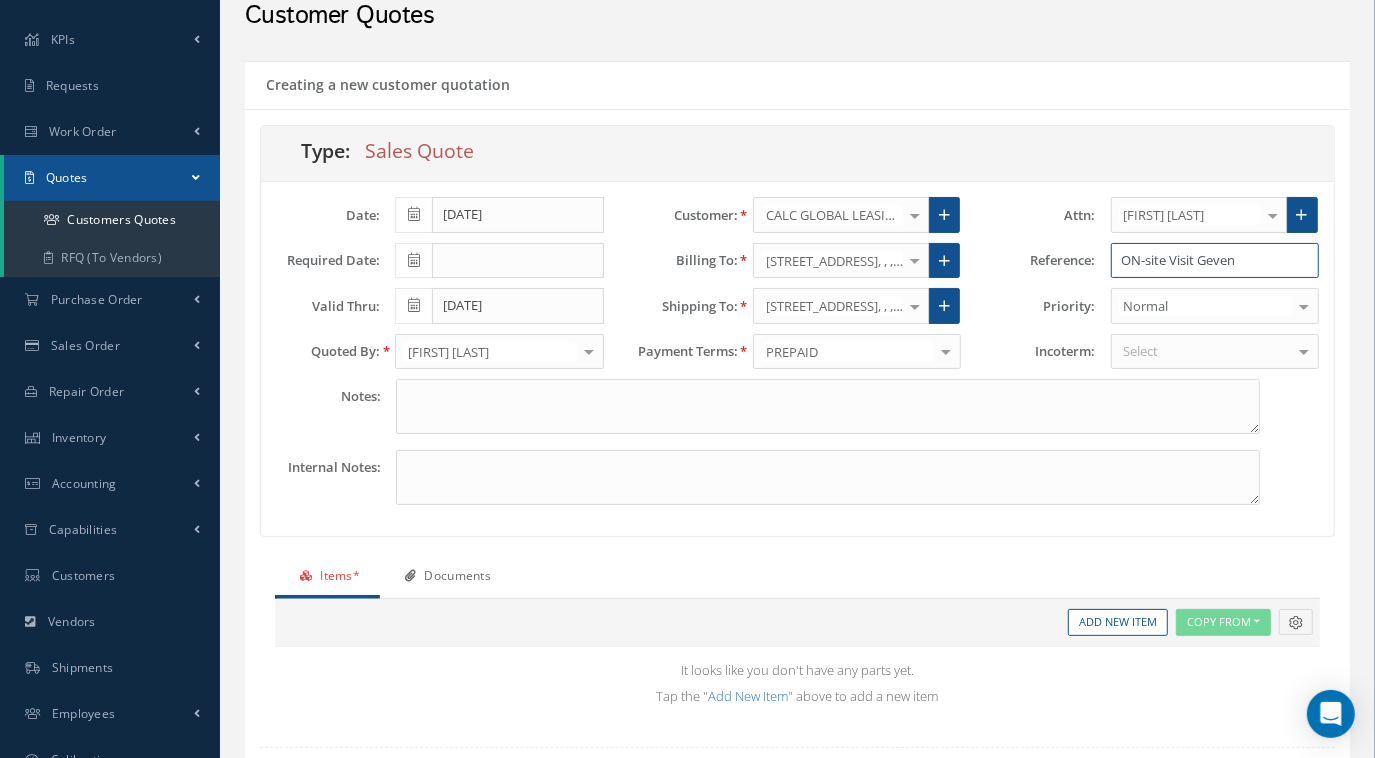 type on "ON-site Visit Geven" 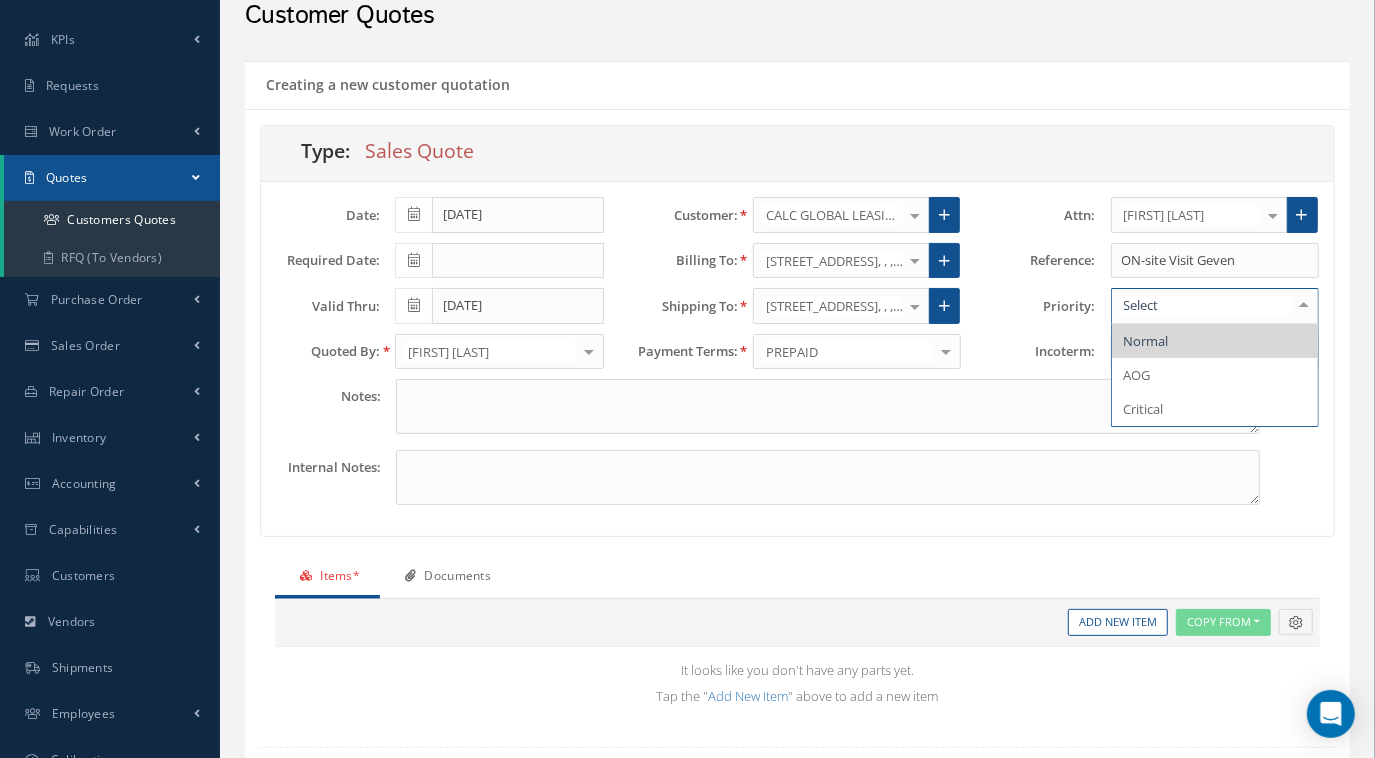 click at bounding box center (1205, 305) 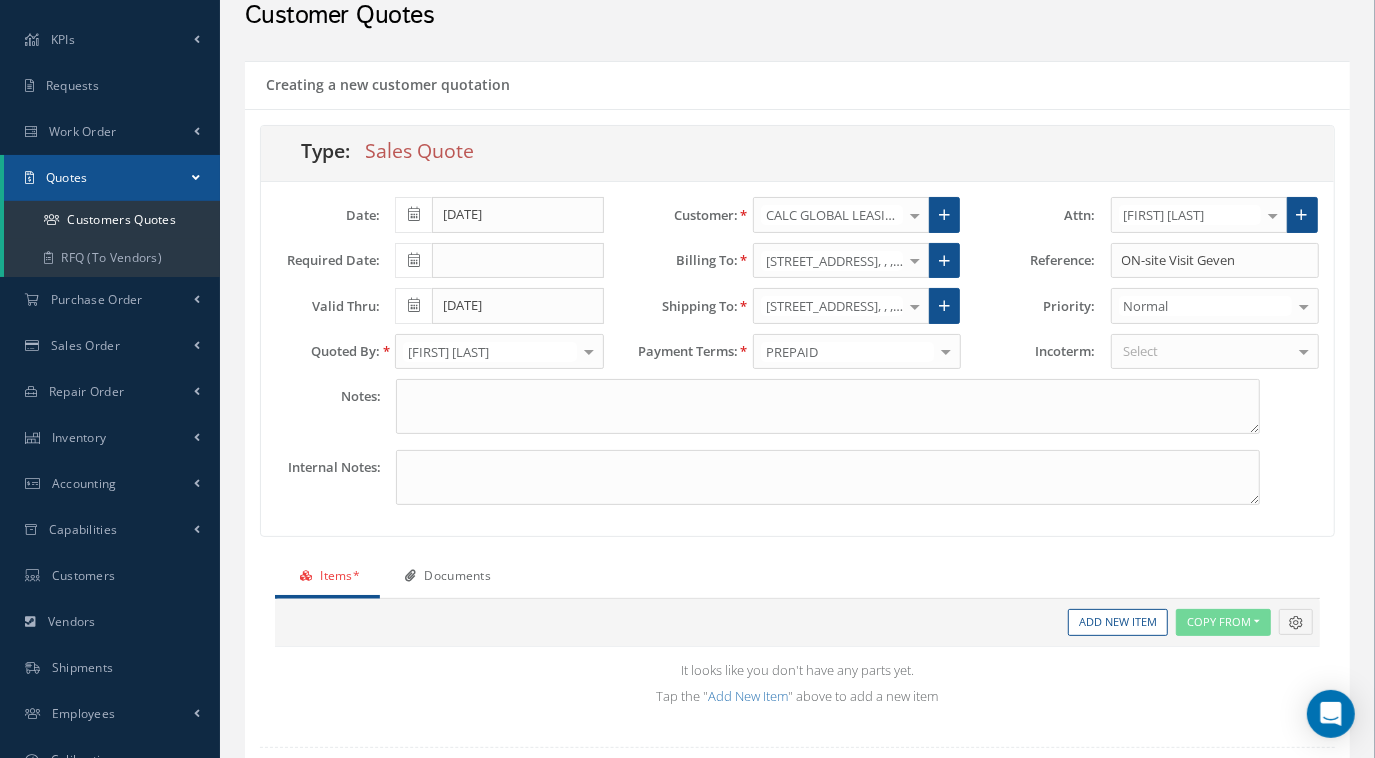 click on "Select" at bounding box center [1215, 352] 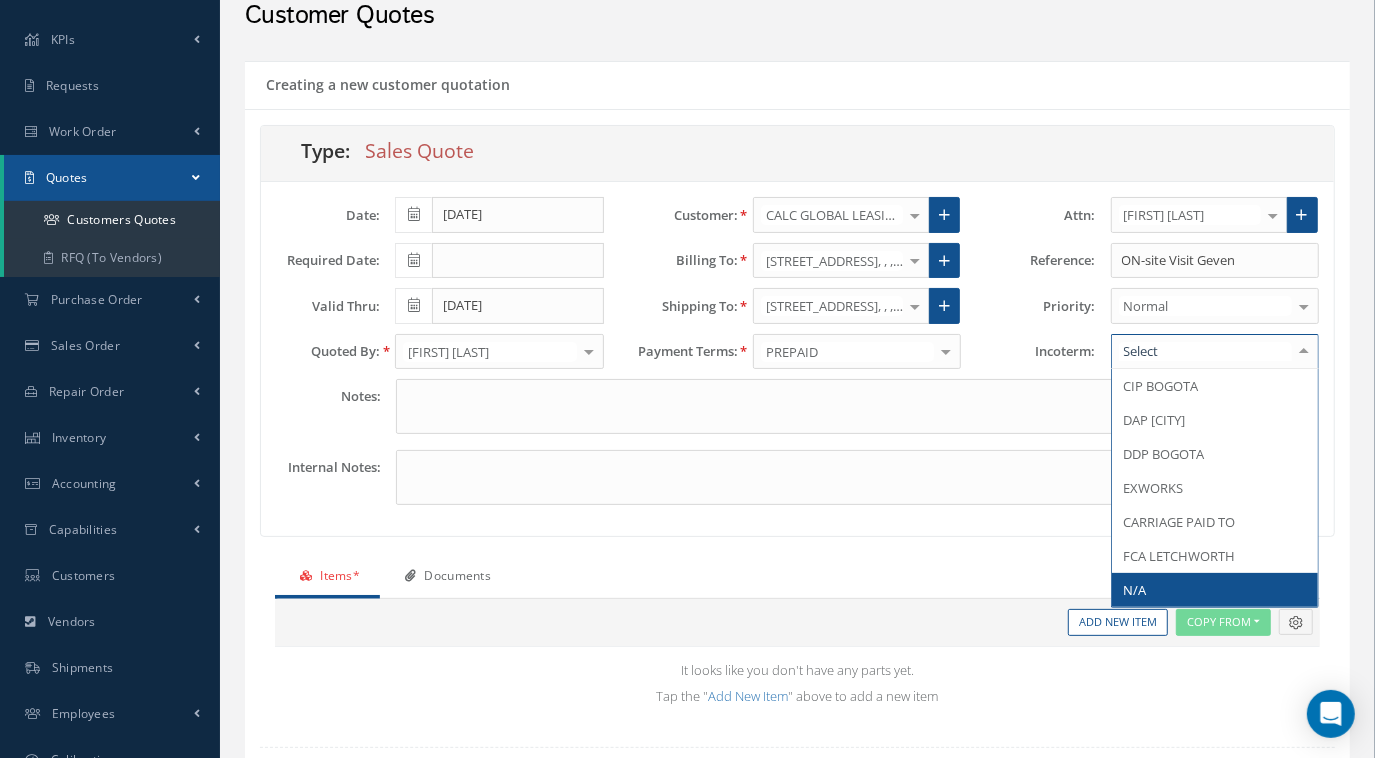 click on "N/A" at bounding box center (1215, 590) 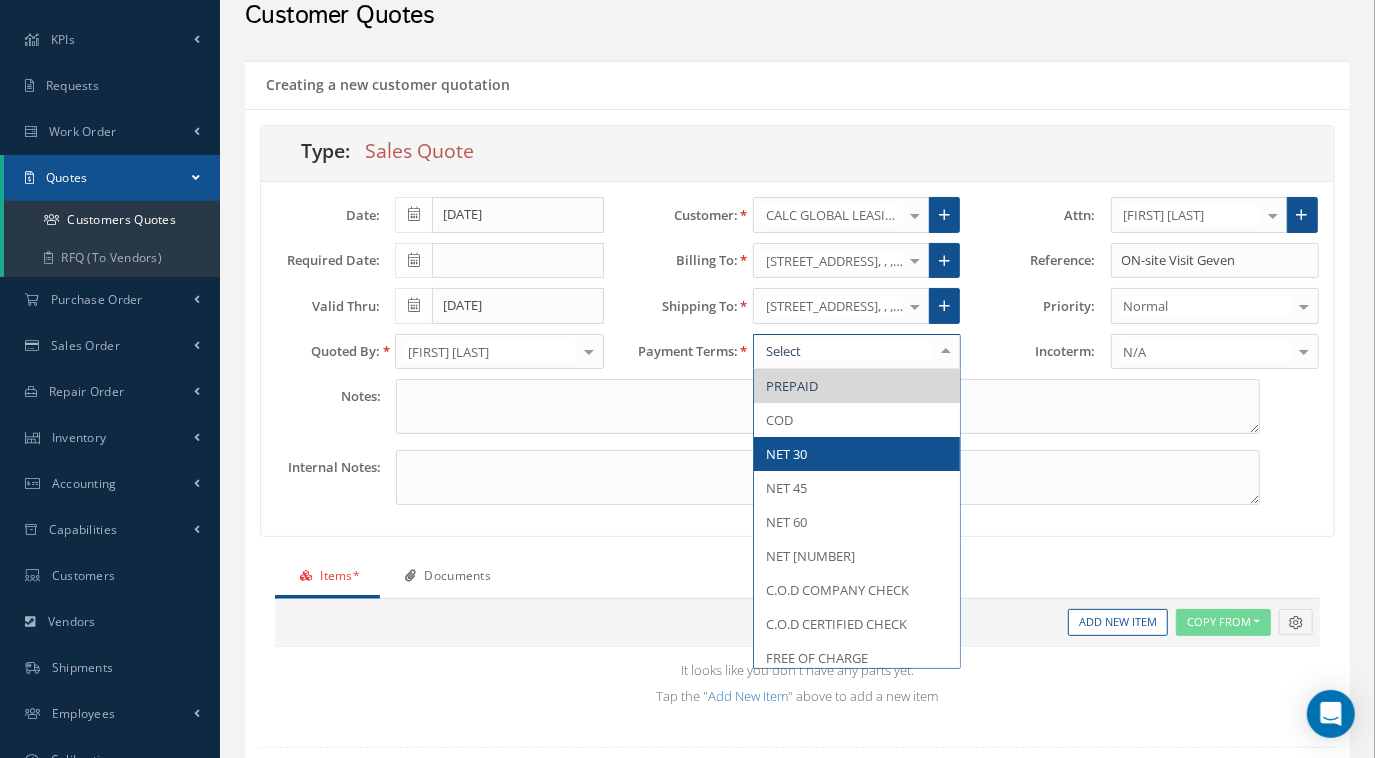 click on "NET 30" at bounding box center (857, 454) 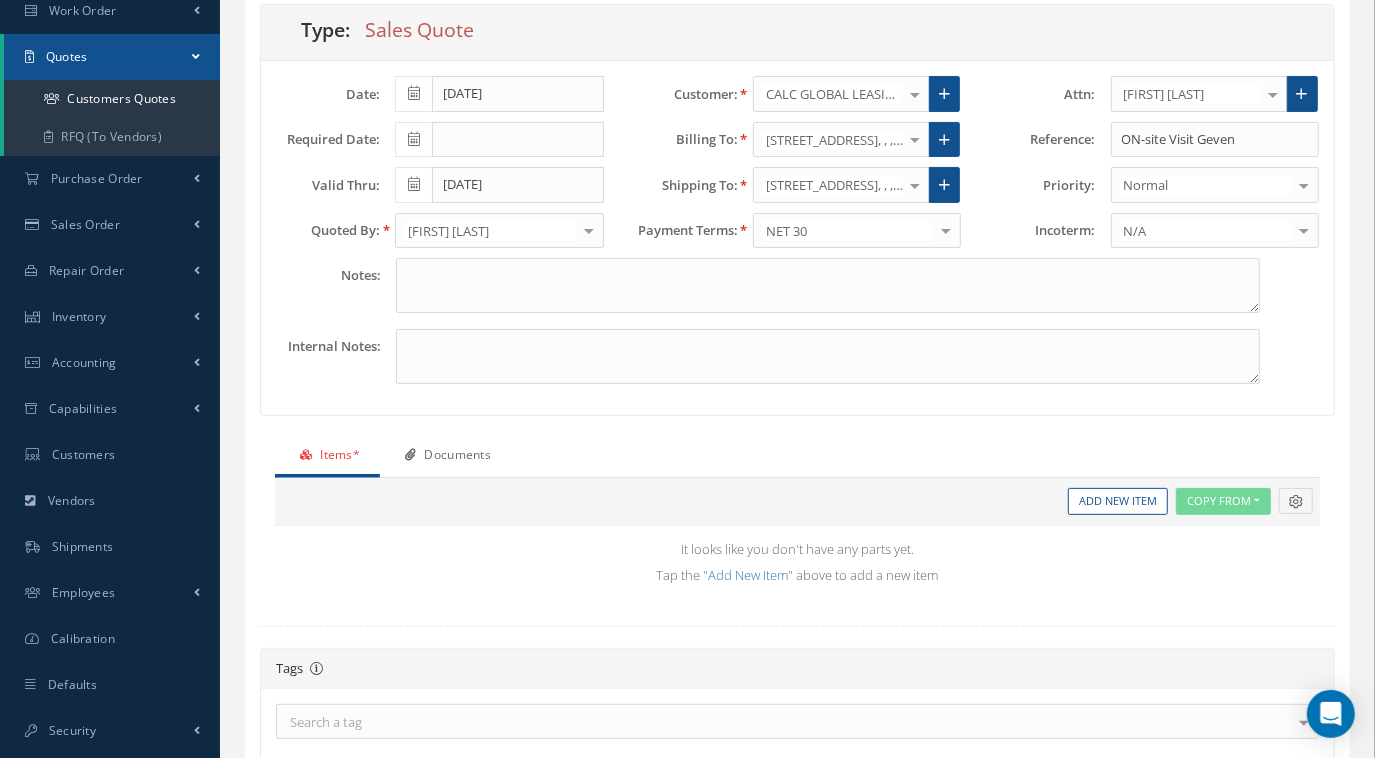 scroll, scrollTop: 363, scrollLeft: 0, axis: vertical 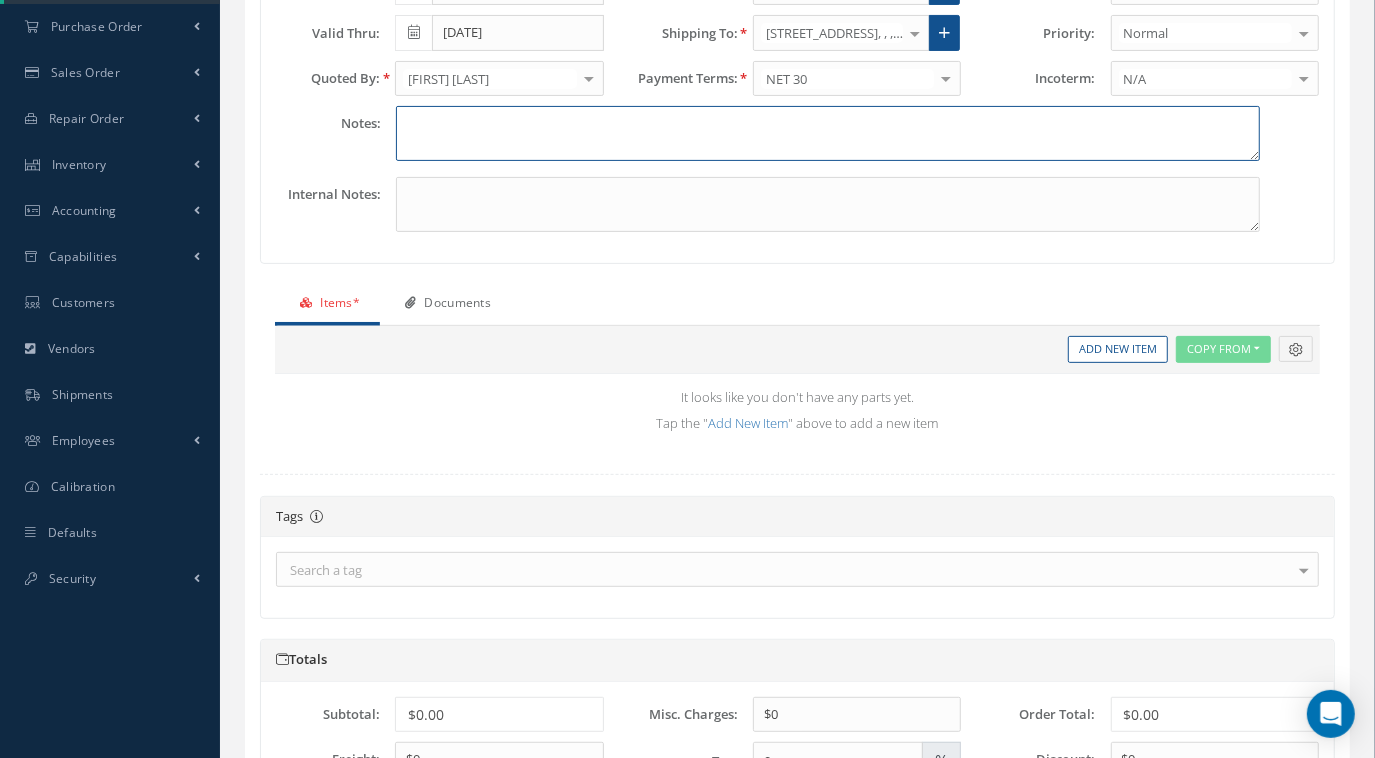 click at bounding box center (828, 133) 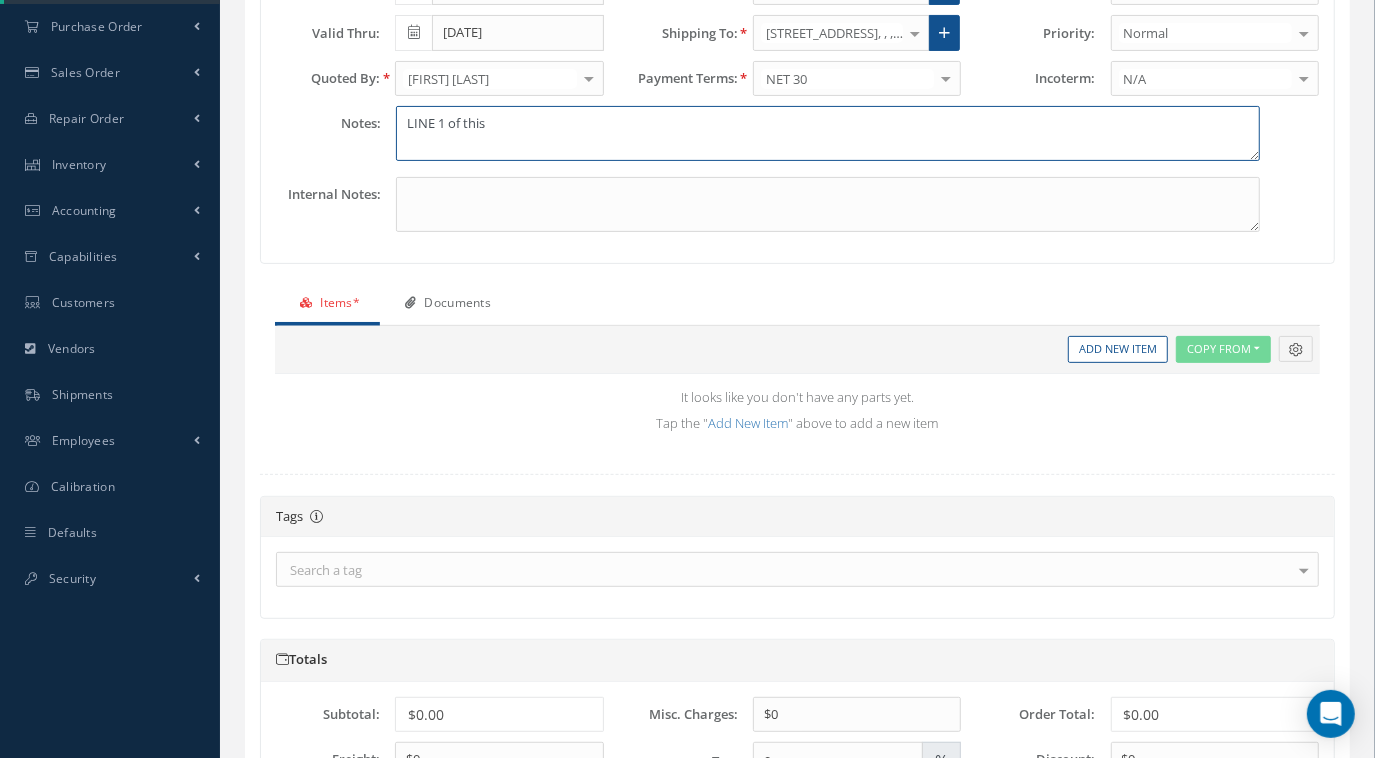 click on "LINE 1 of this" at bounding box center (828, 133) 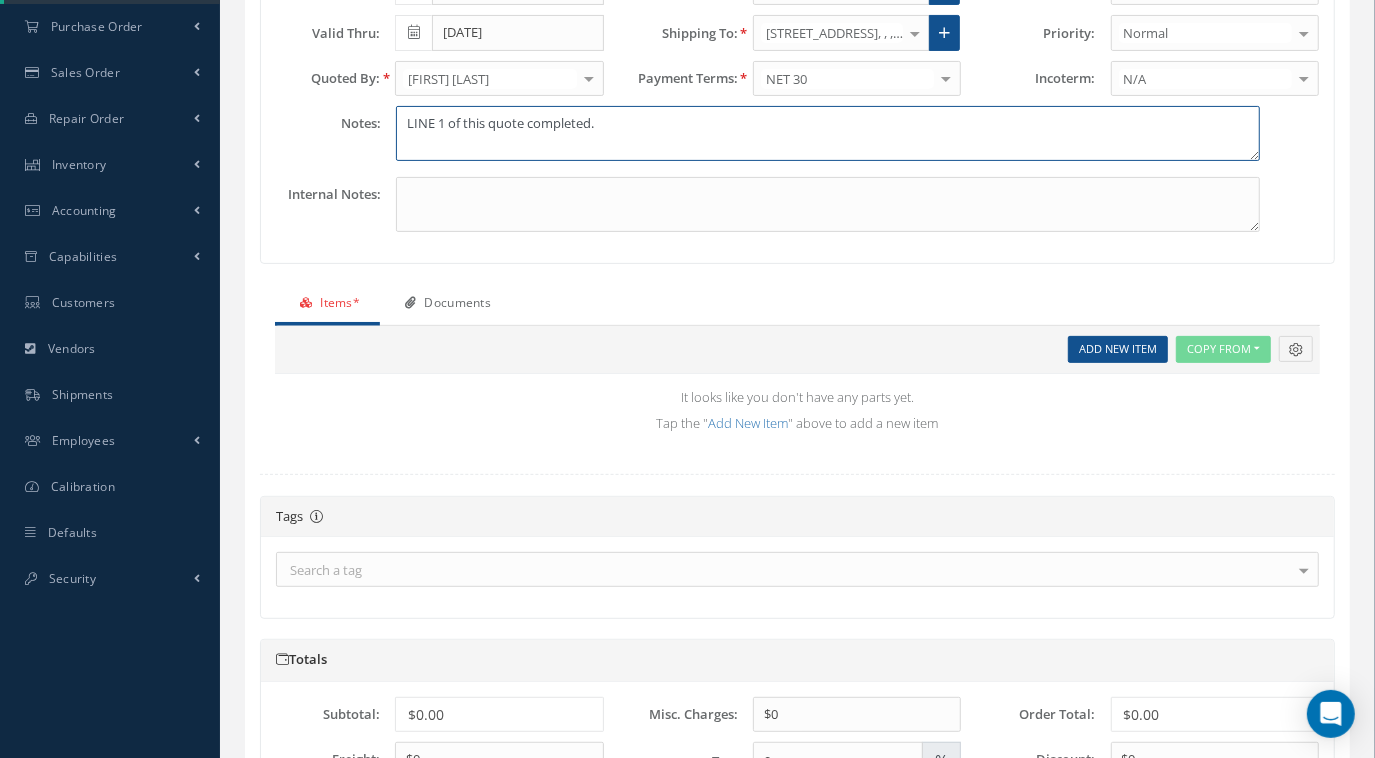 type on "LINE 1 of this quote completed." 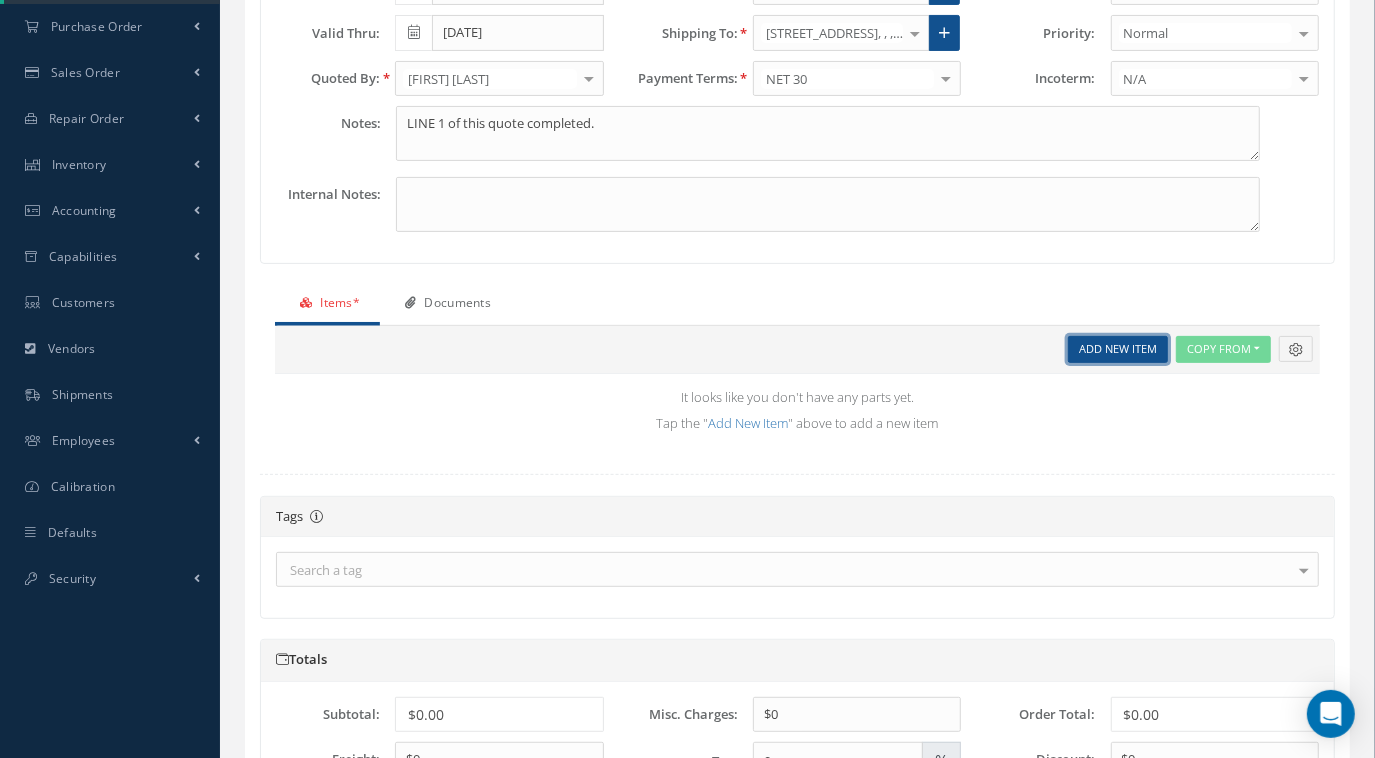 click on "Add New Item" at bounding box center [1118, 349] 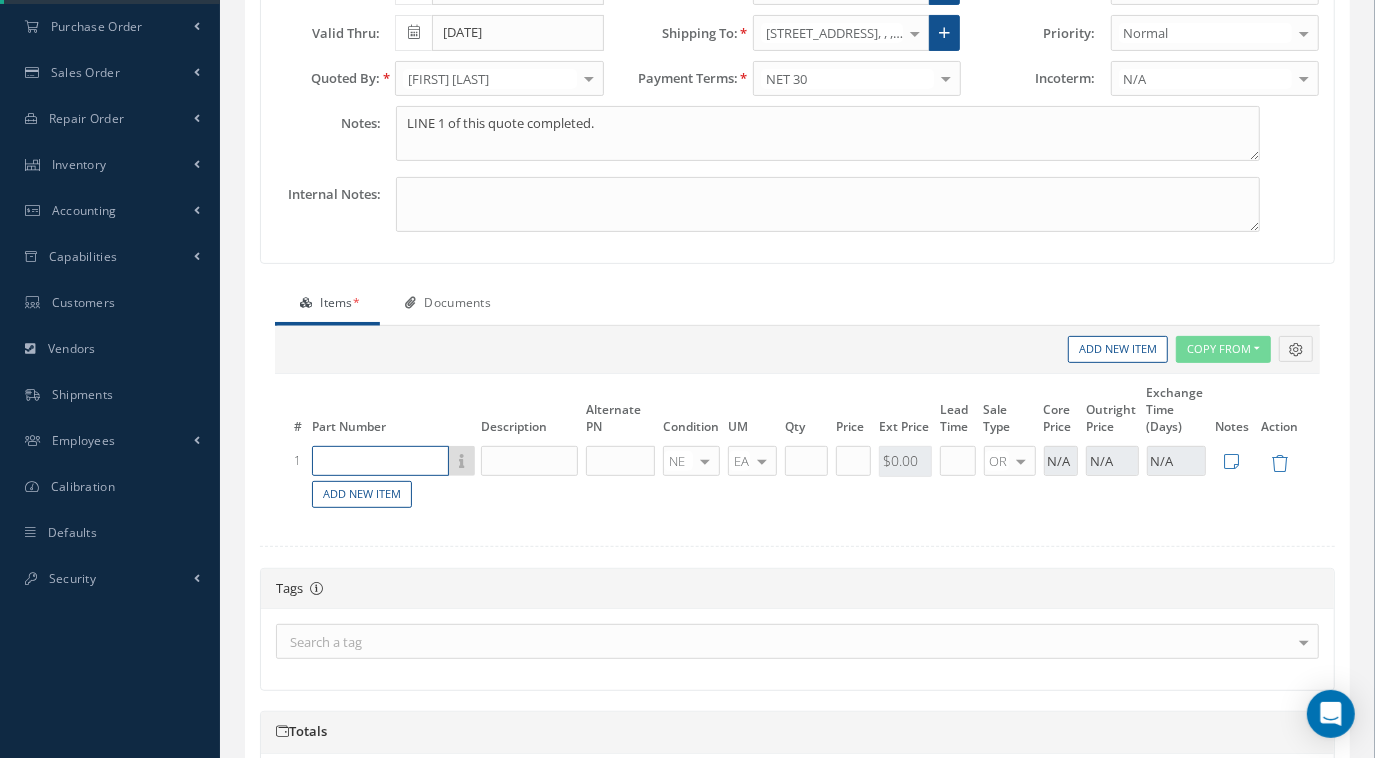 click at bounding box center [372, 495] 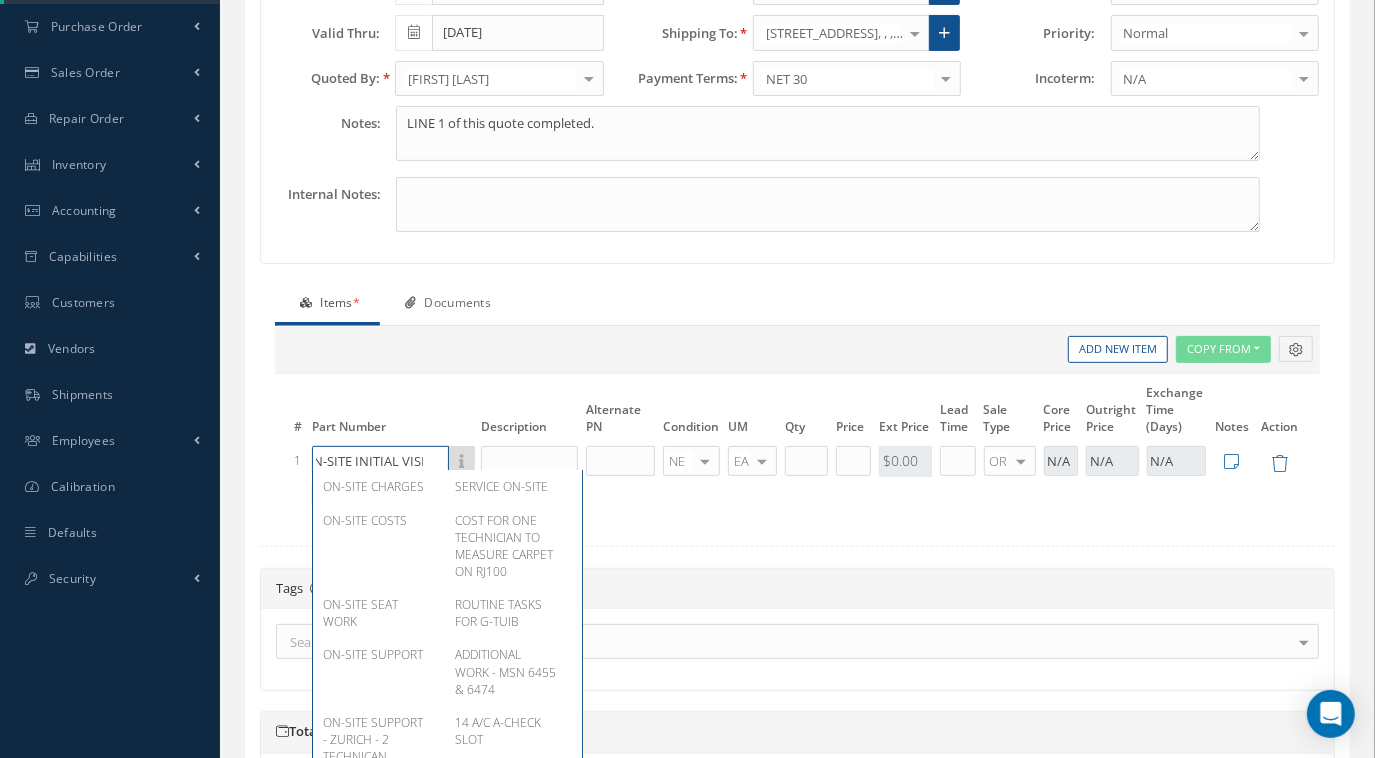 scroll, scrollTop: 0, scrollLeft: 20, axis: horizontal 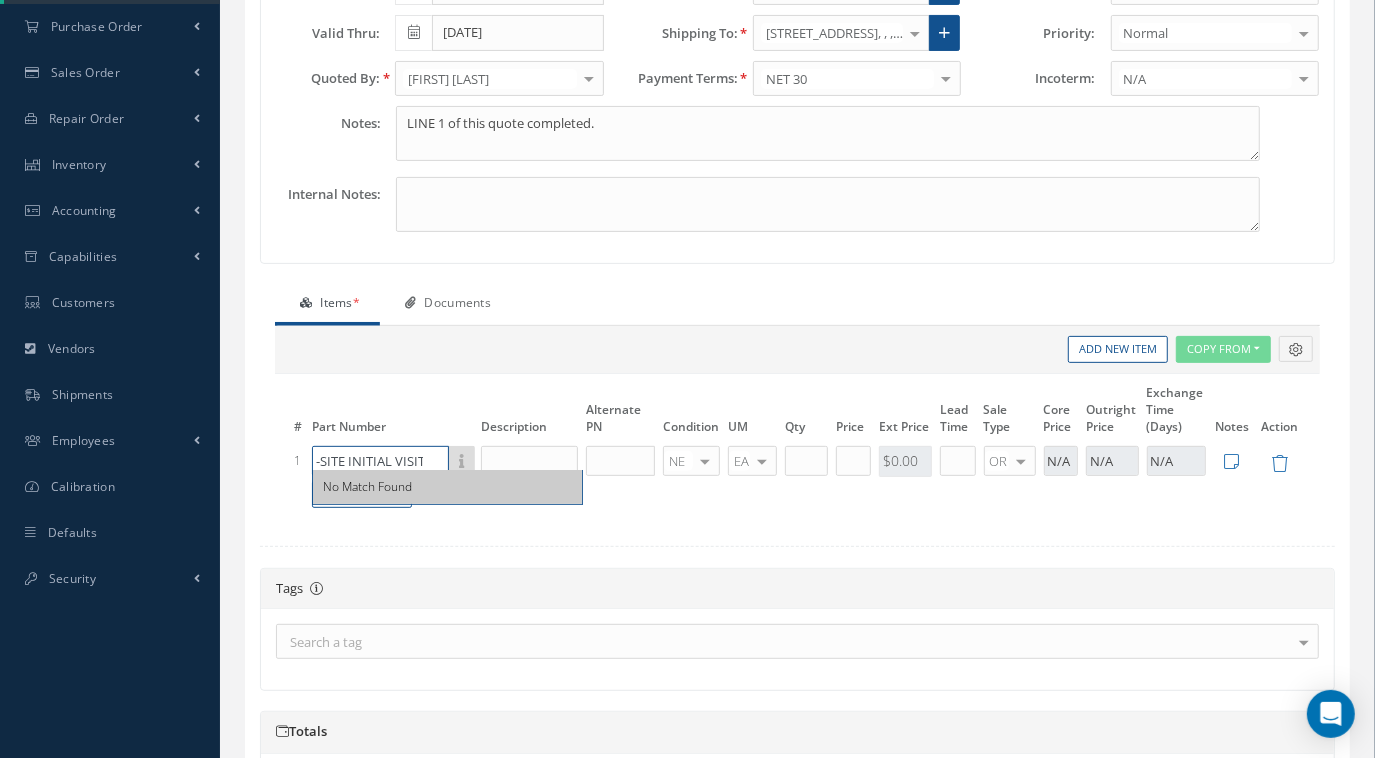 type on "ON-SITE INITIAL VISIT" 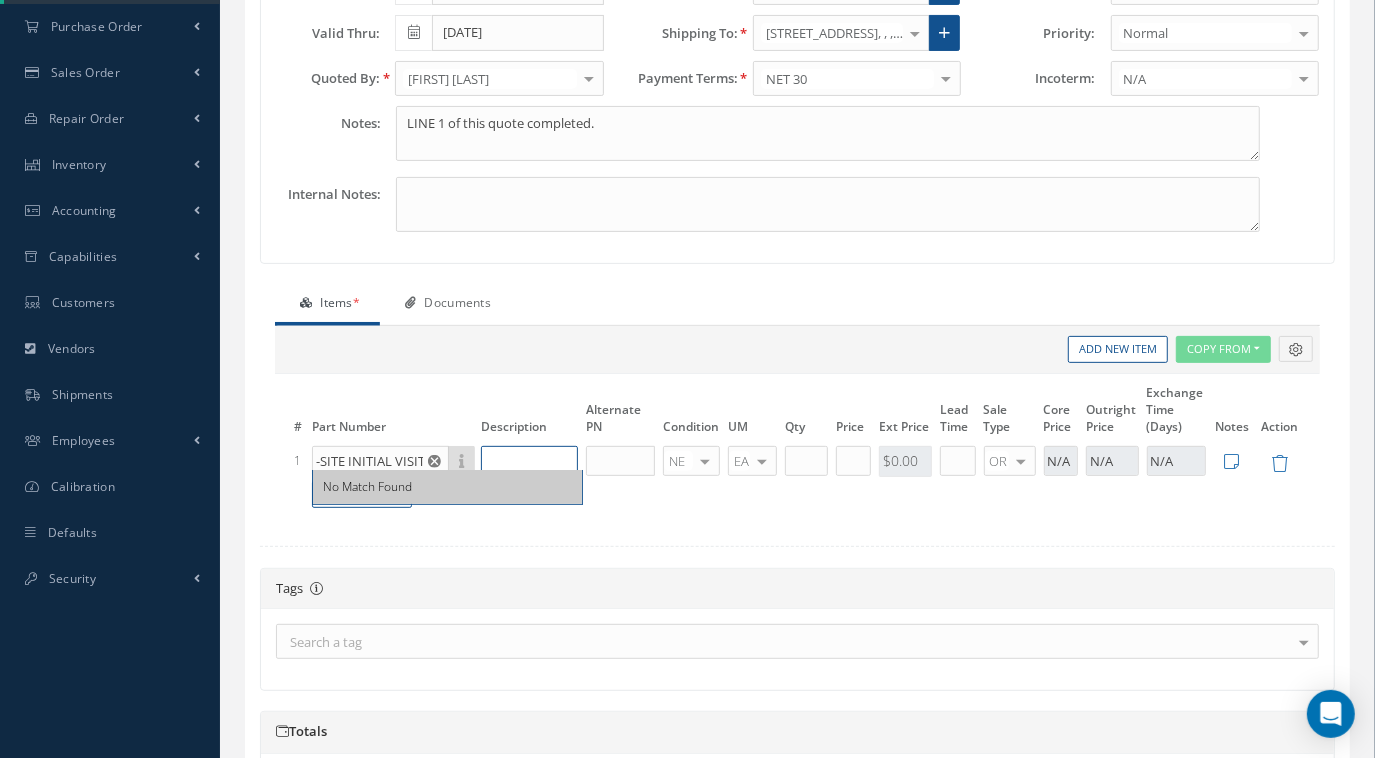 click at bounding box center [372, 495] 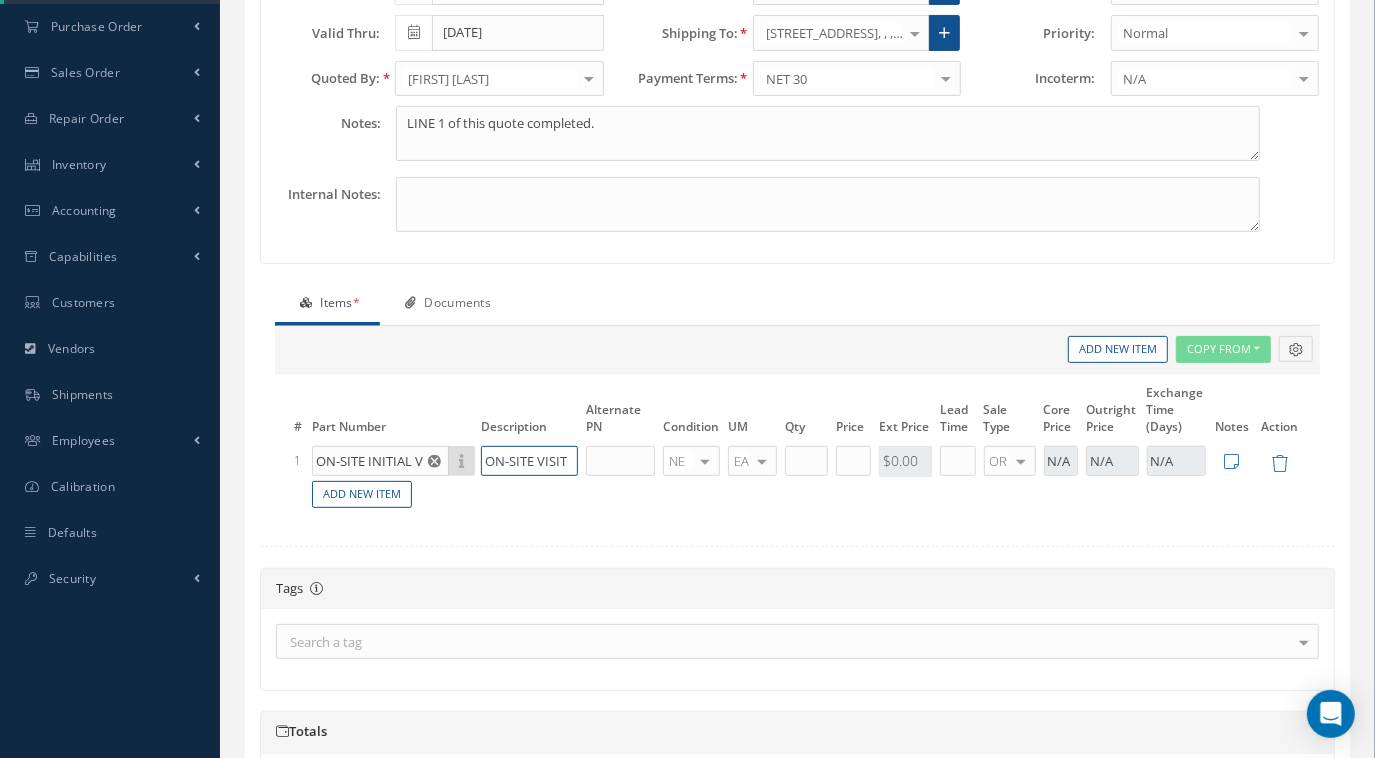 type on "ON-SITE VISIT" 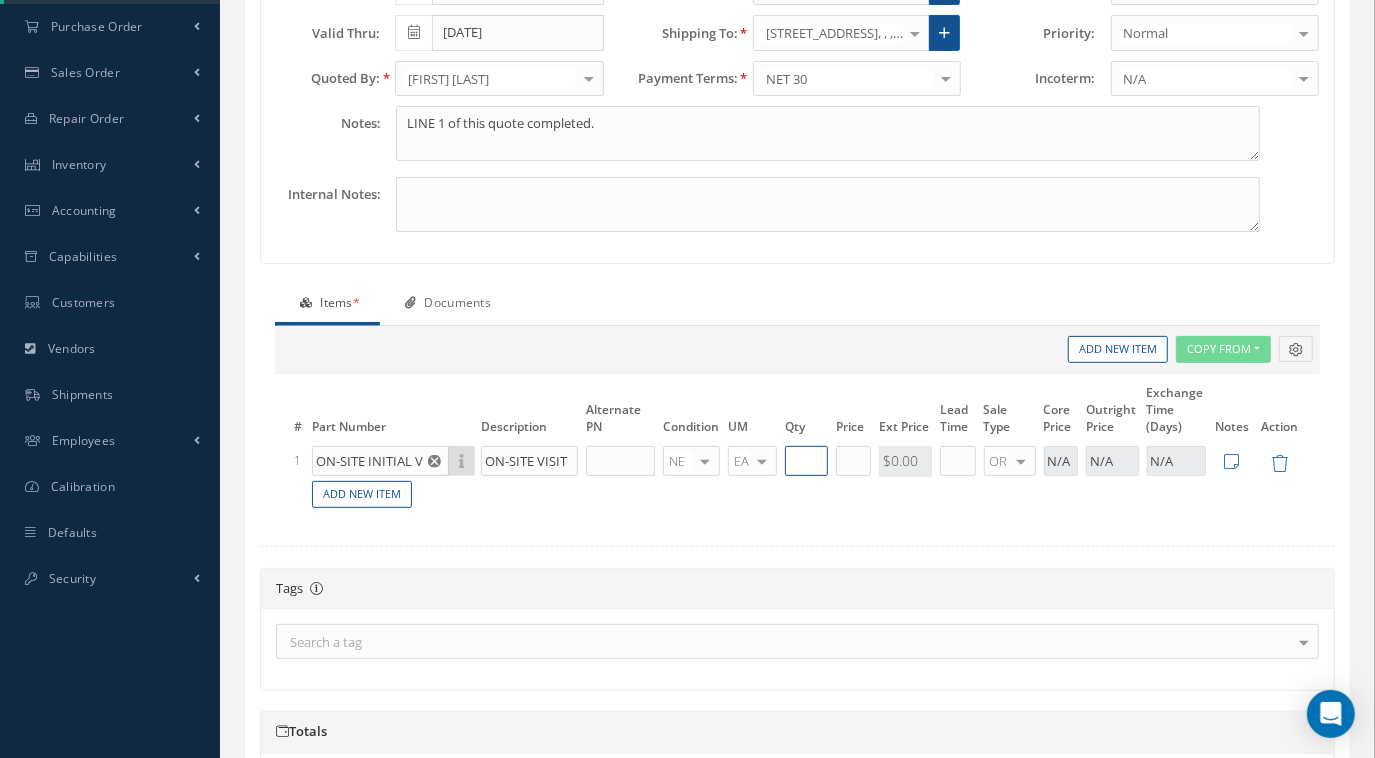 click at bounding box center (372, 495) 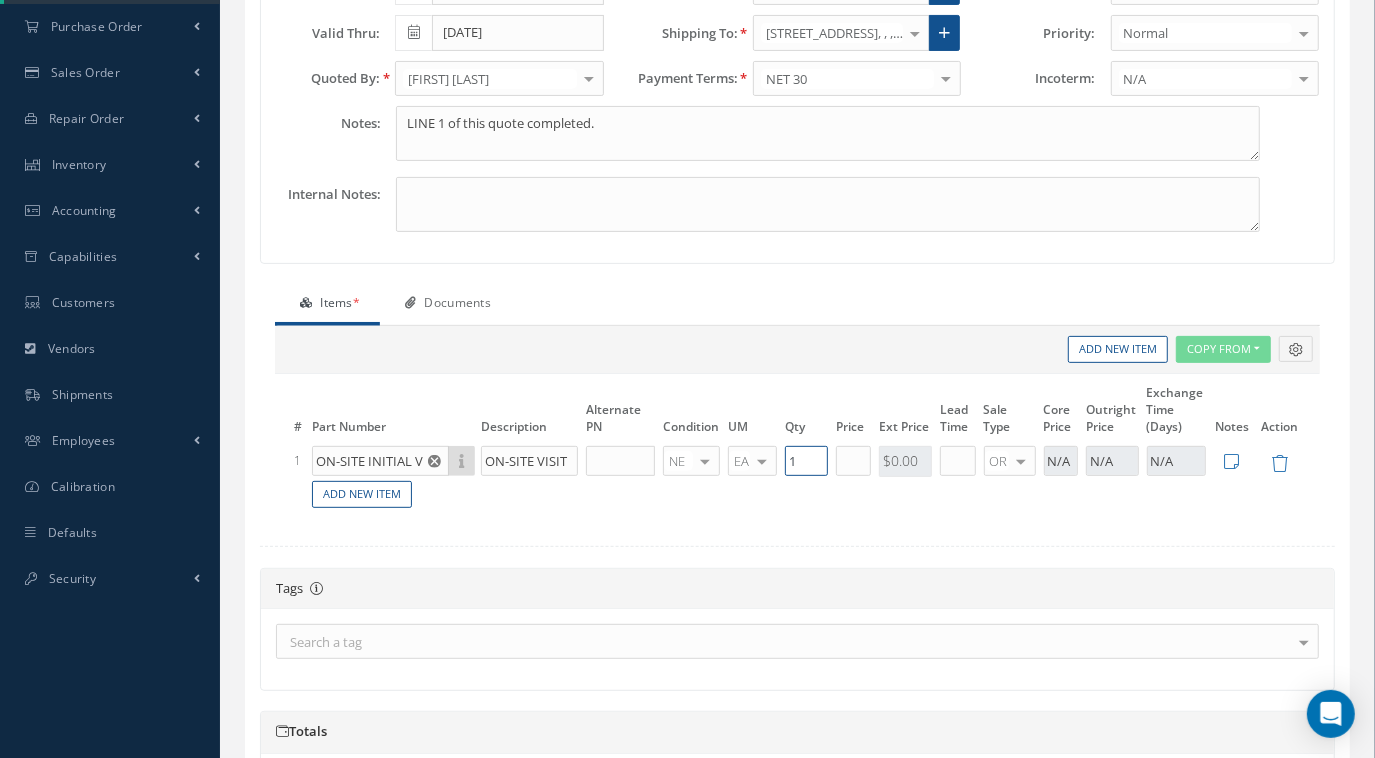 type on "1" 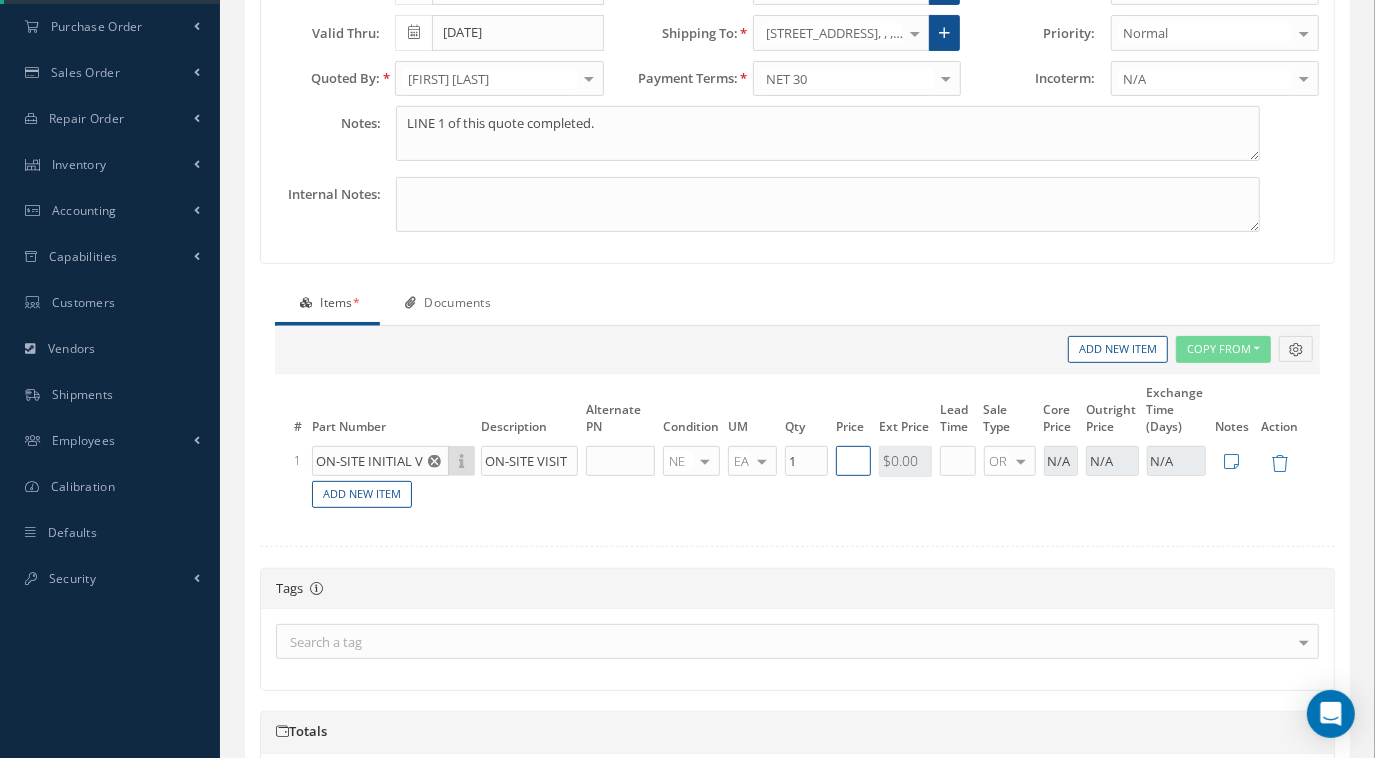 click at bounding box center [372, 495] 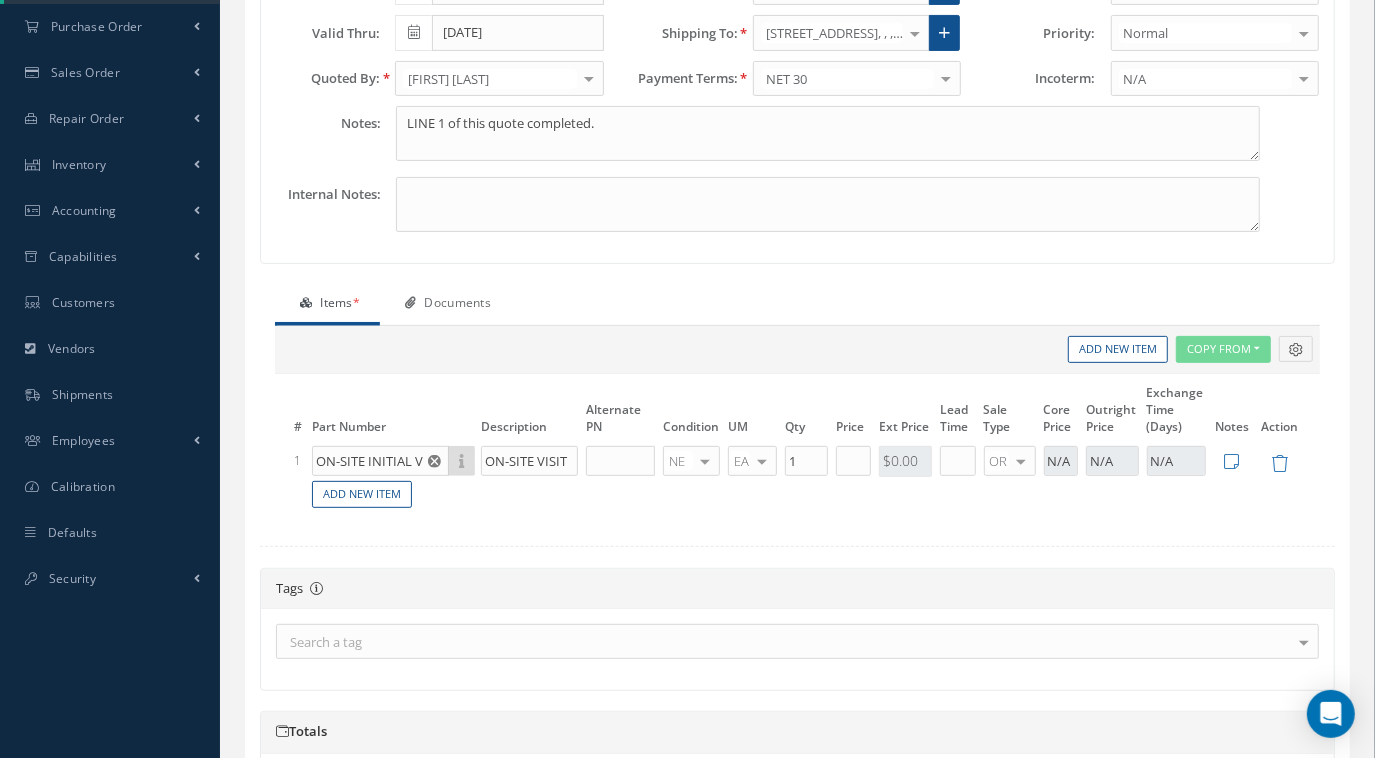click on "$0.00" at bounding box center [908, 495] 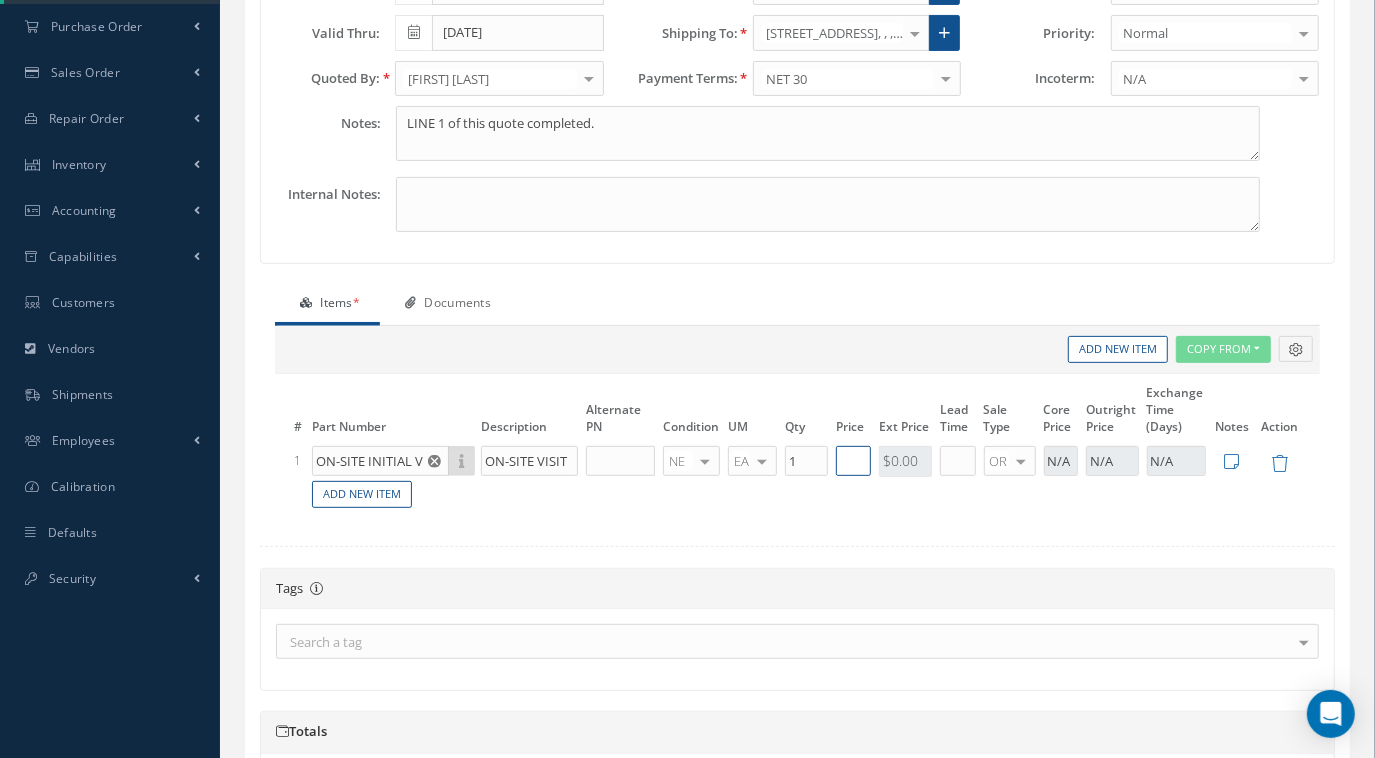 click at bounding box center [372, 495] 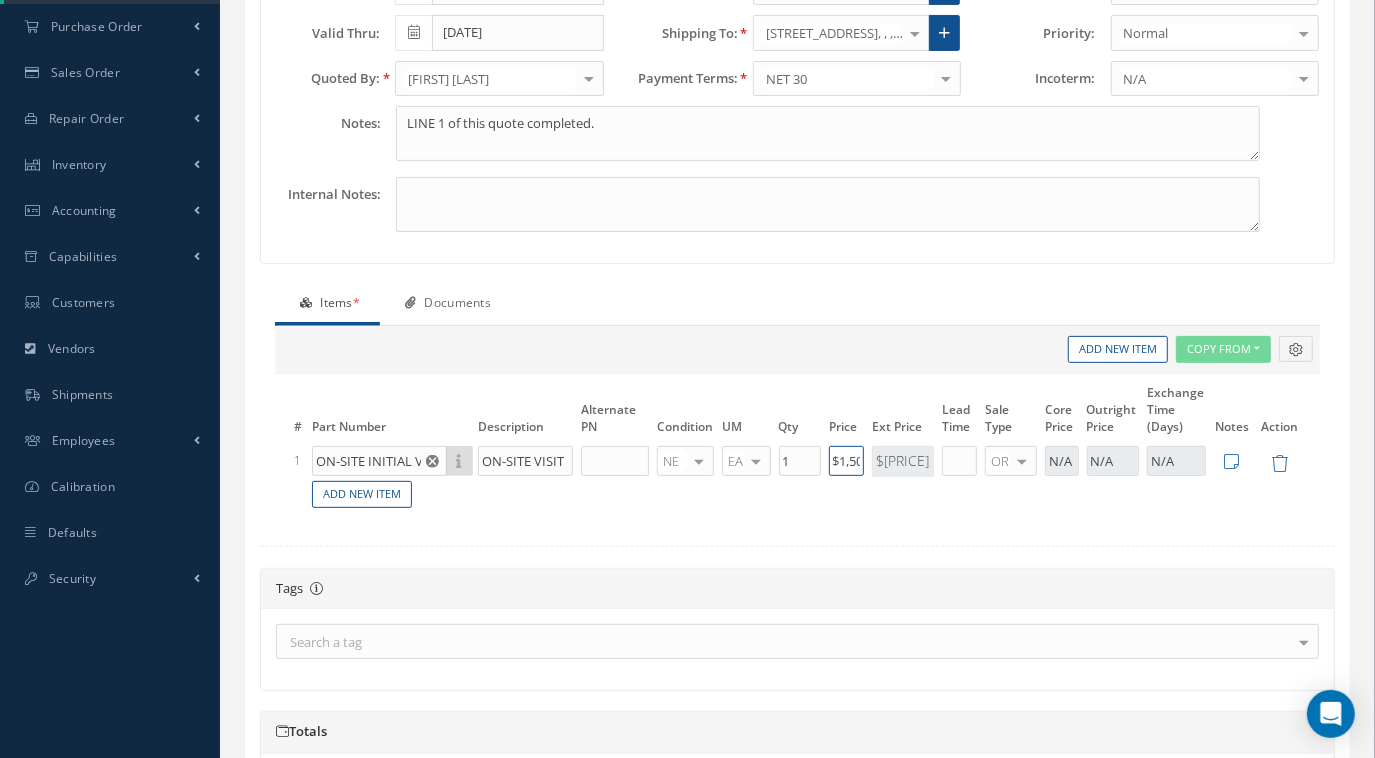 scroll, scrollTop: 0, scrollLeft: 13, axis: horizontal 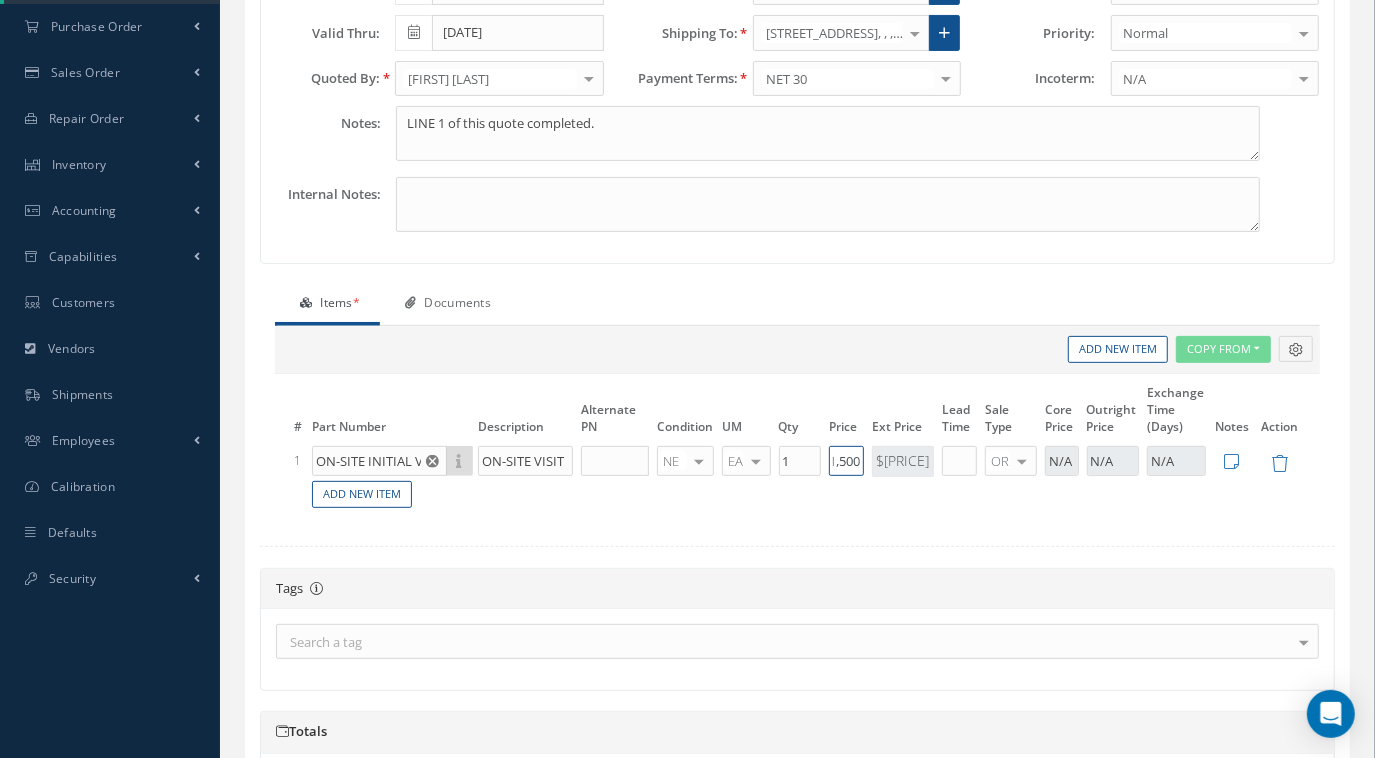 type on "$1,500" 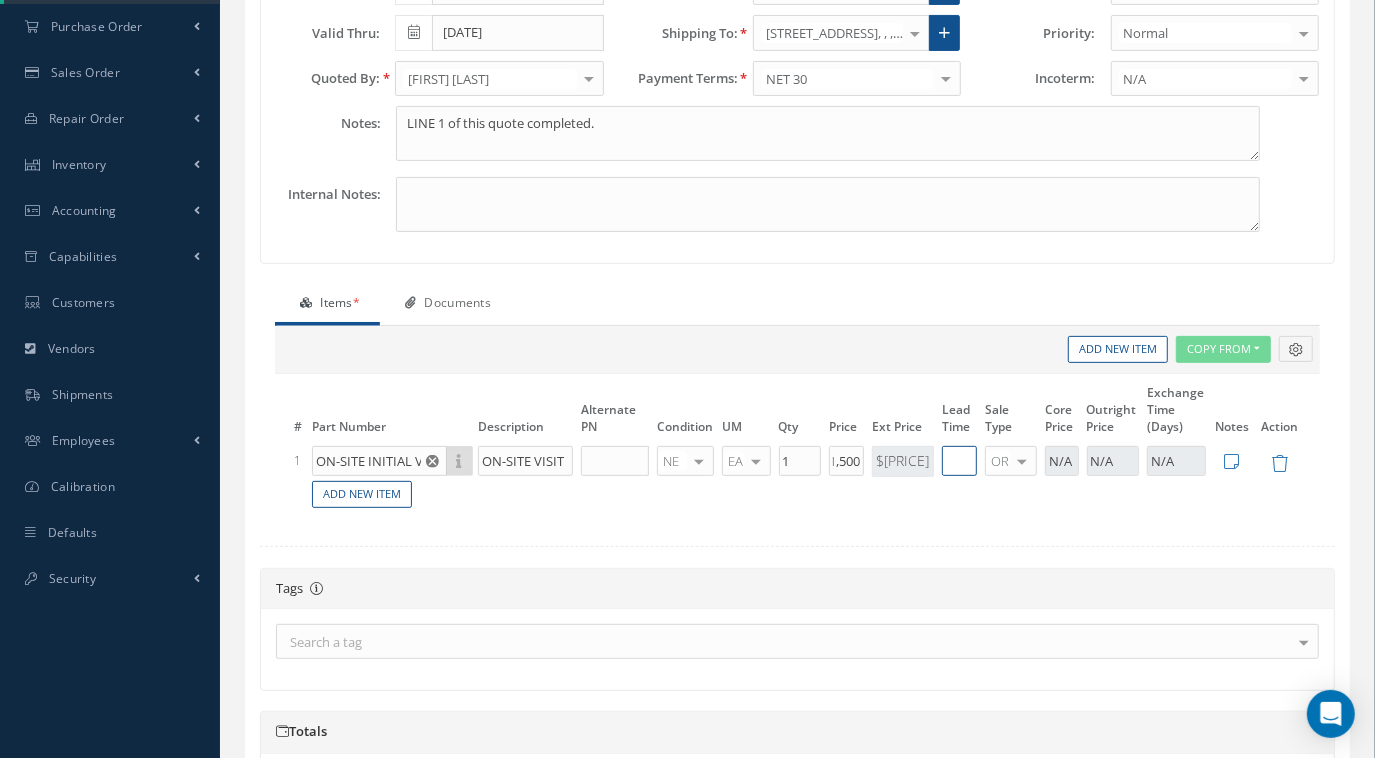click at bounding box center [367, 495] 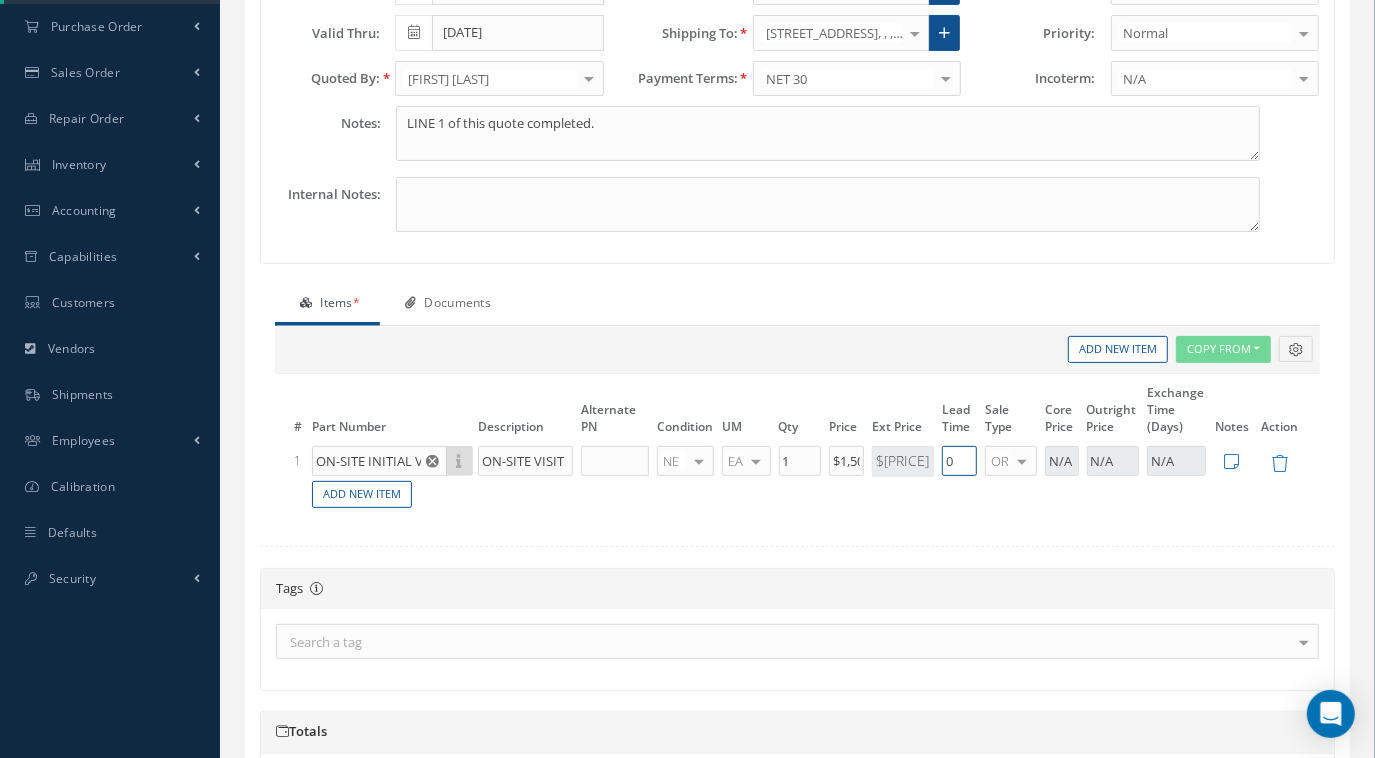 type on "0" 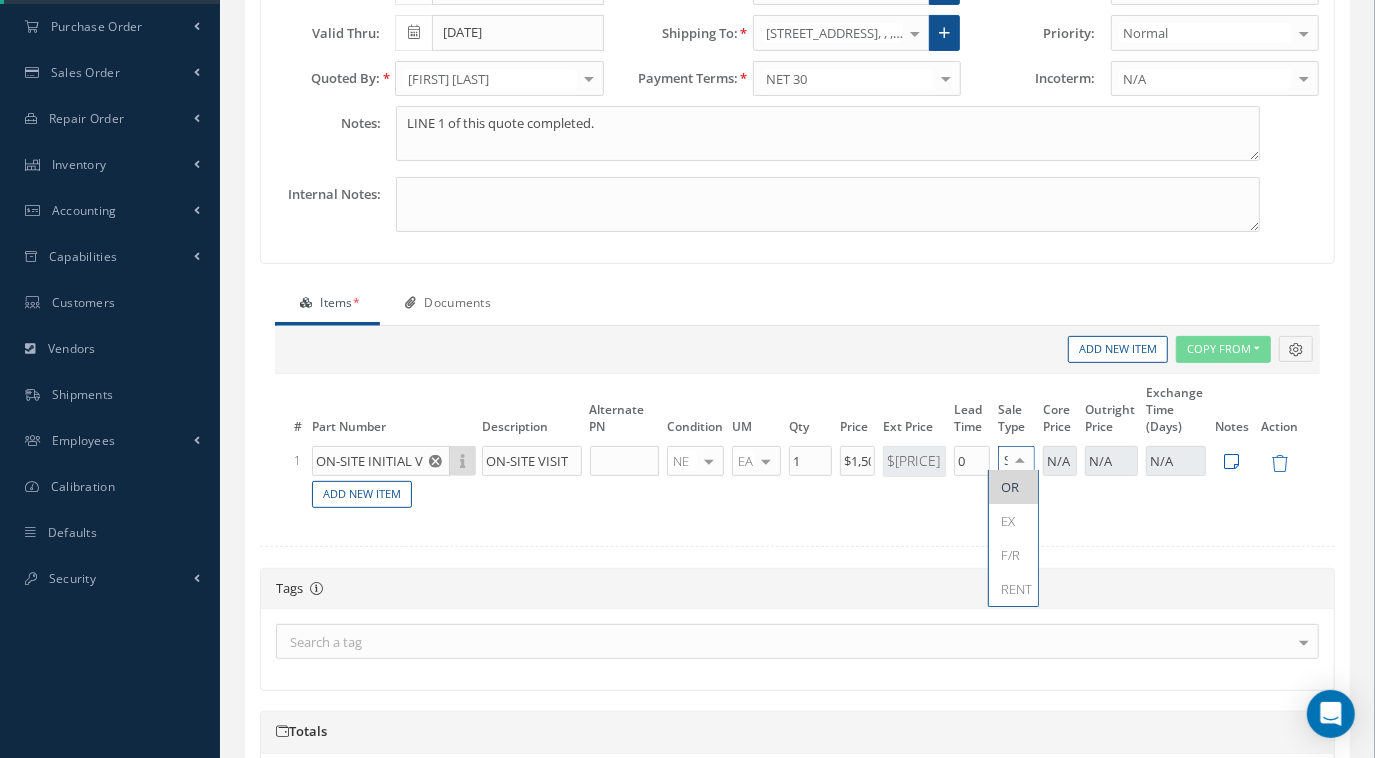 click at bounding box center (1227, 495) 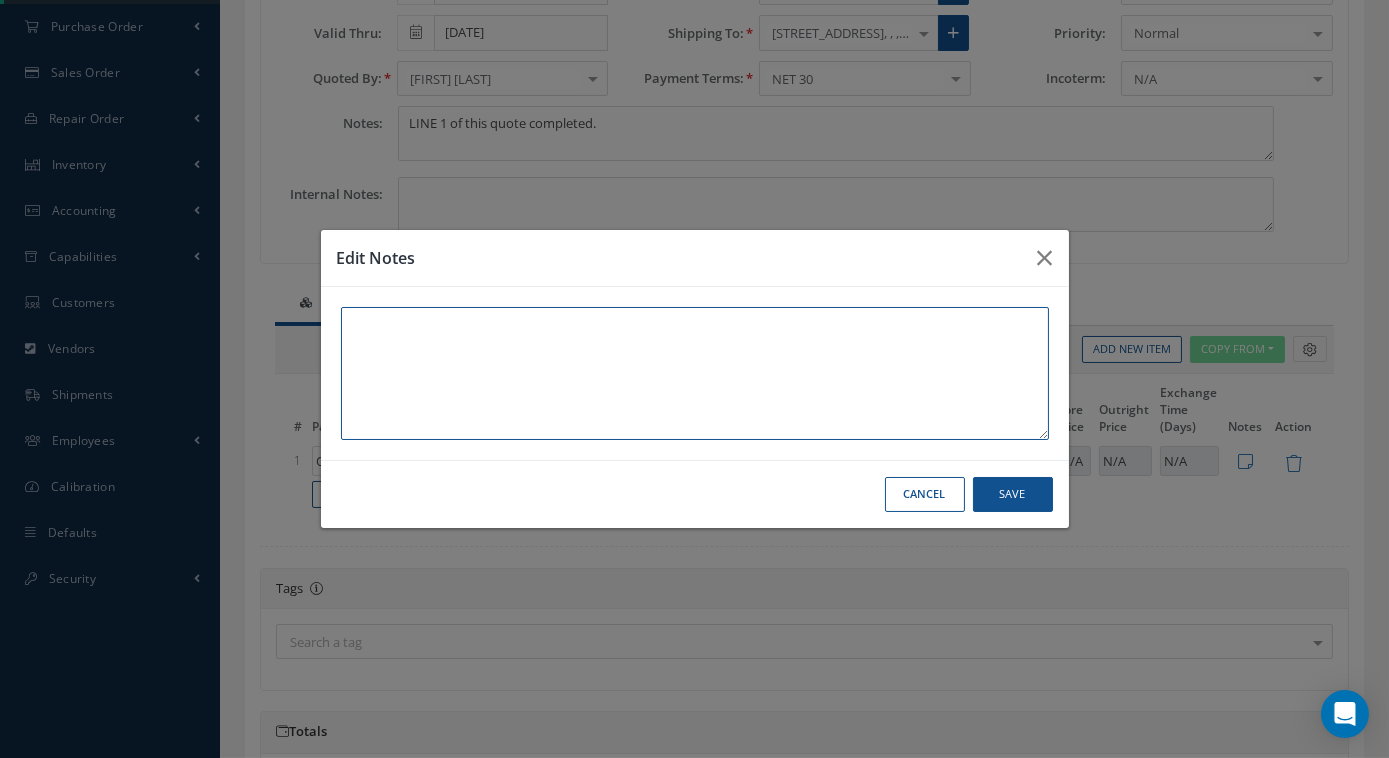 click at bounding box center (695, 373) 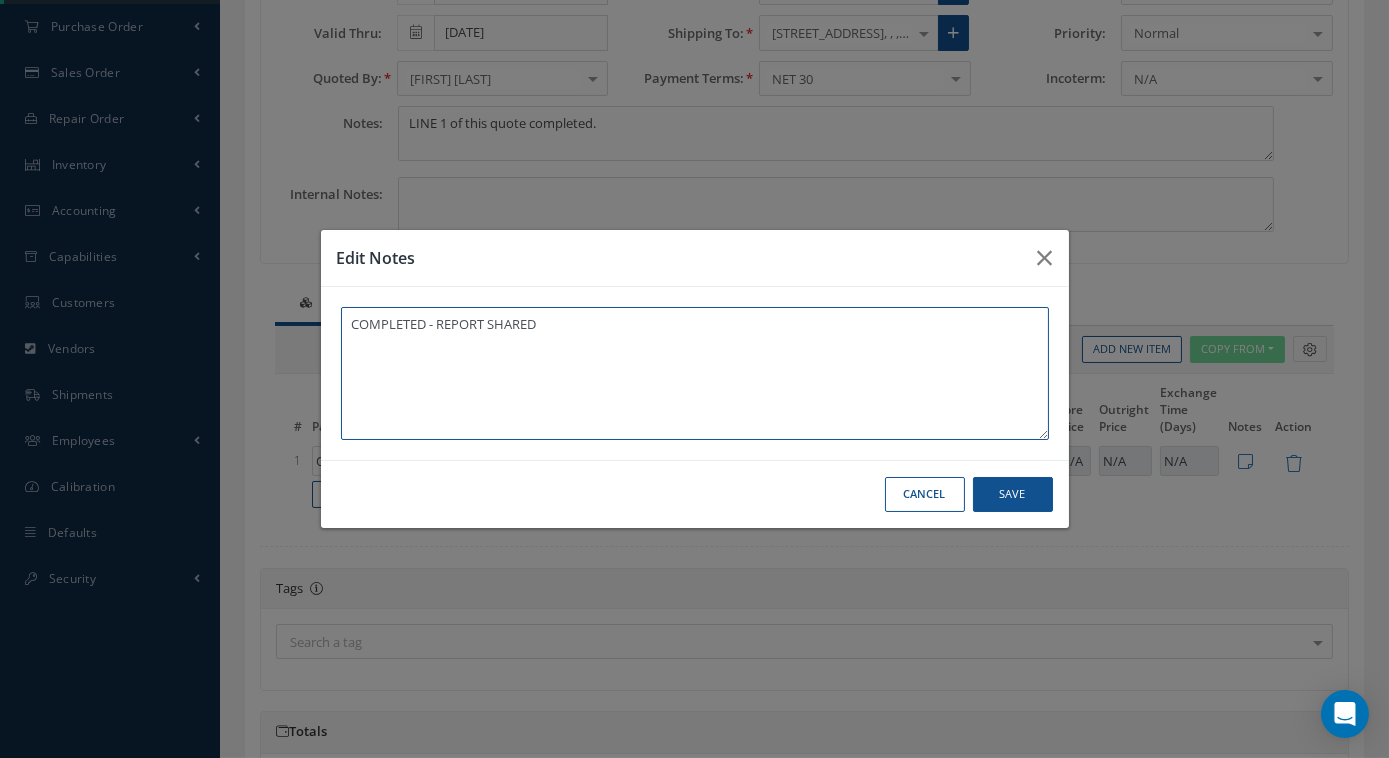 type on "COMPLETED - REPORT SHARED" 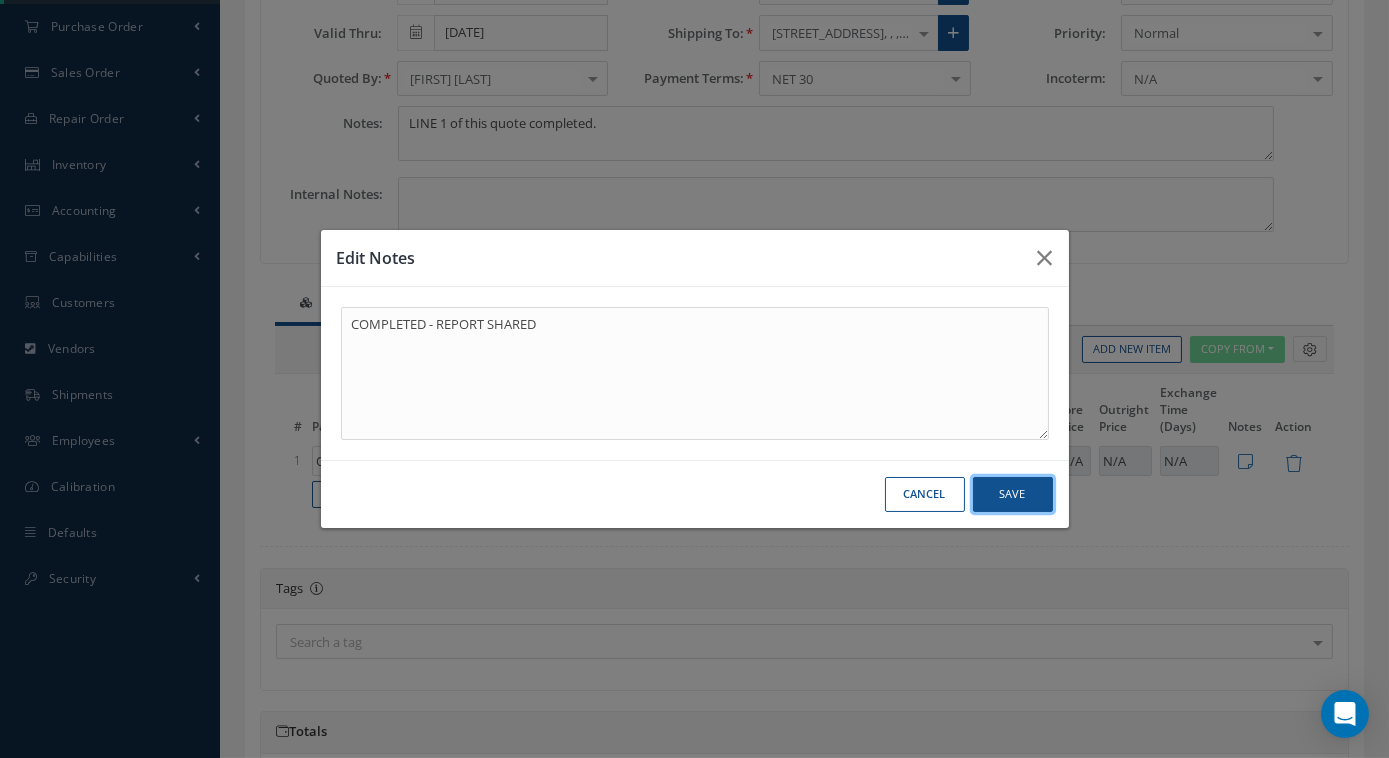 click on "Save" at bounding box center [1013, 494] 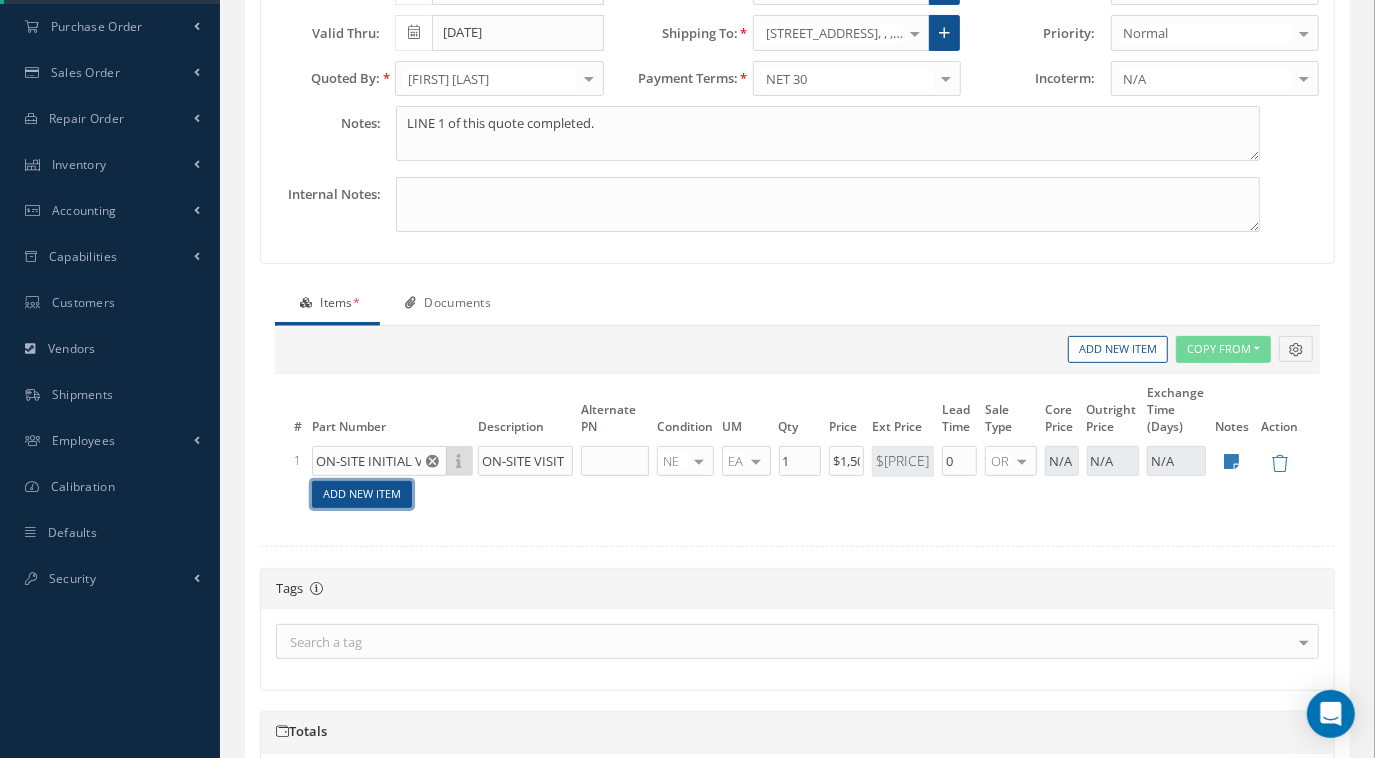 click on "Add New Item" at bounding box center (360, 548) 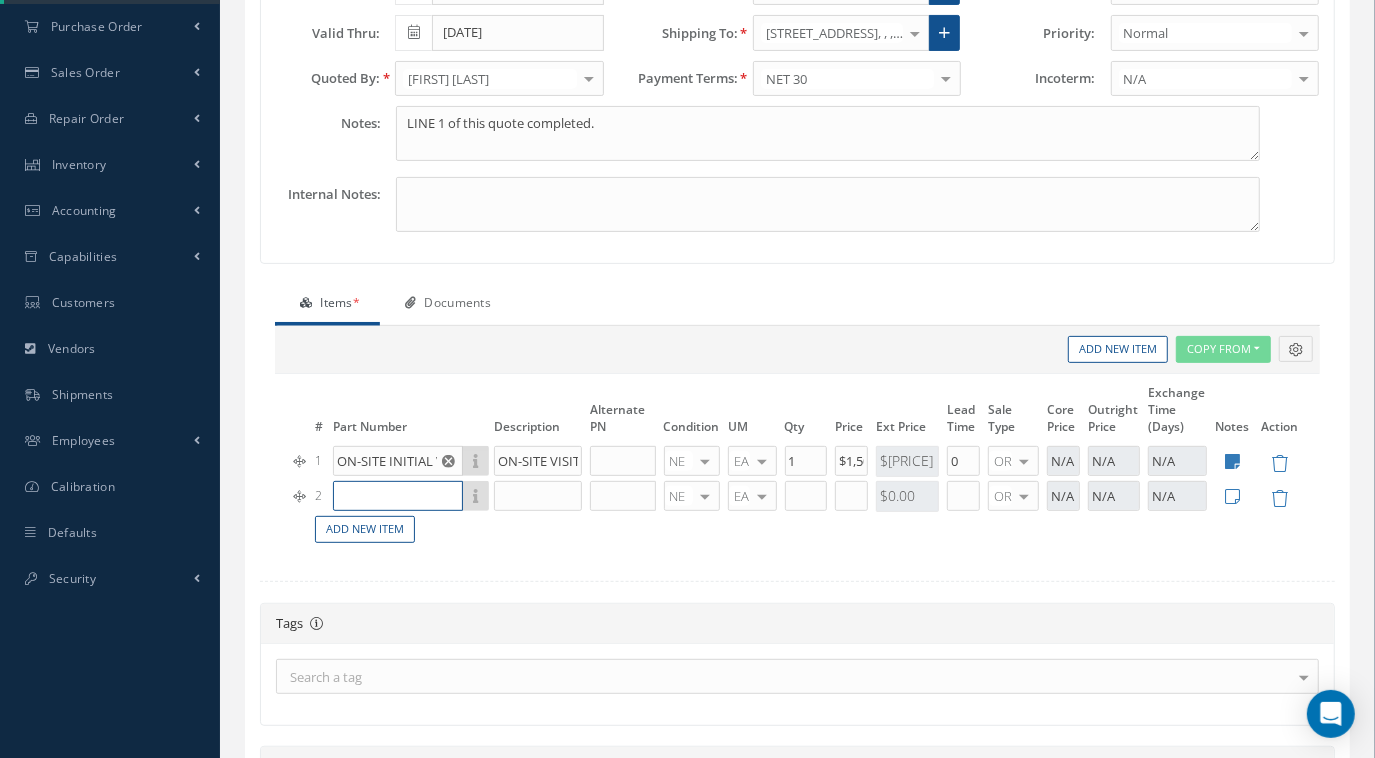 click at bounding box center (387, 550) 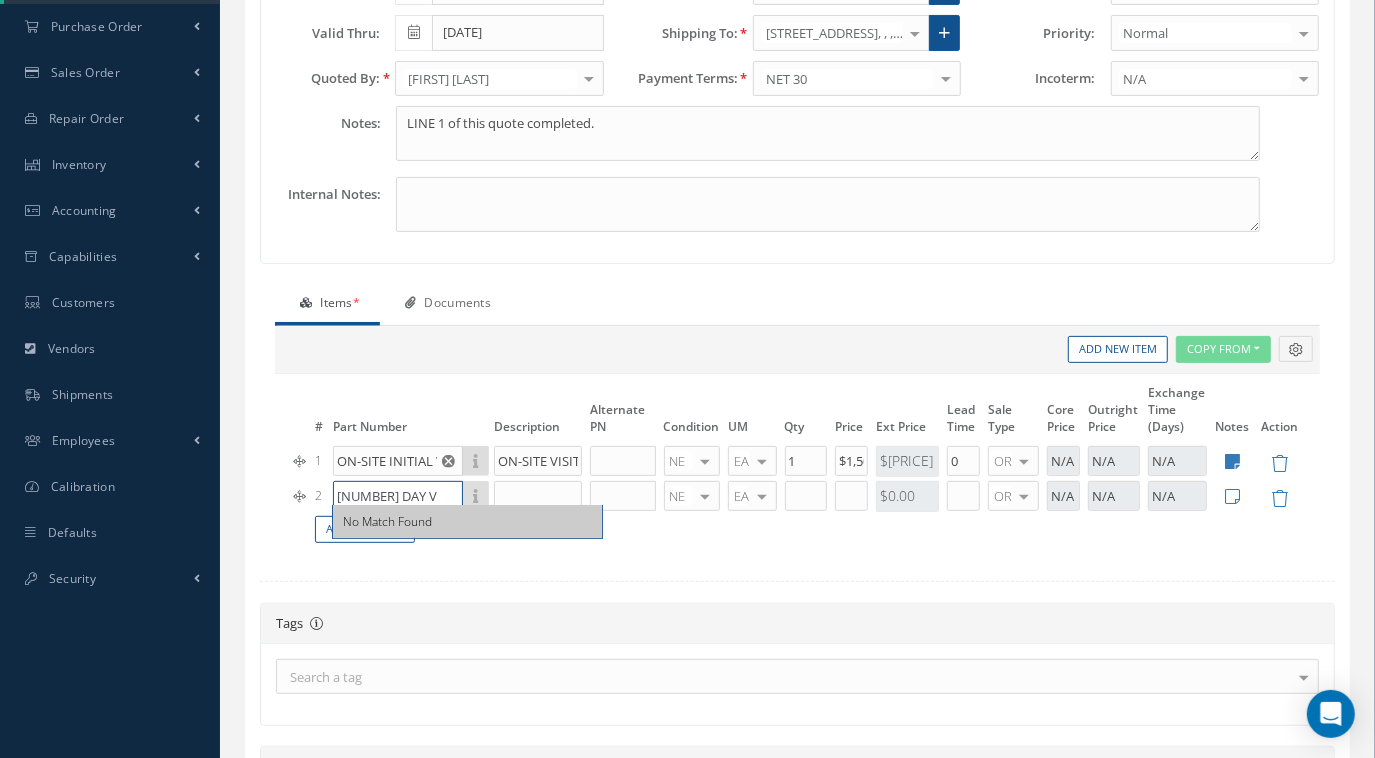 type on "[DURATION] VISIT" 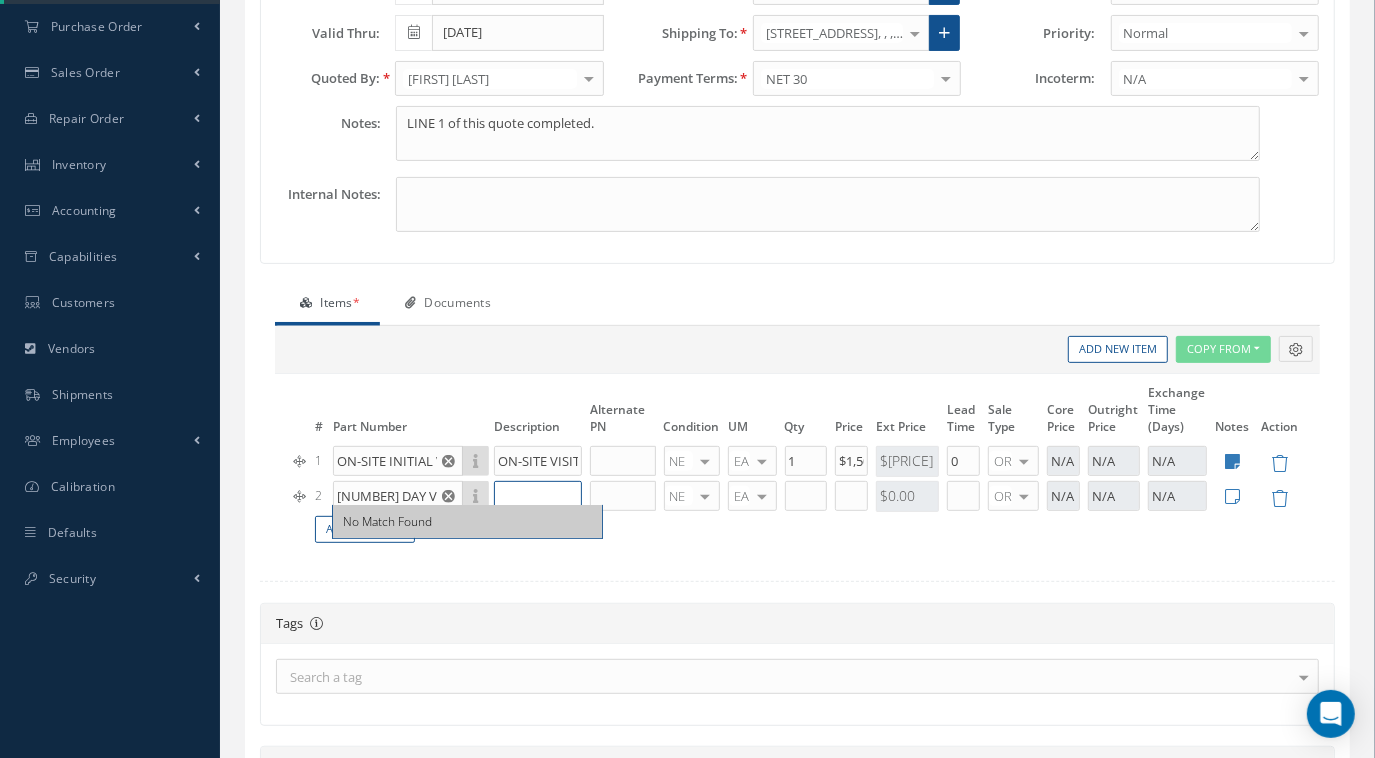 click at bounding box center (387, 550) 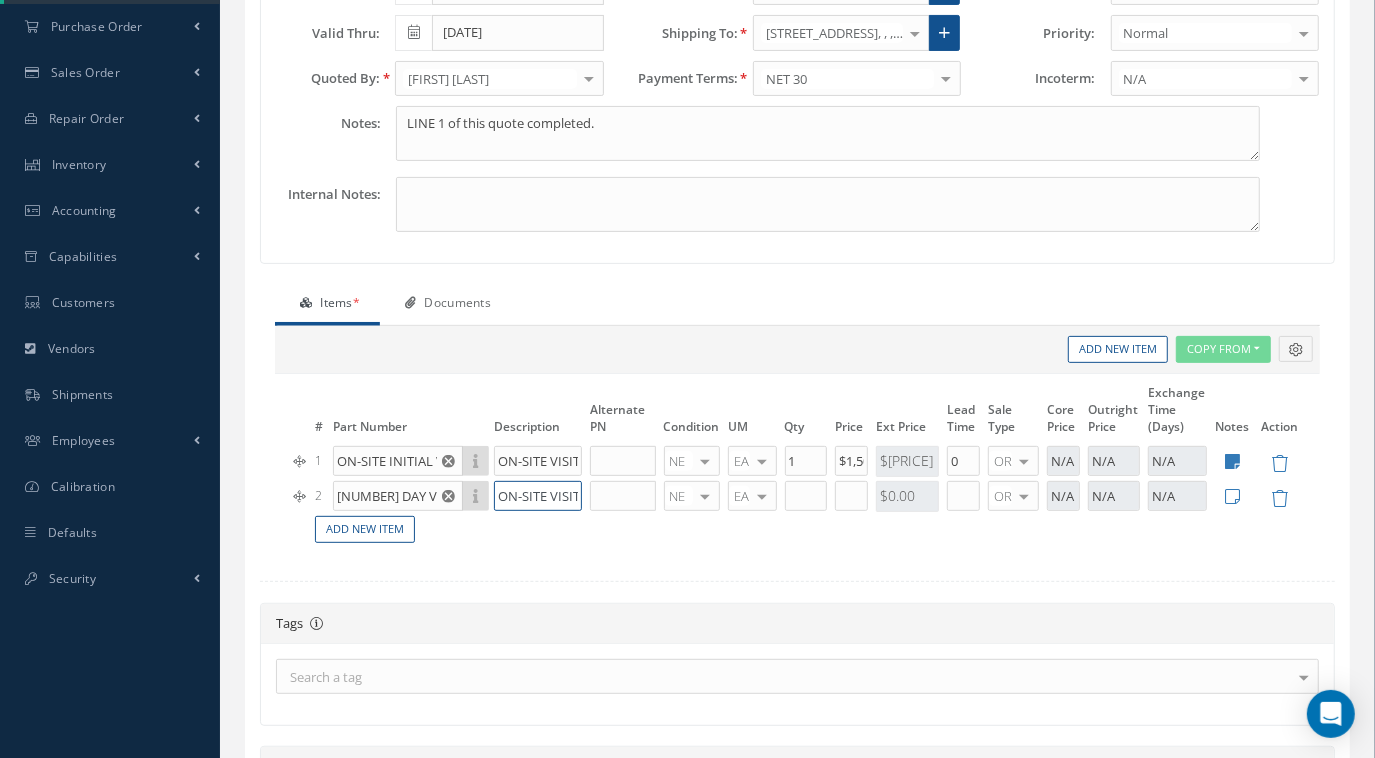scroll, scrollTop: 0, scrollLeft: 1, axis: horizontal 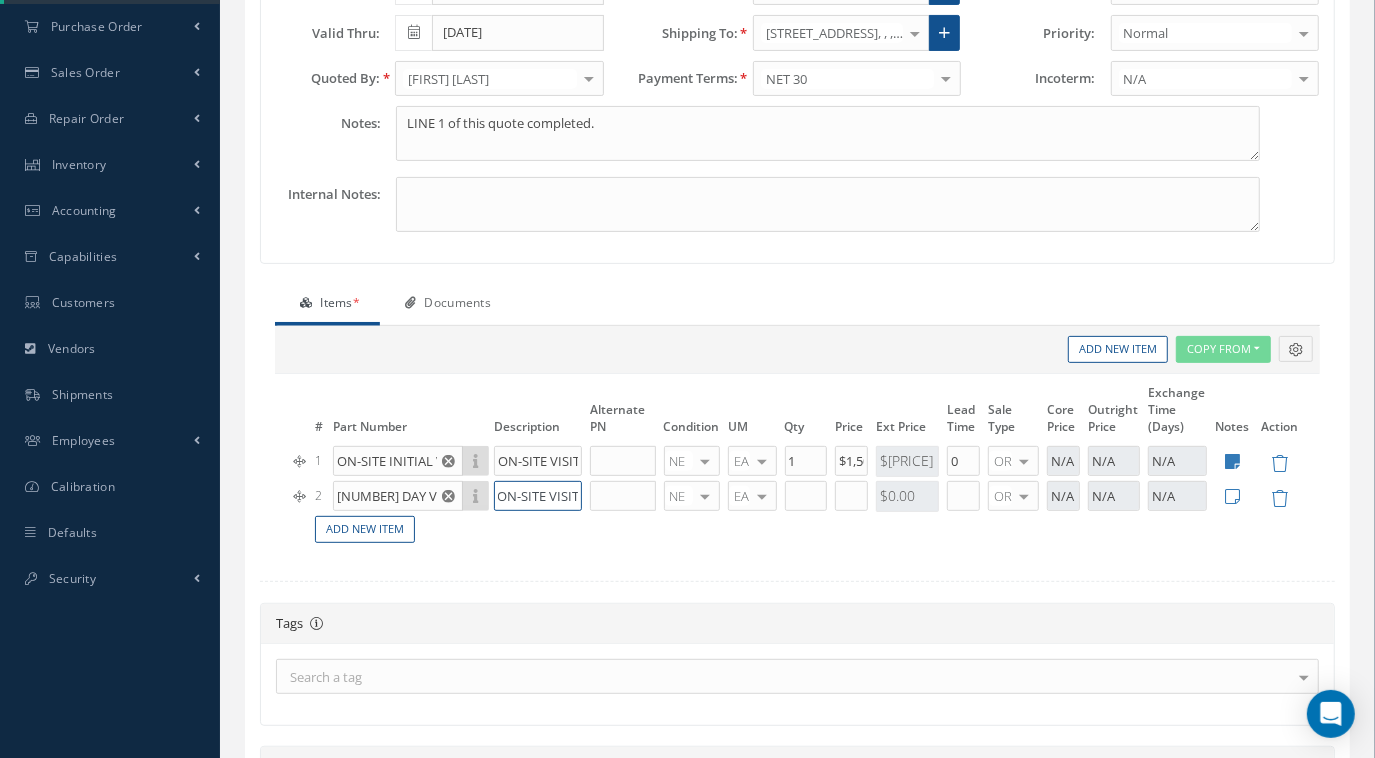 type on "ON-SITE VISIT" 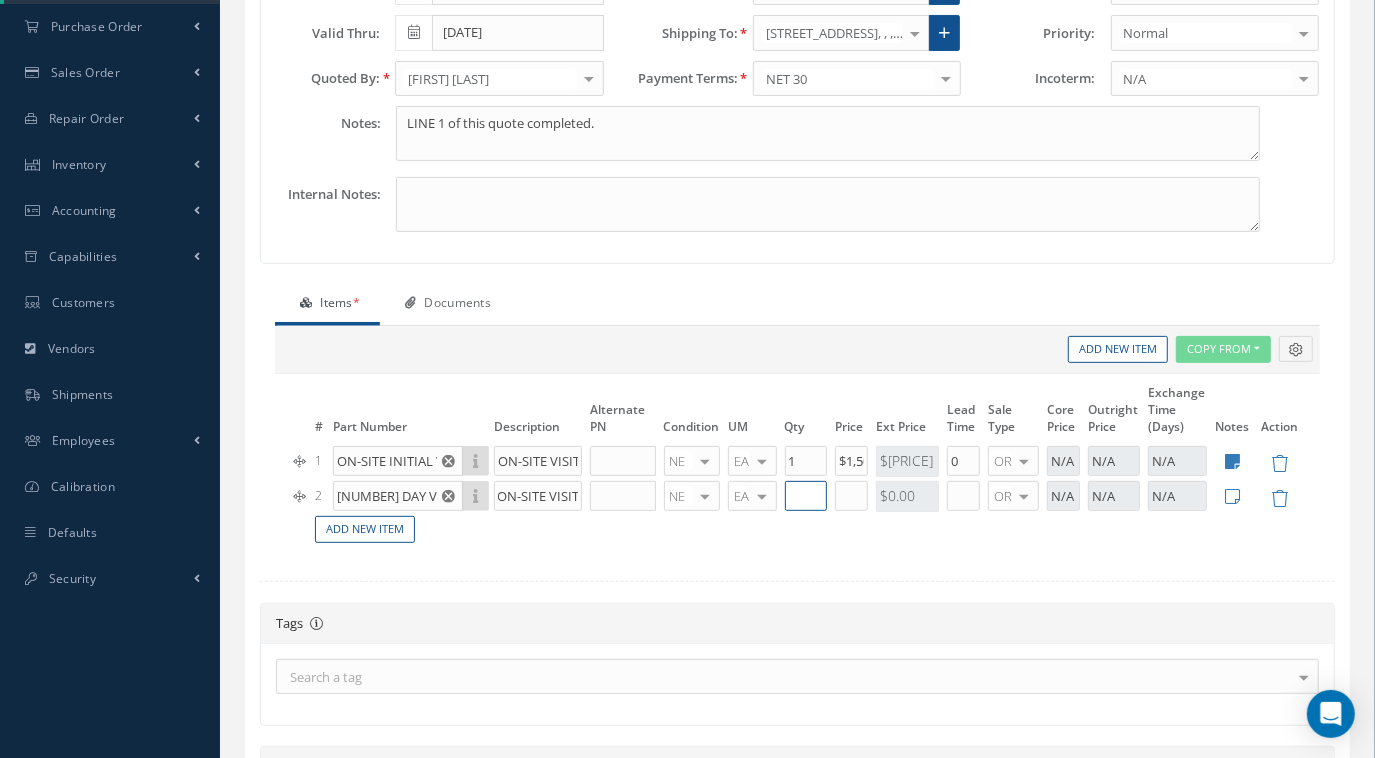 click at bounding box center (387, 550) 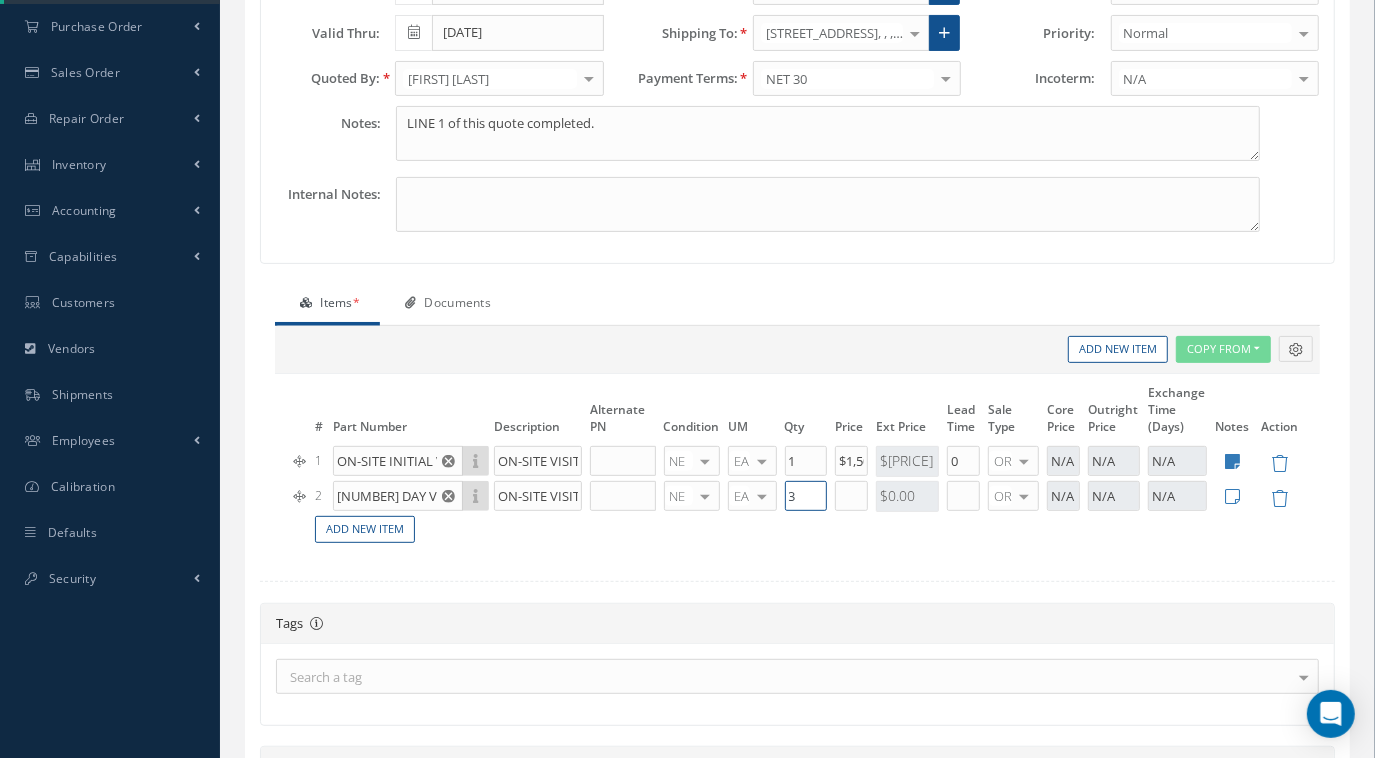 type on "3" 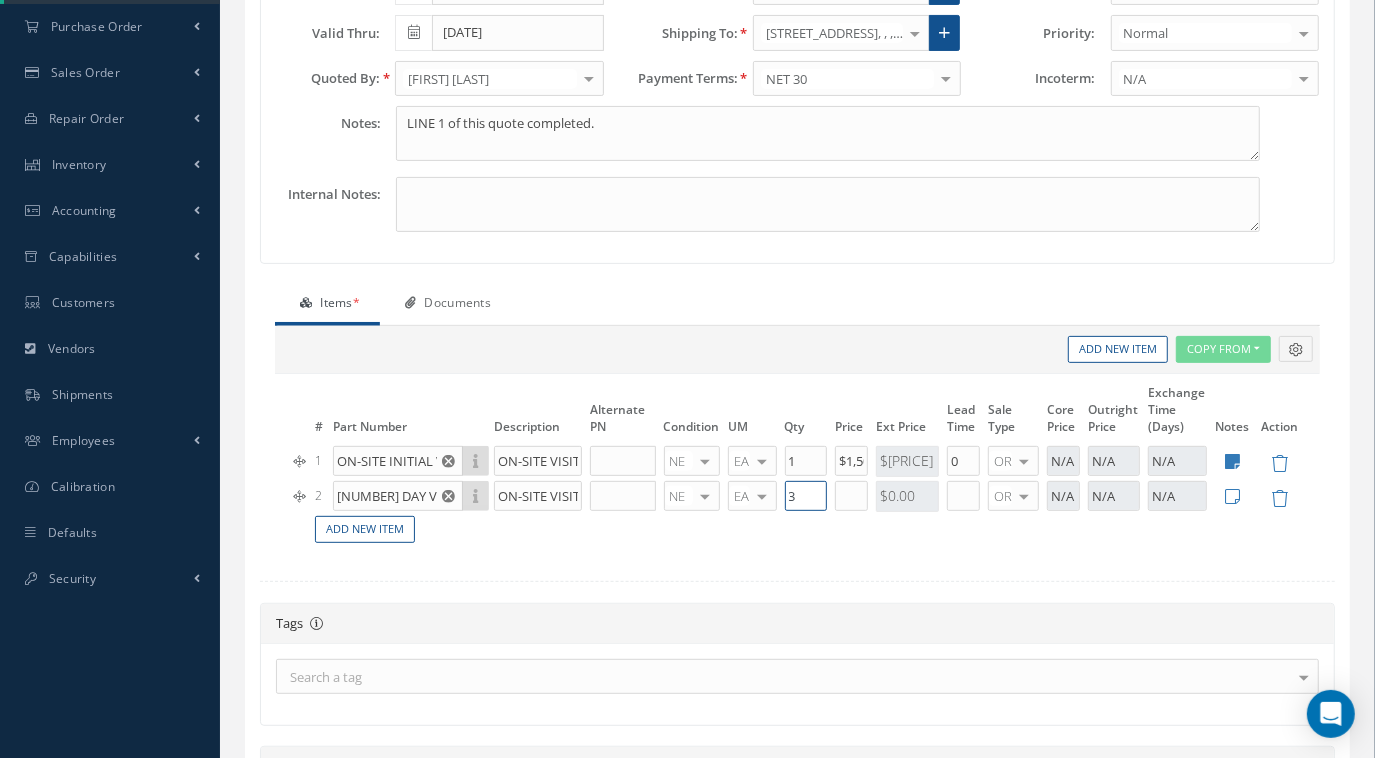 drag, startPoint x: 815, startPoint y: 490, endPoint x: 762, endPoint y: 491, distance: 53.009434 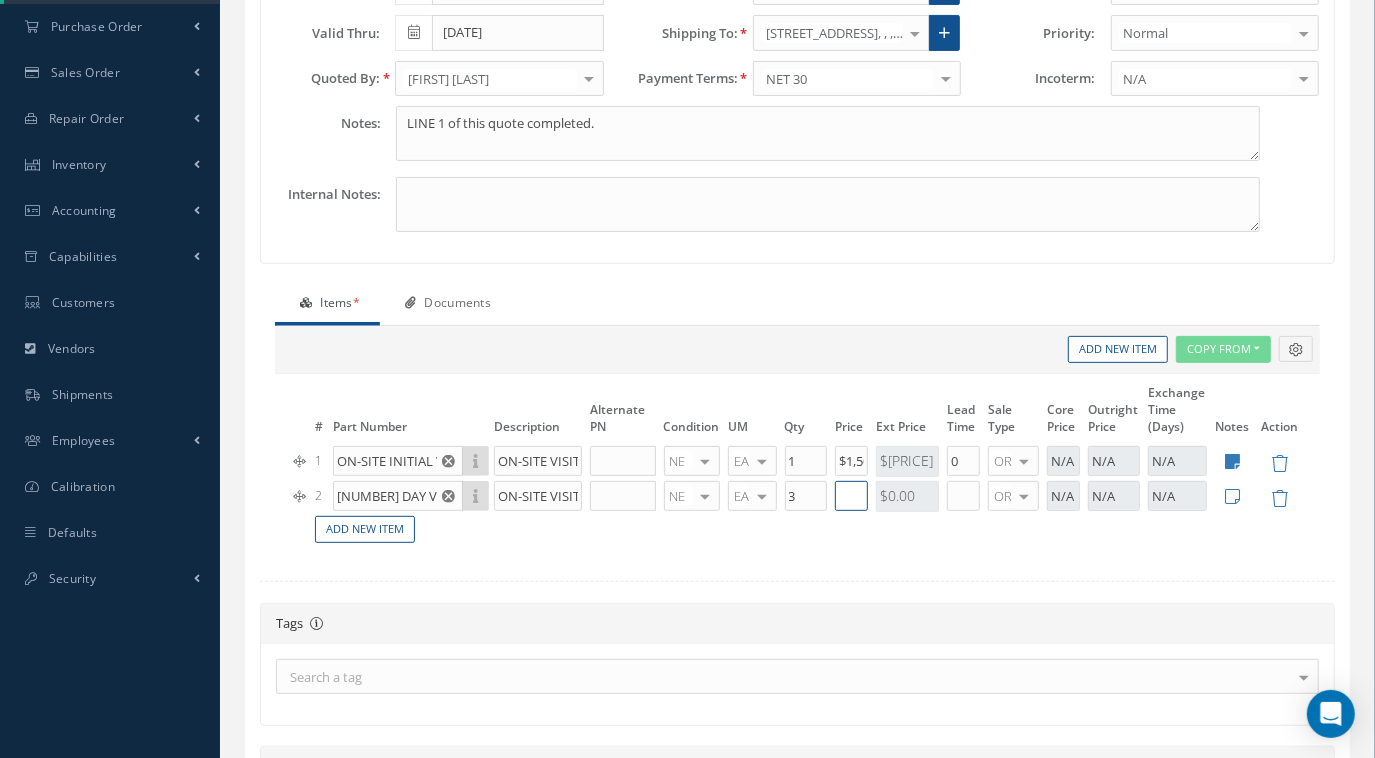click at bounding box center (387, 550) 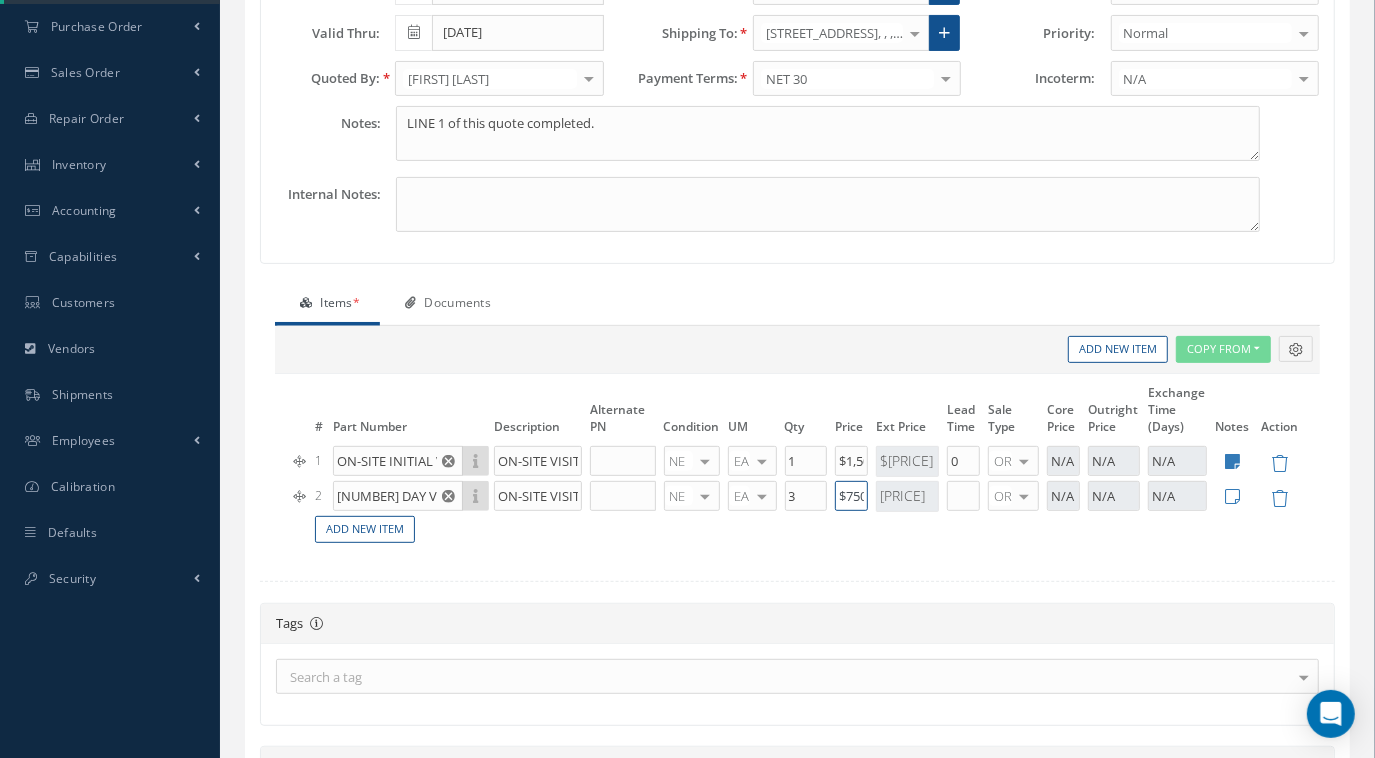 scroll, scrollTop: 0, scrollLeft: 4, axis: horizontal 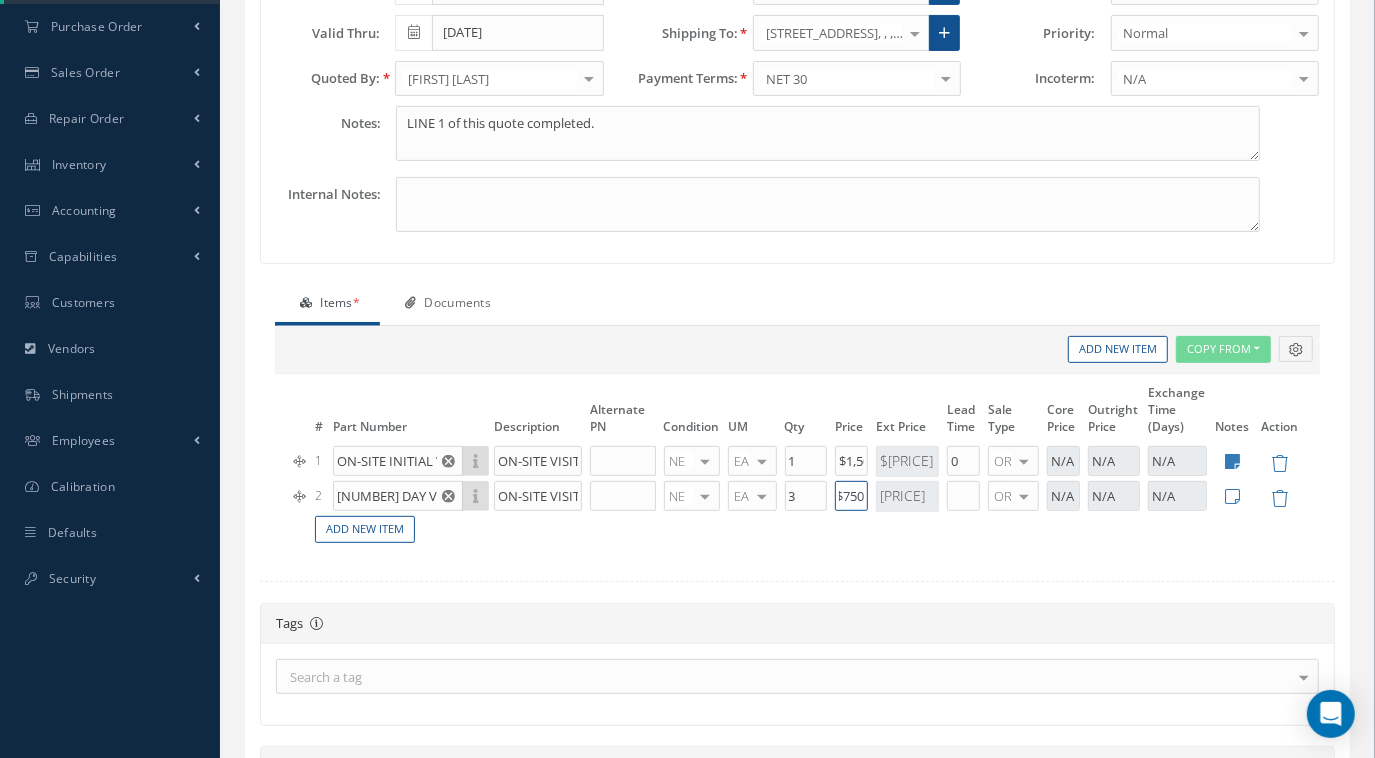 type on "$750" 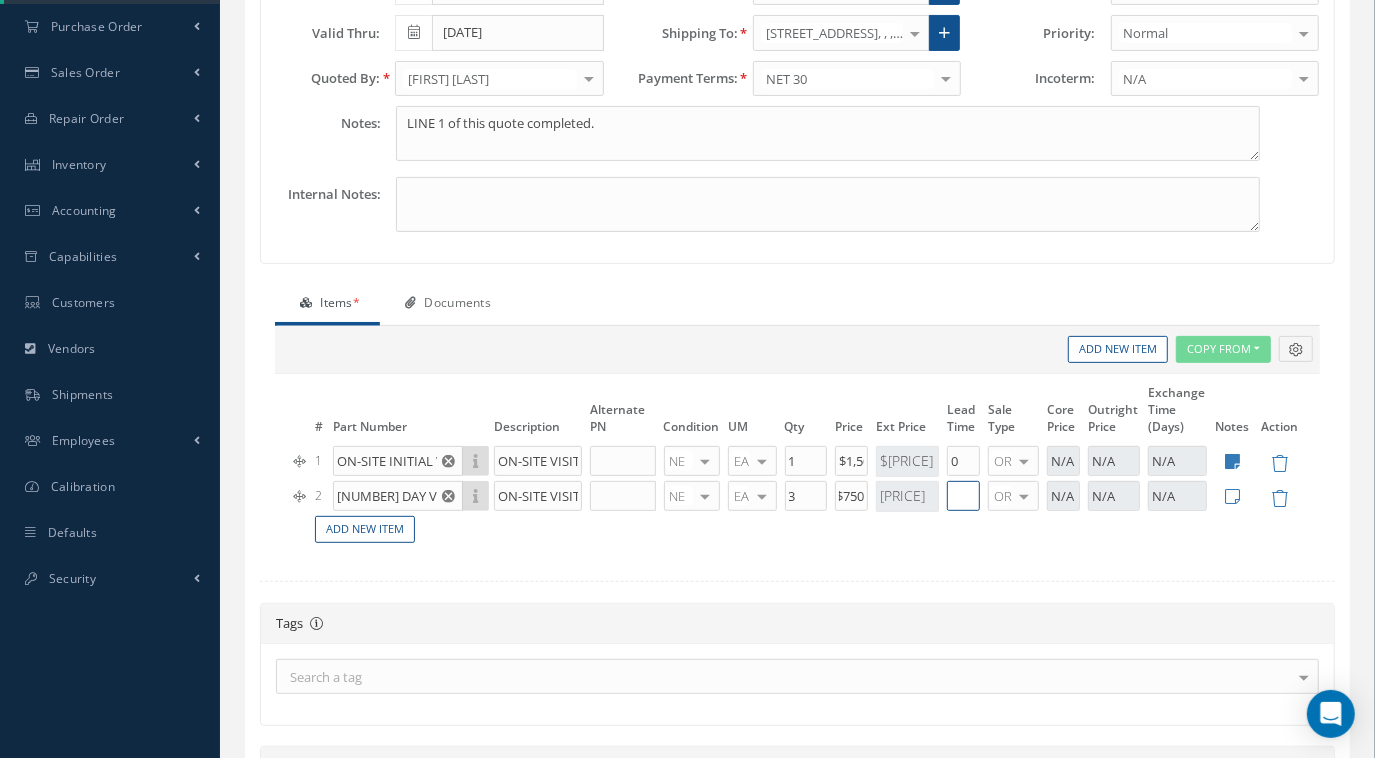 click at bounding box center (387, 550) 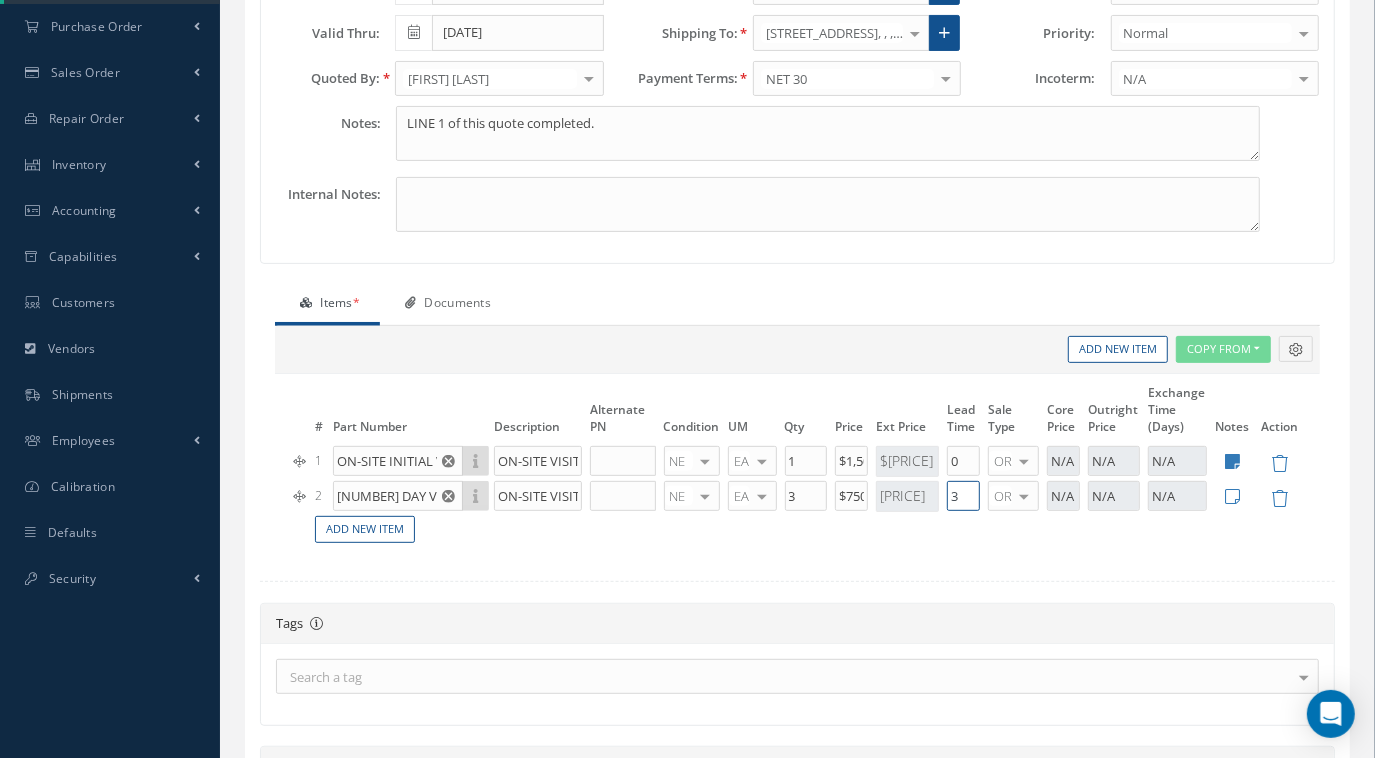 type on "3" 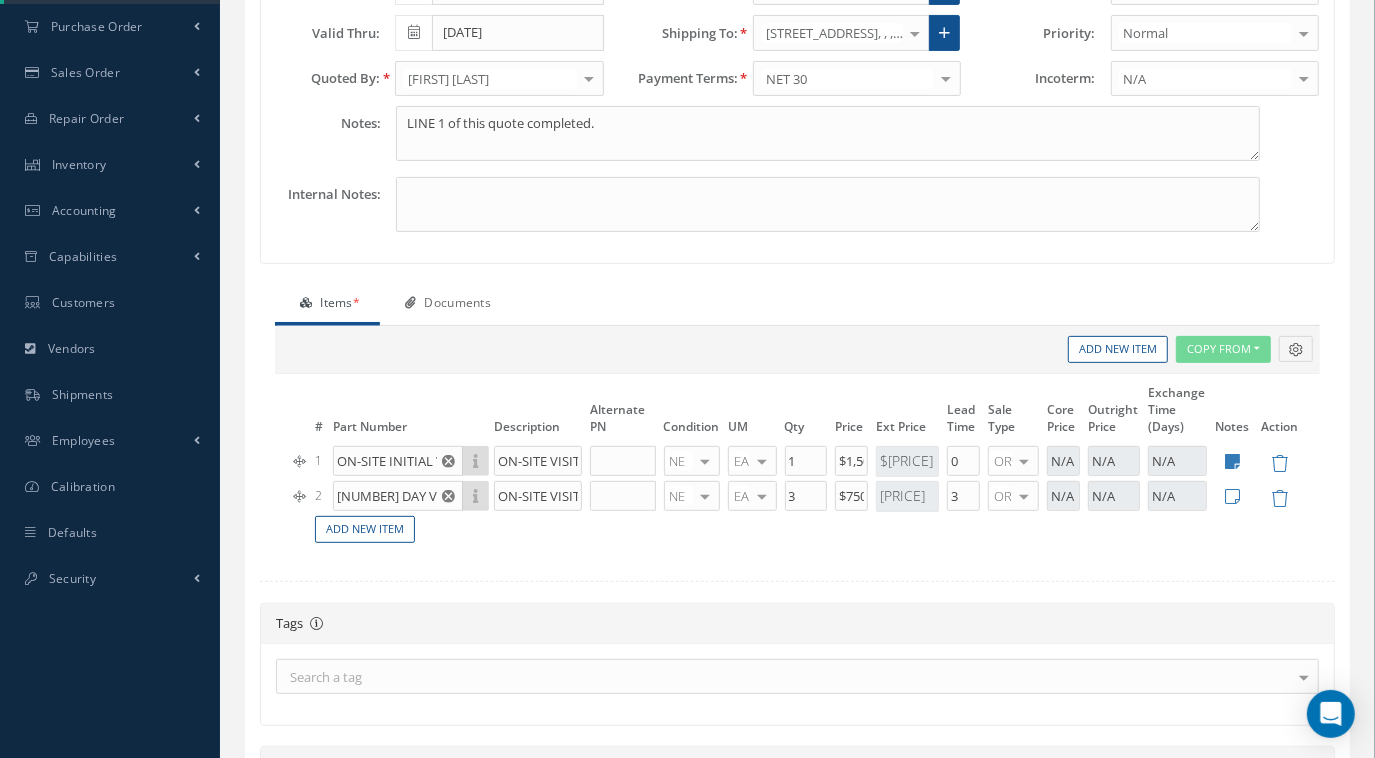 click at bounding box center [1232, 550] 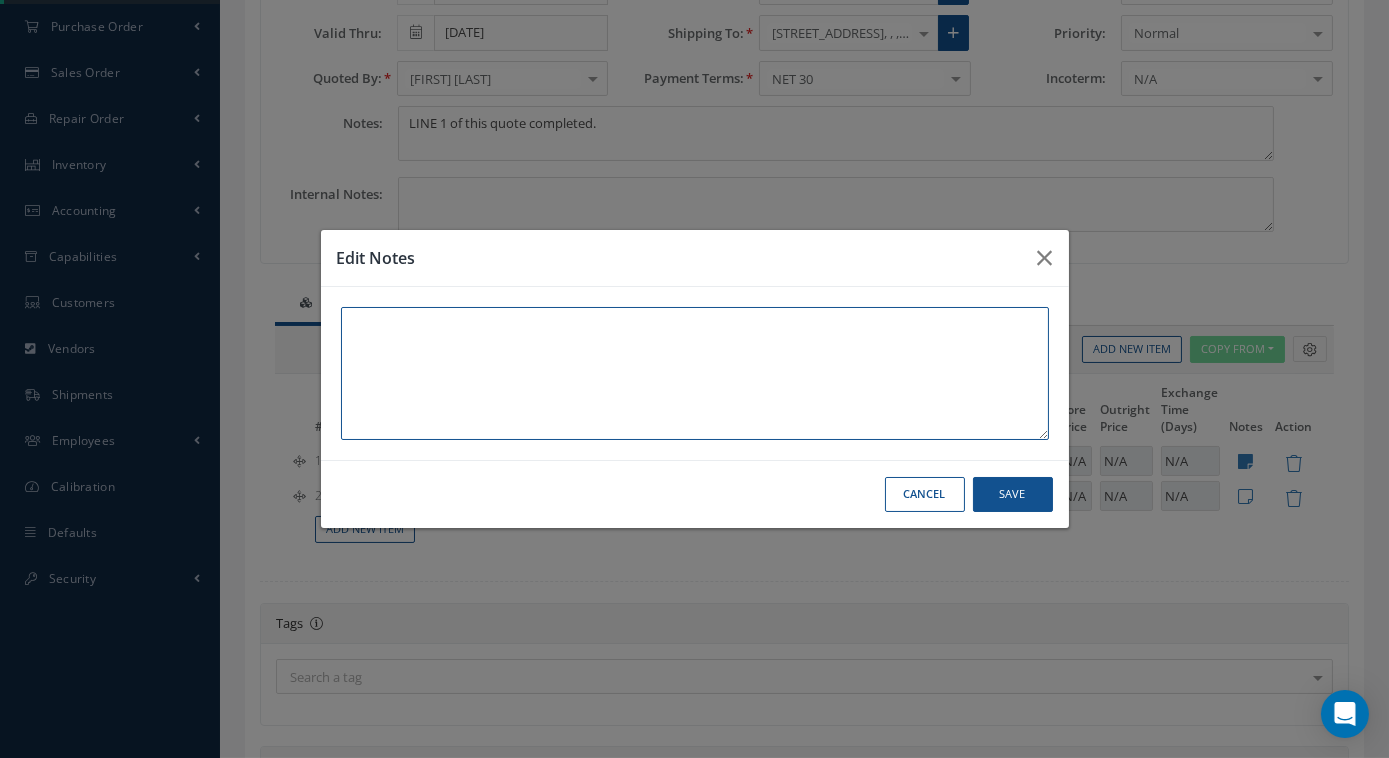 click at bounding box center [695, 373] 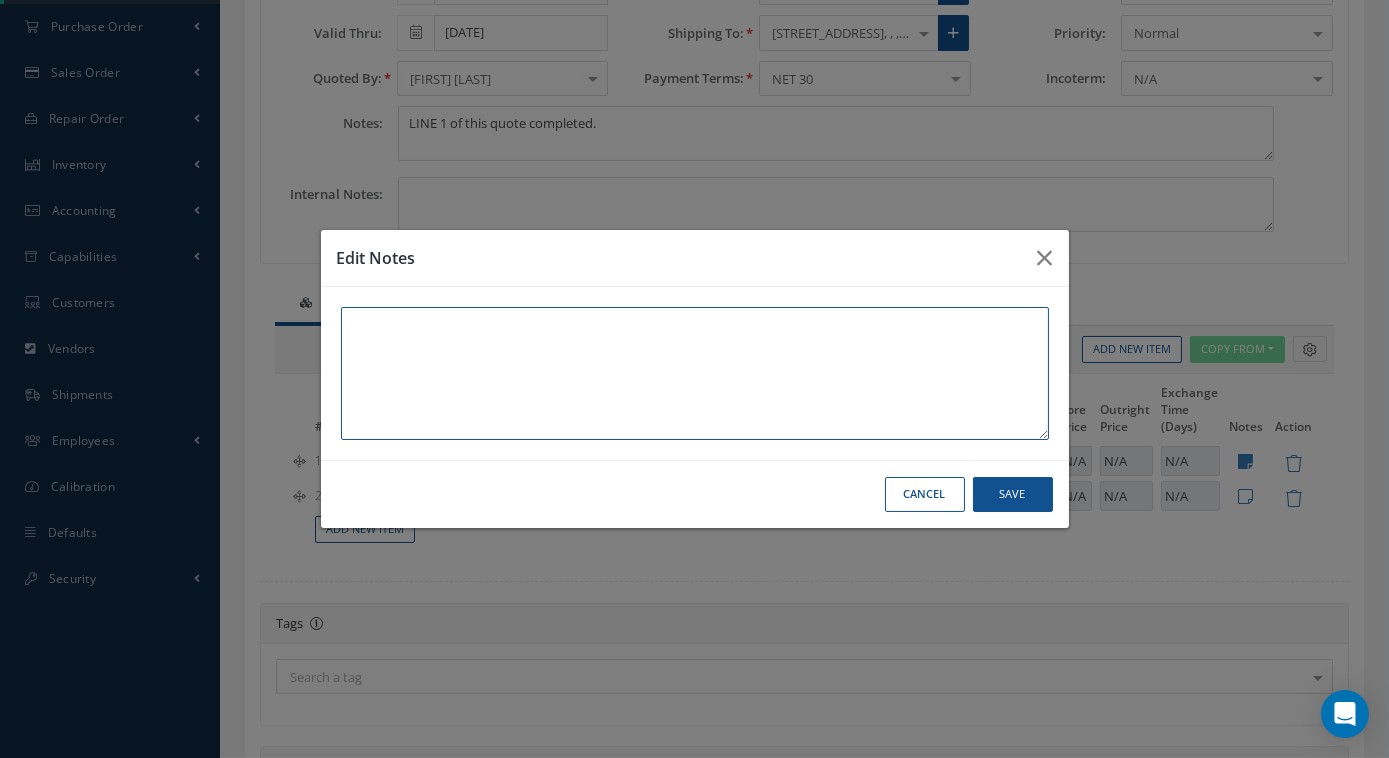 click at bounding box center (695, 373) 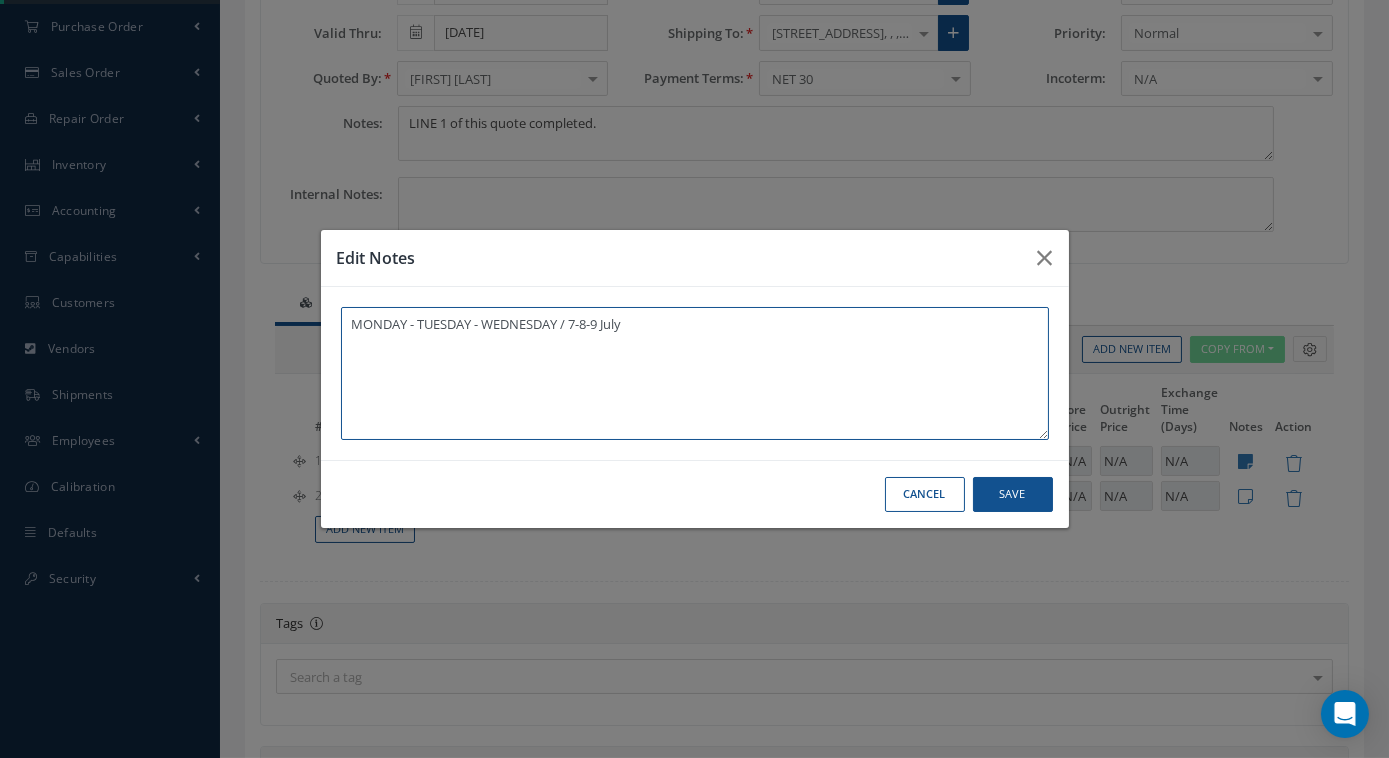 type on "MONDAY - TUESDAY - WEDNESDAY / 7-8-9 July" 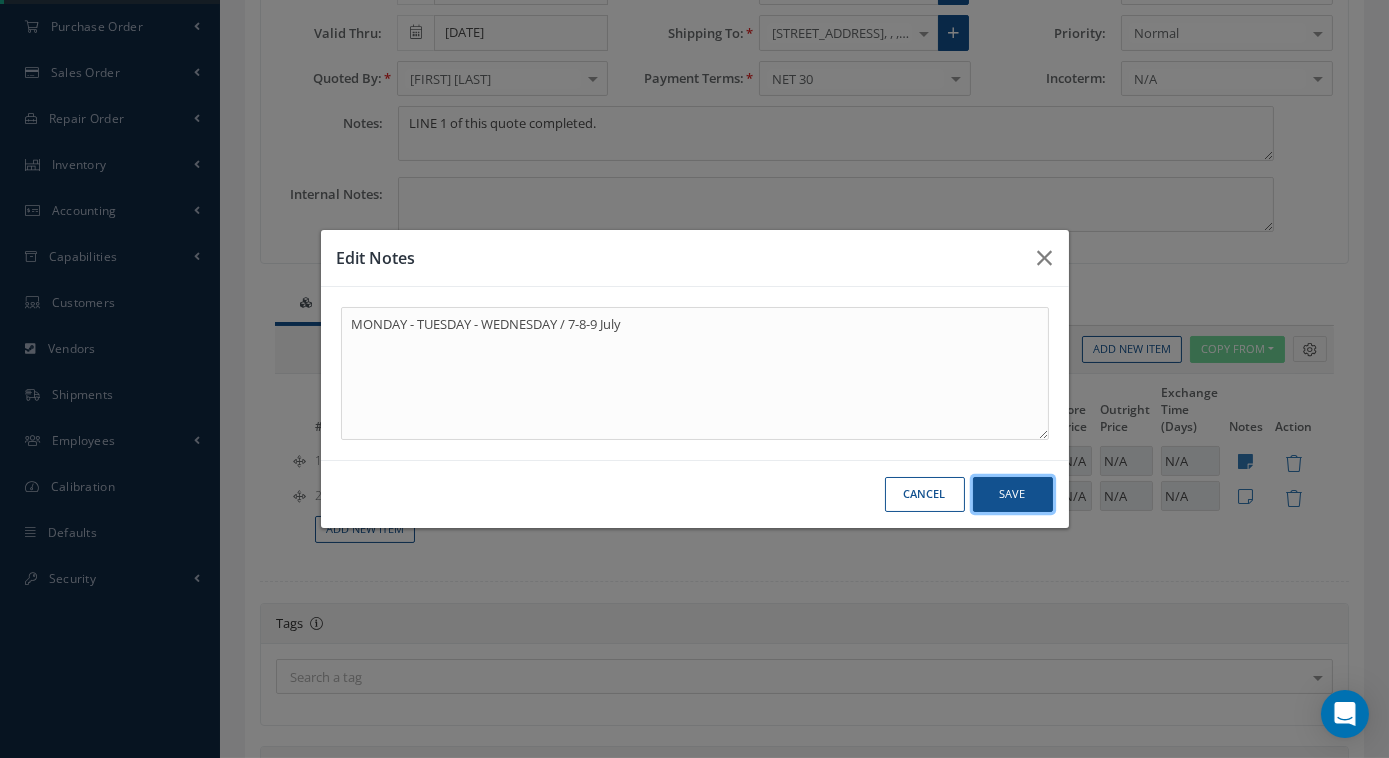 click on "Save" at bounding box center [1013, 494] 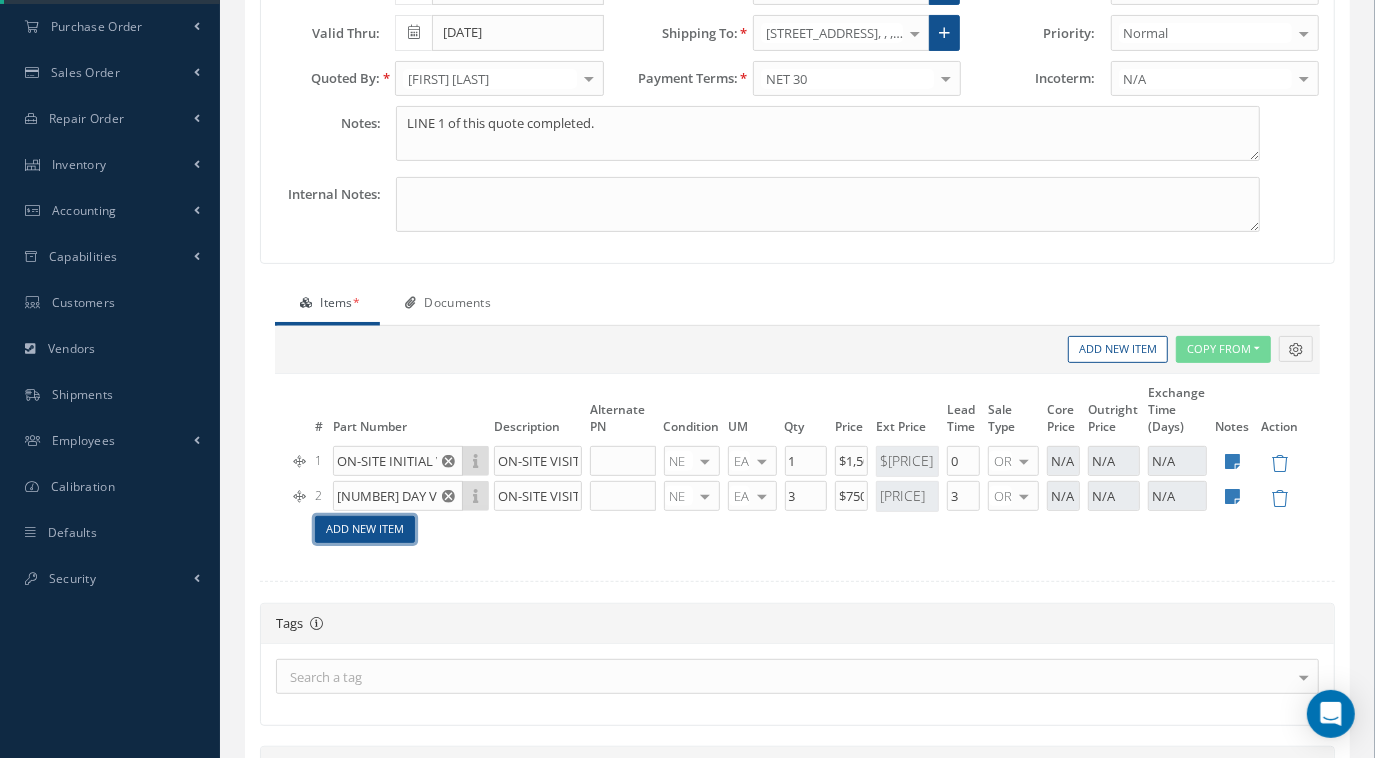click on "Add New Item" at bounding box center [364, 603] 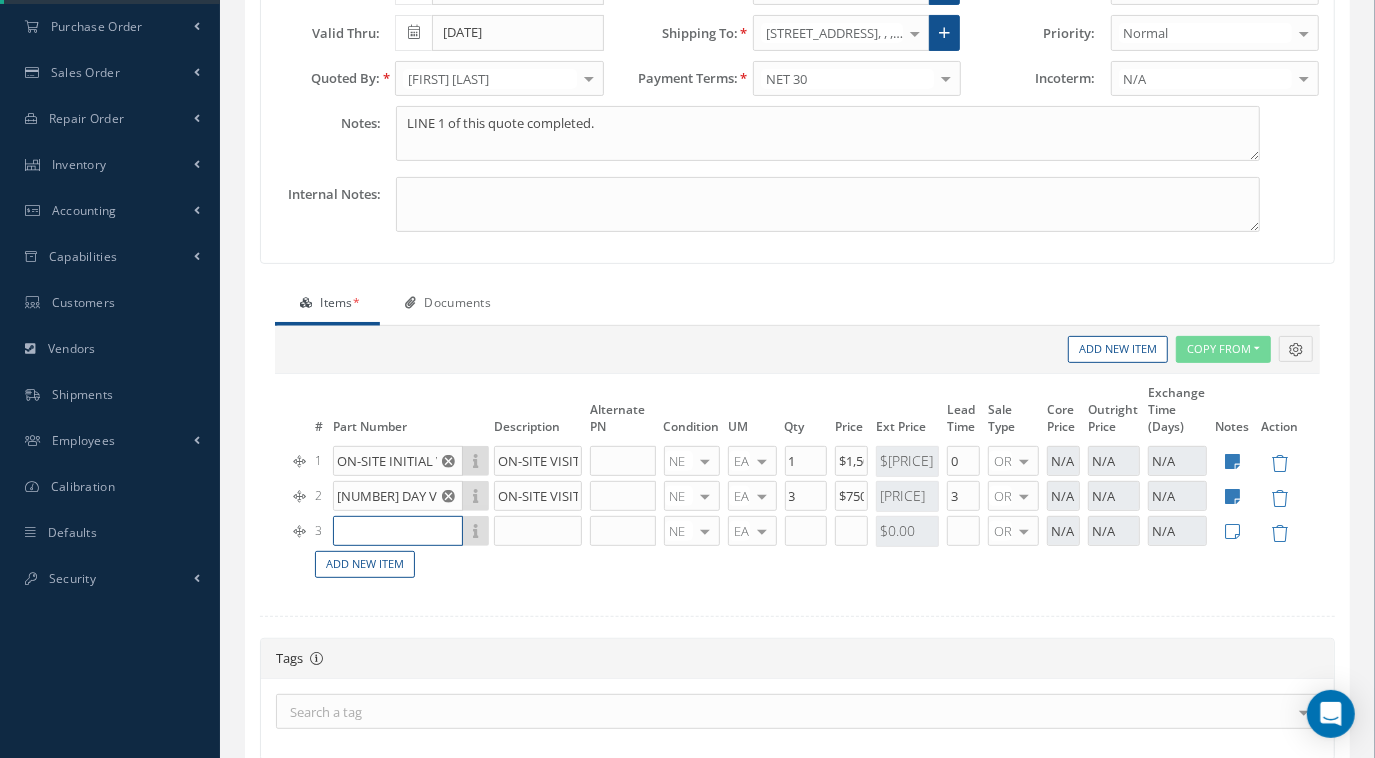 click at bounding box center [387, 605] 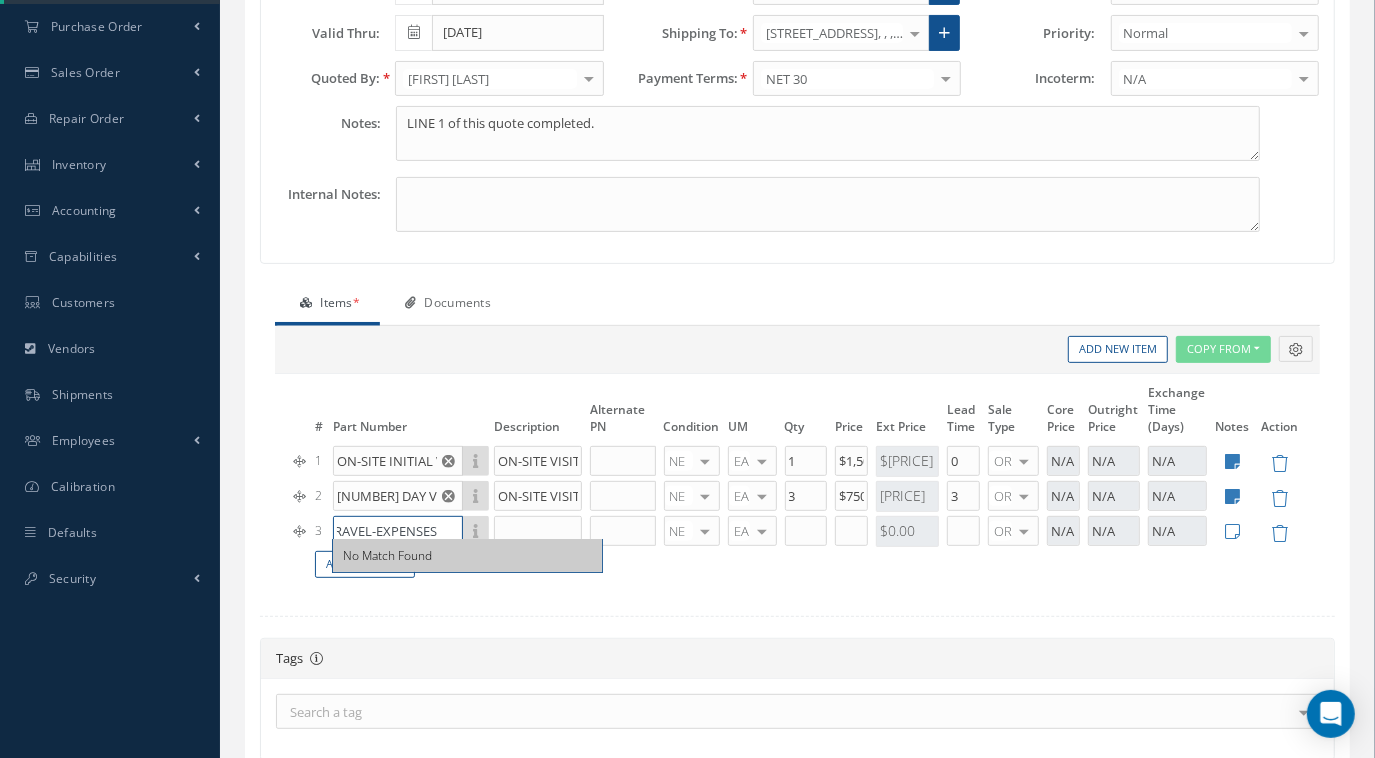 scroll, scrollTop: 0, scrollLeft: 59, axis: horizontal 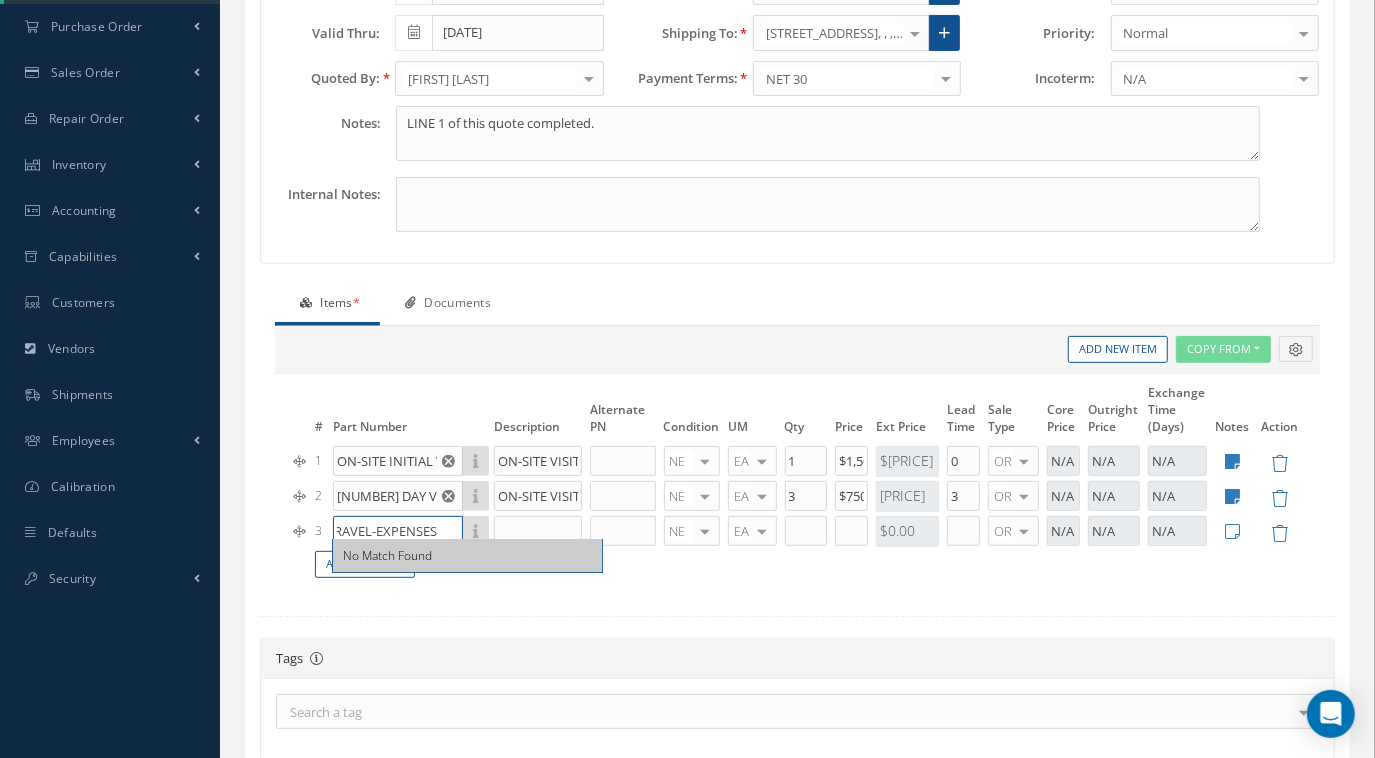 type on "HOTEL-TRAVEL-EXPENSES" 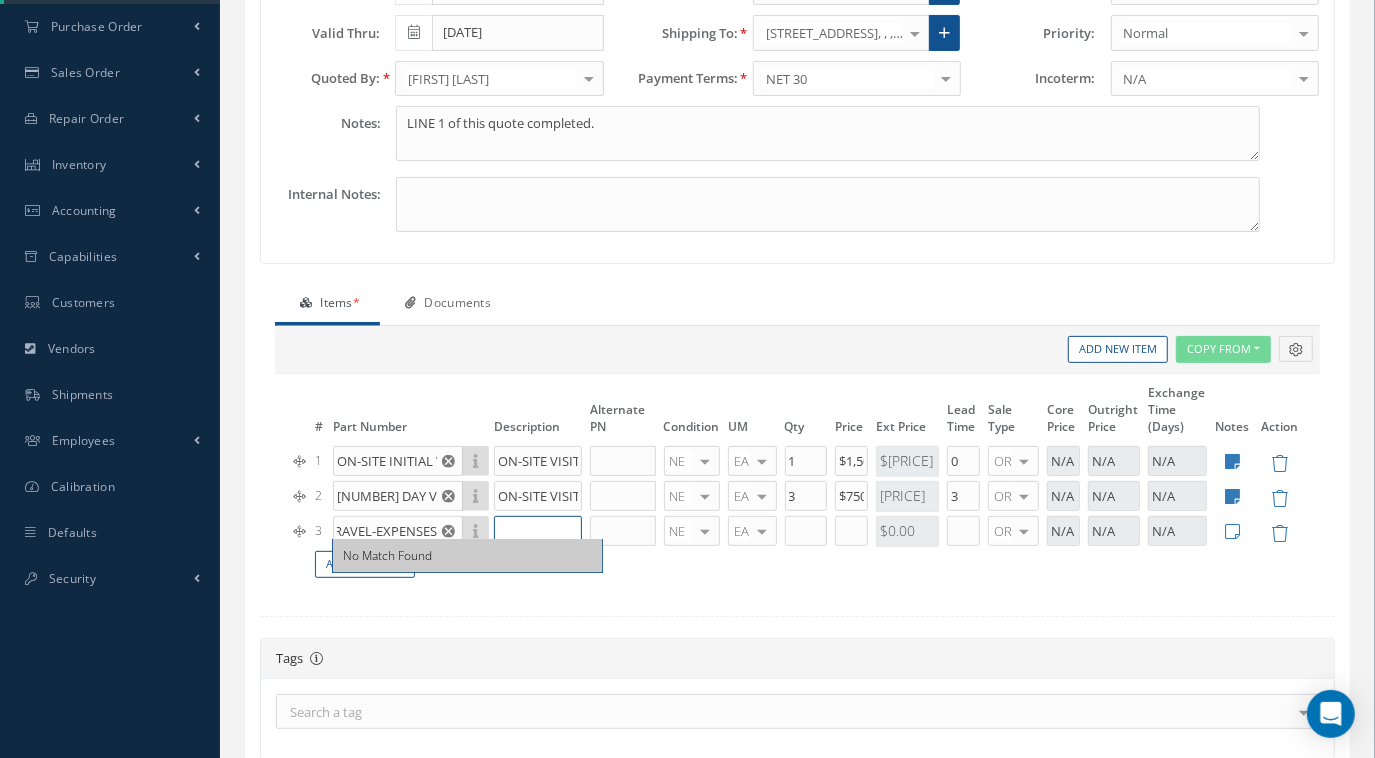 click at bounding box center [387, 605] 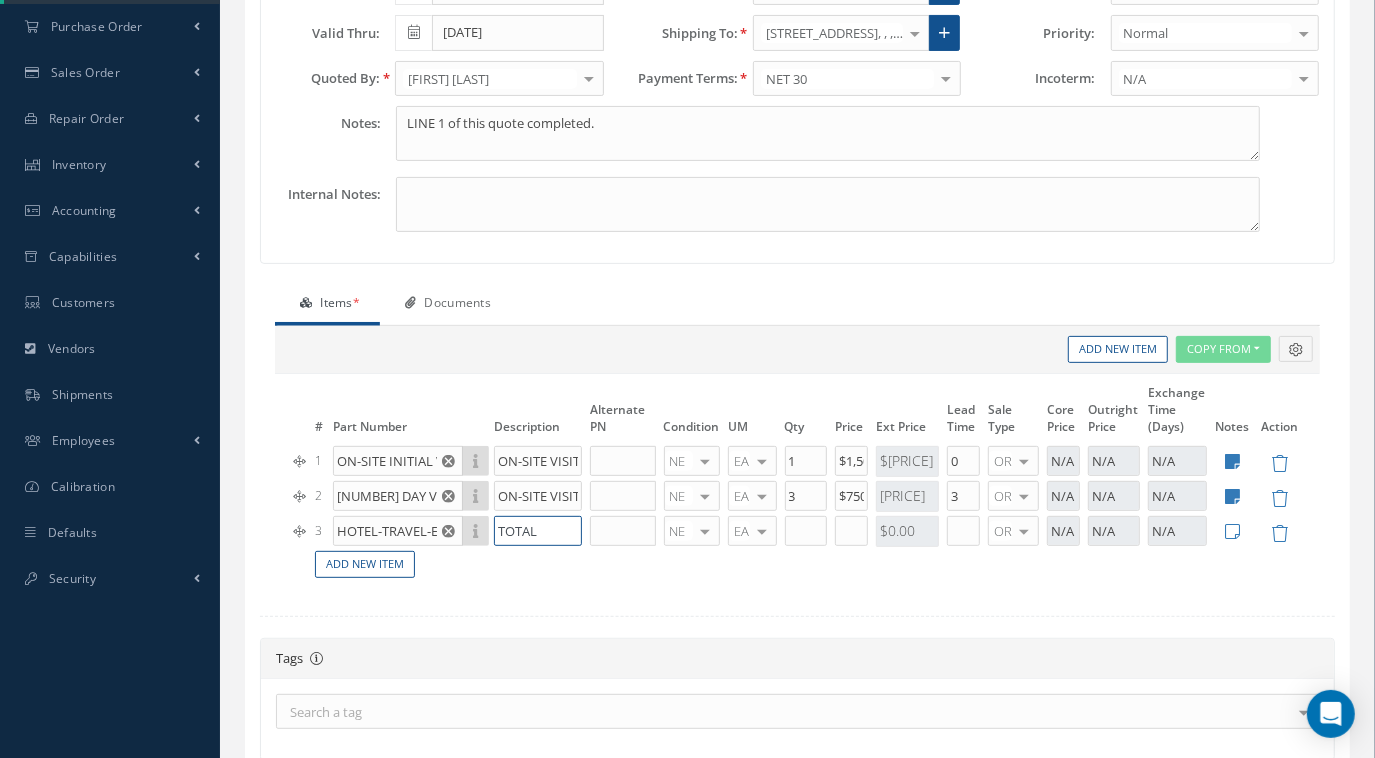 type on "TOTAL" 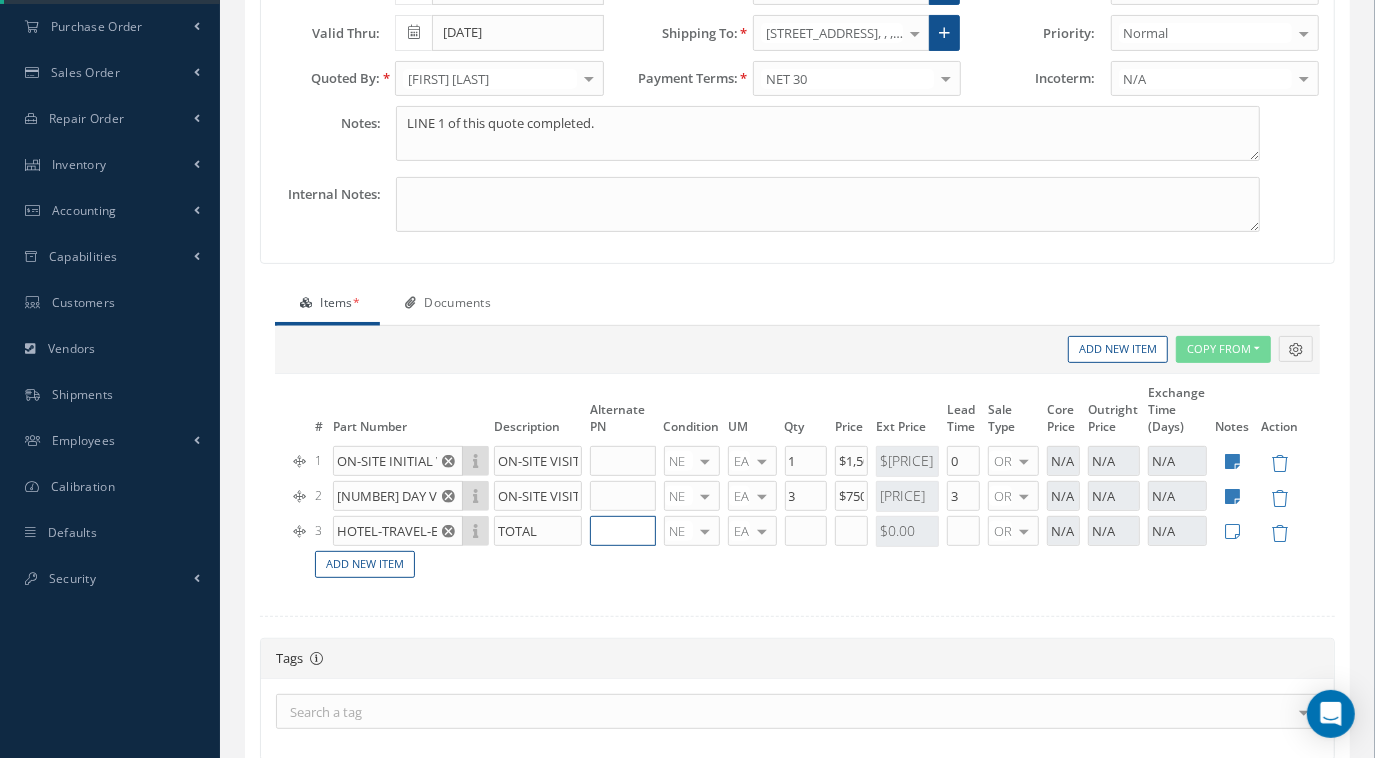 click at bounding box center [553, 605] 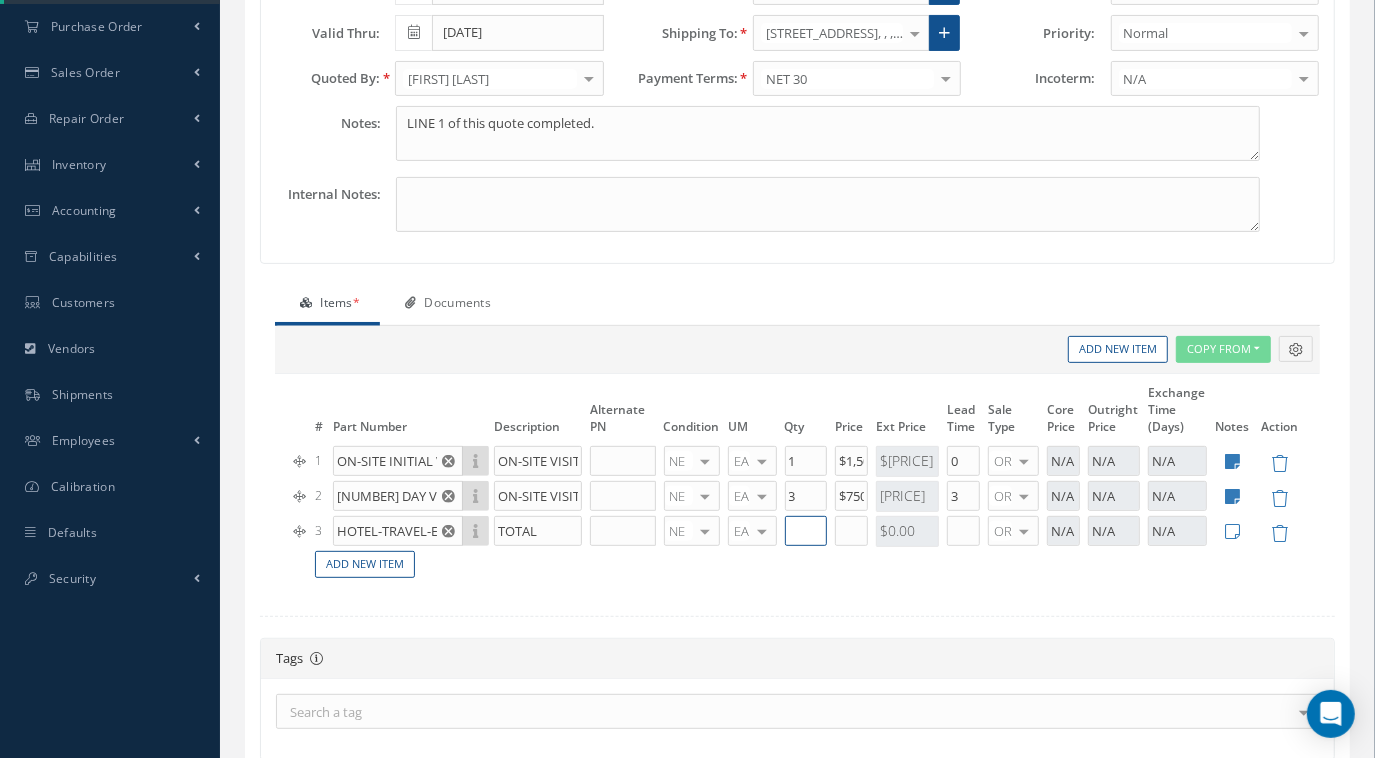 click at bounding box center (387, 605) 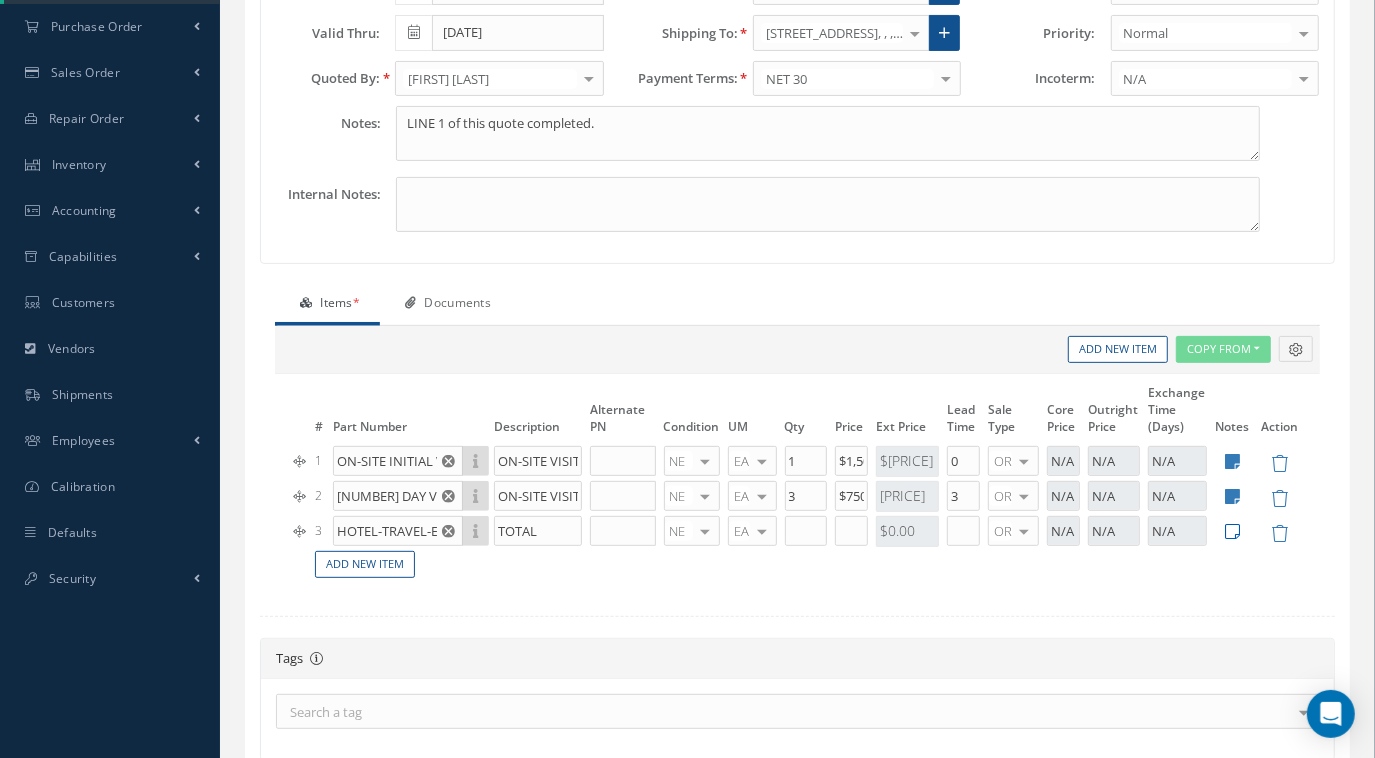 click at bounding box center [1232, 605] 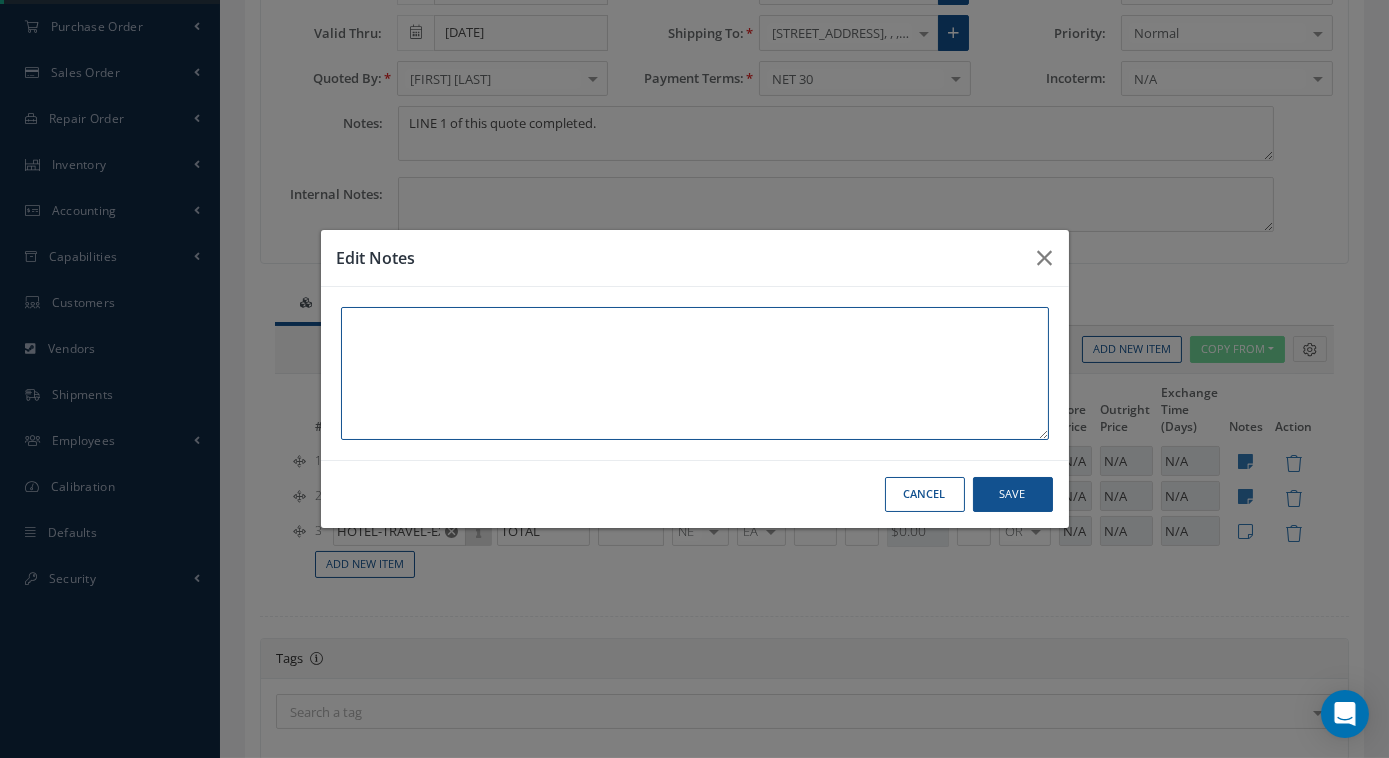 click at bounding box center (695, 373) 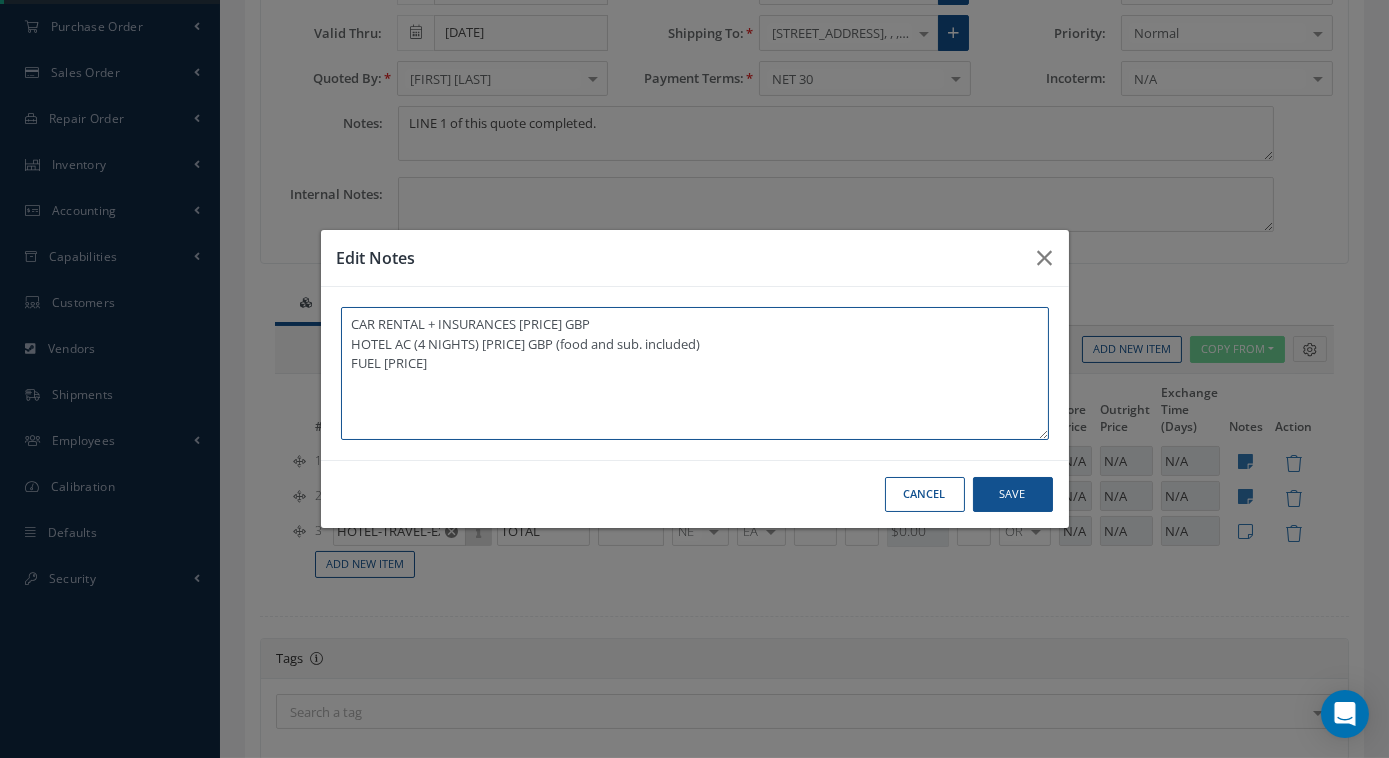 type on "CAR RENTAL + INSURANCES 667.00 GBP
HOTEL AC (4 NIGHTS) 1500.00 GBP (food and sub. included)
FUEL 125.00" 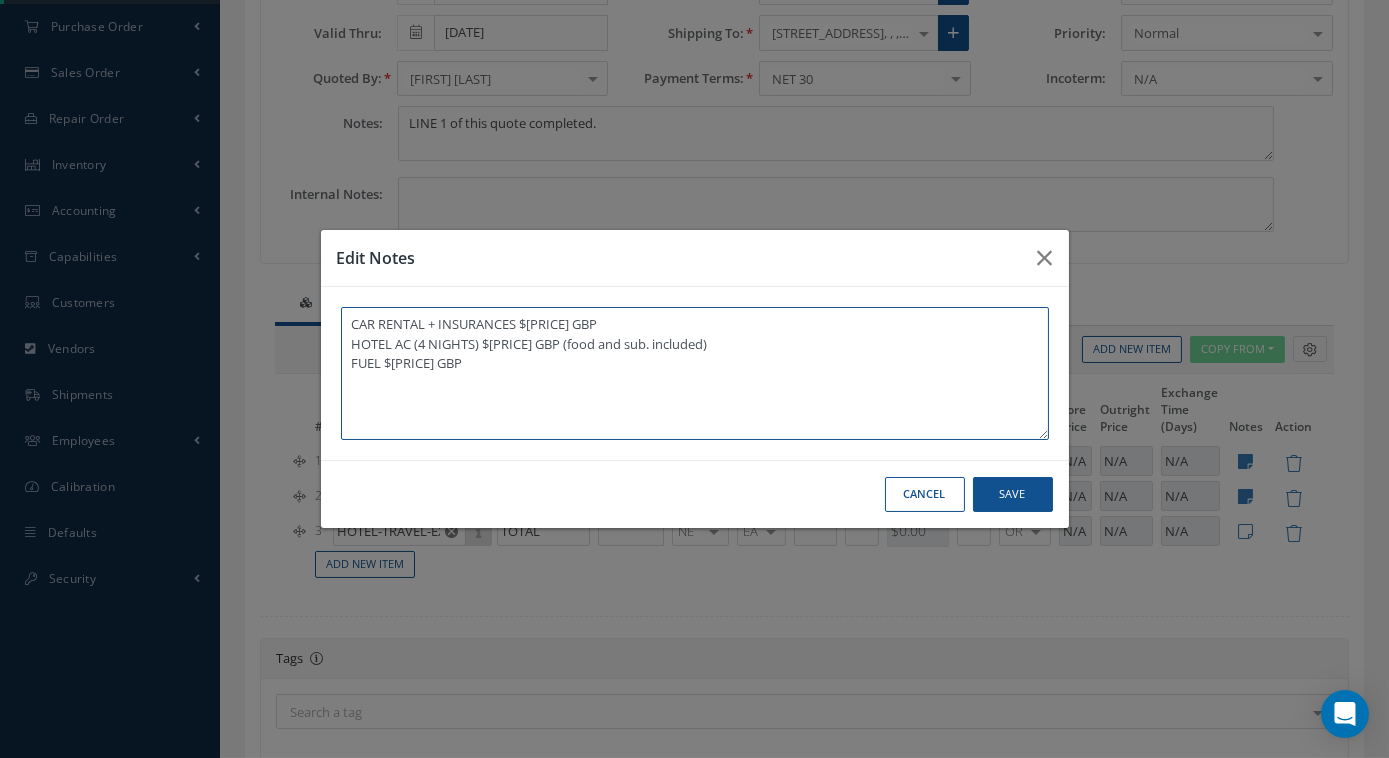 click on "CAR RENTAL + INSURANCES 667.00 GBP
HOTEL AC (4 NIGHTS) 1500.00 GBP (food and sub. included)
FUEL 125.00 GBP" at bounding box center [695, 373] 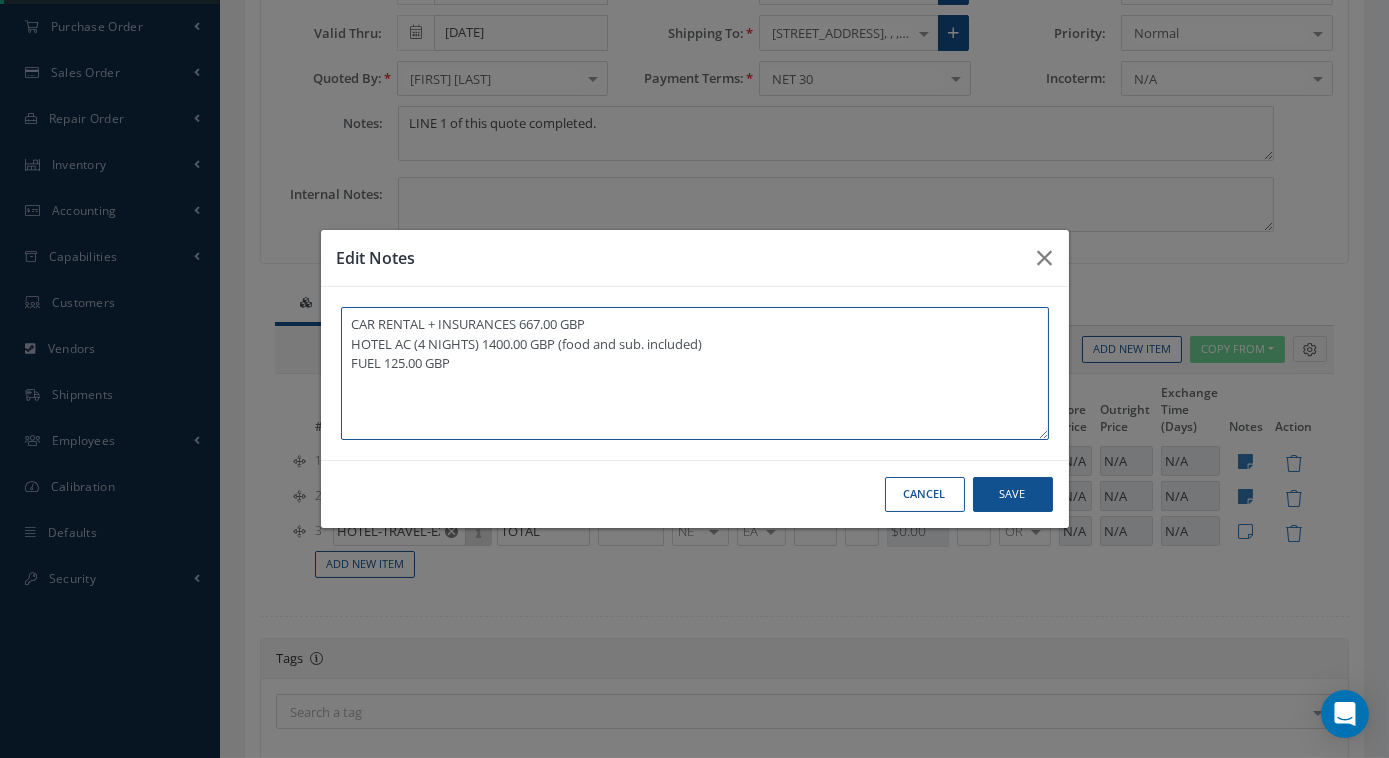click on "CAR RENTAL + INSURANCES 667.00 GBP
HOTEL AC (4 NIGHTS) 1400.00 GBP (food and sub. included)
FUEL 125.00 GBP" at bounding box center (695, 373) 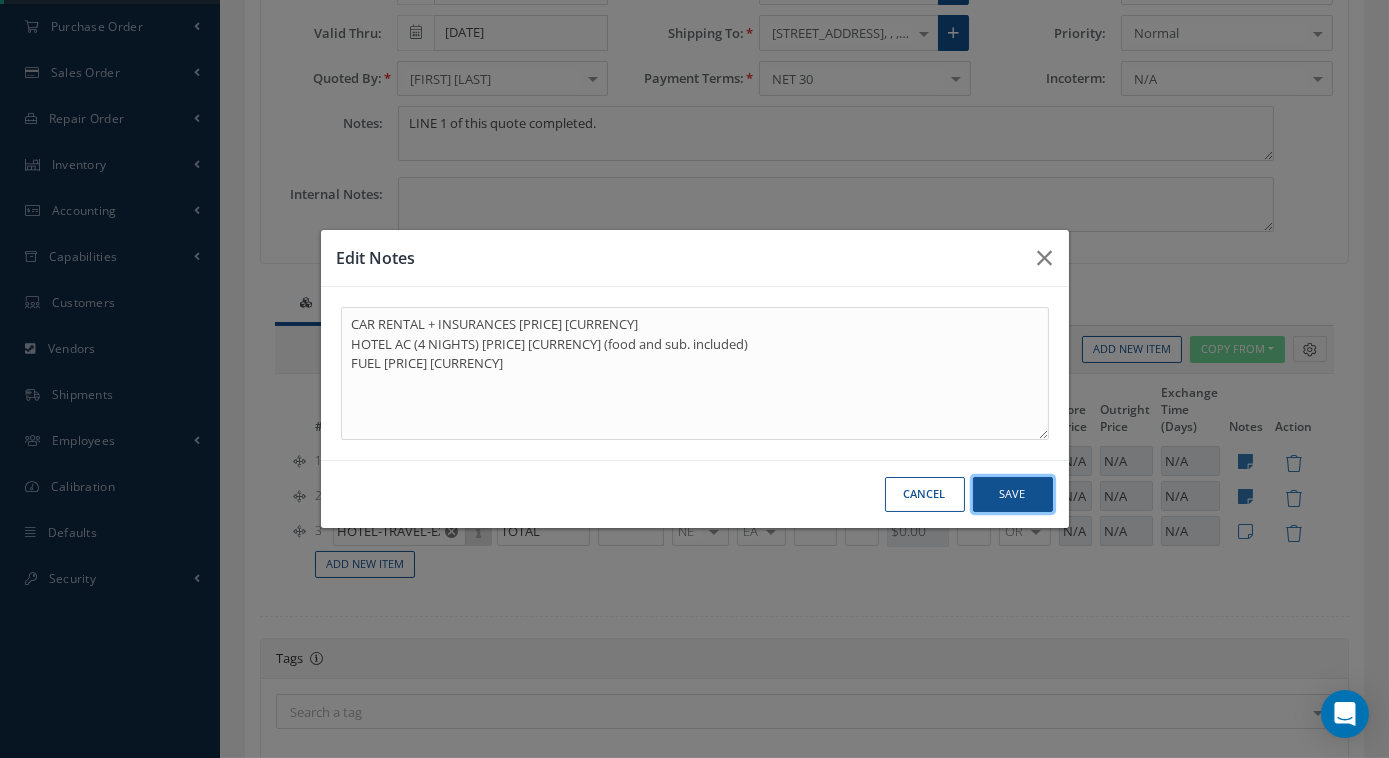 click on "Save" at bounding box center [1013, 494] 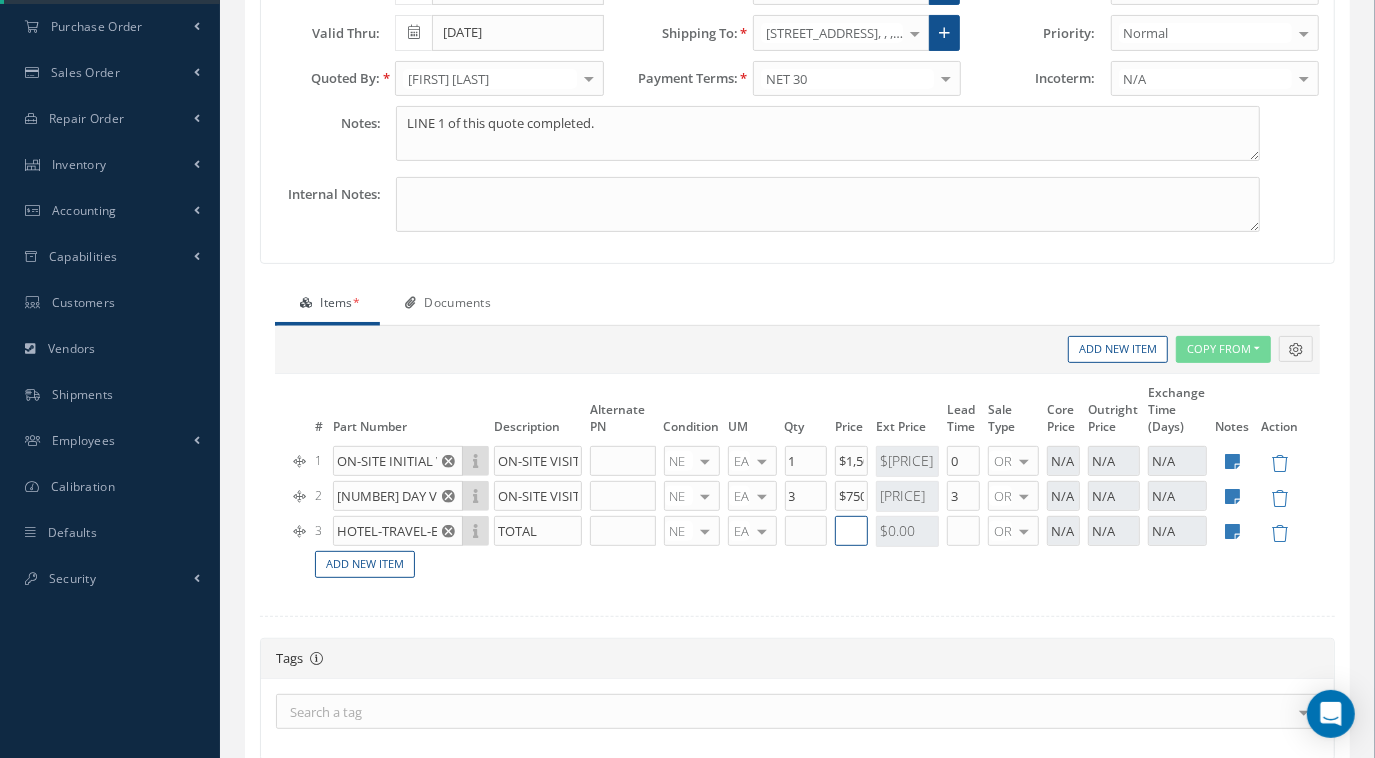 click at bounding box center (387, 605) 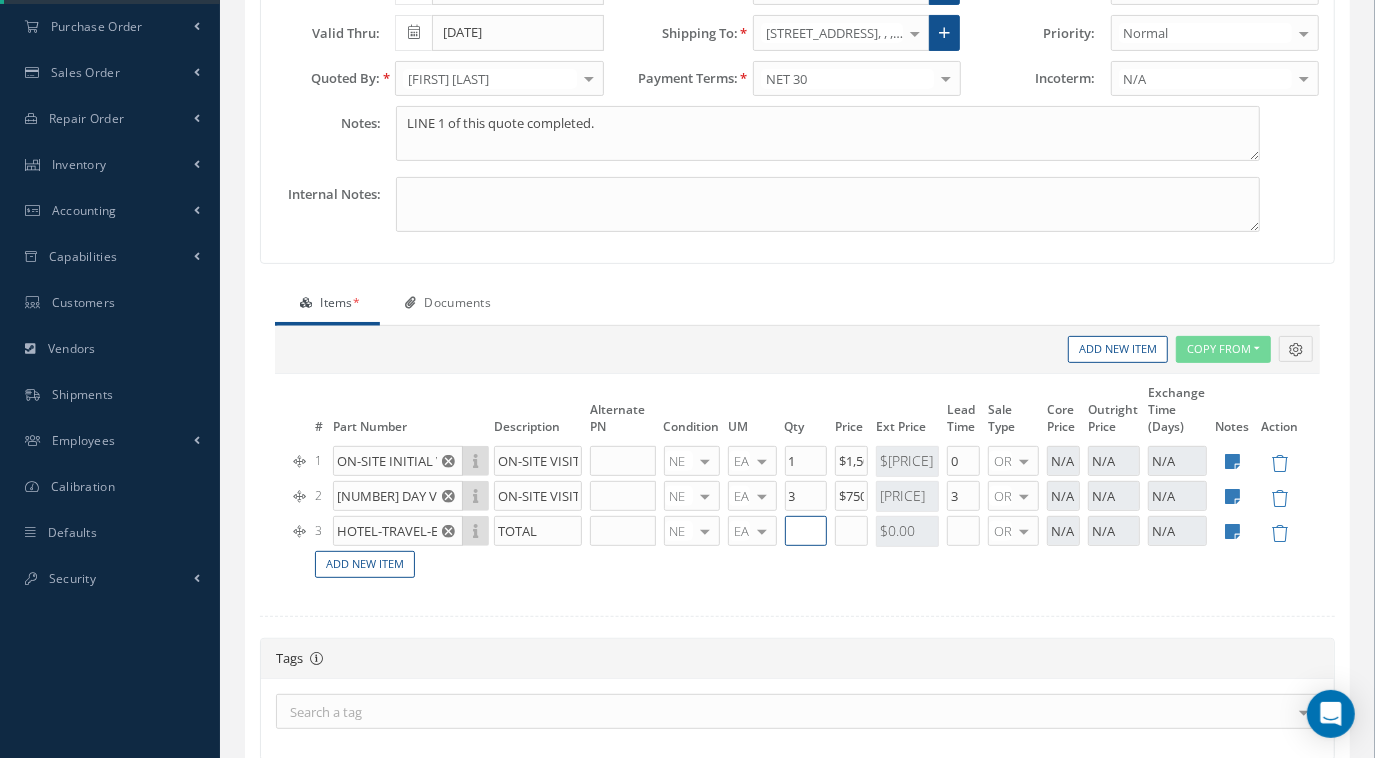 click at bounding box center (387, 605) 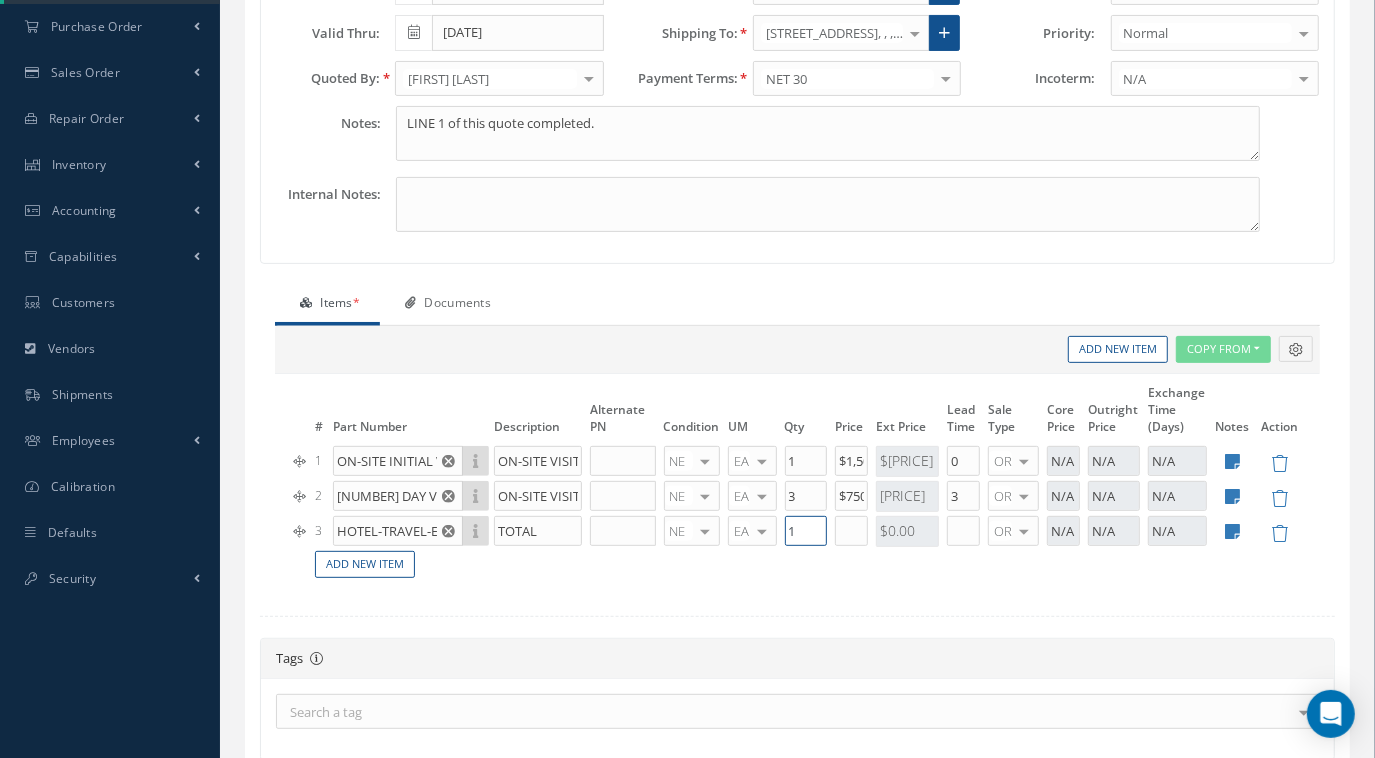 type on "1" 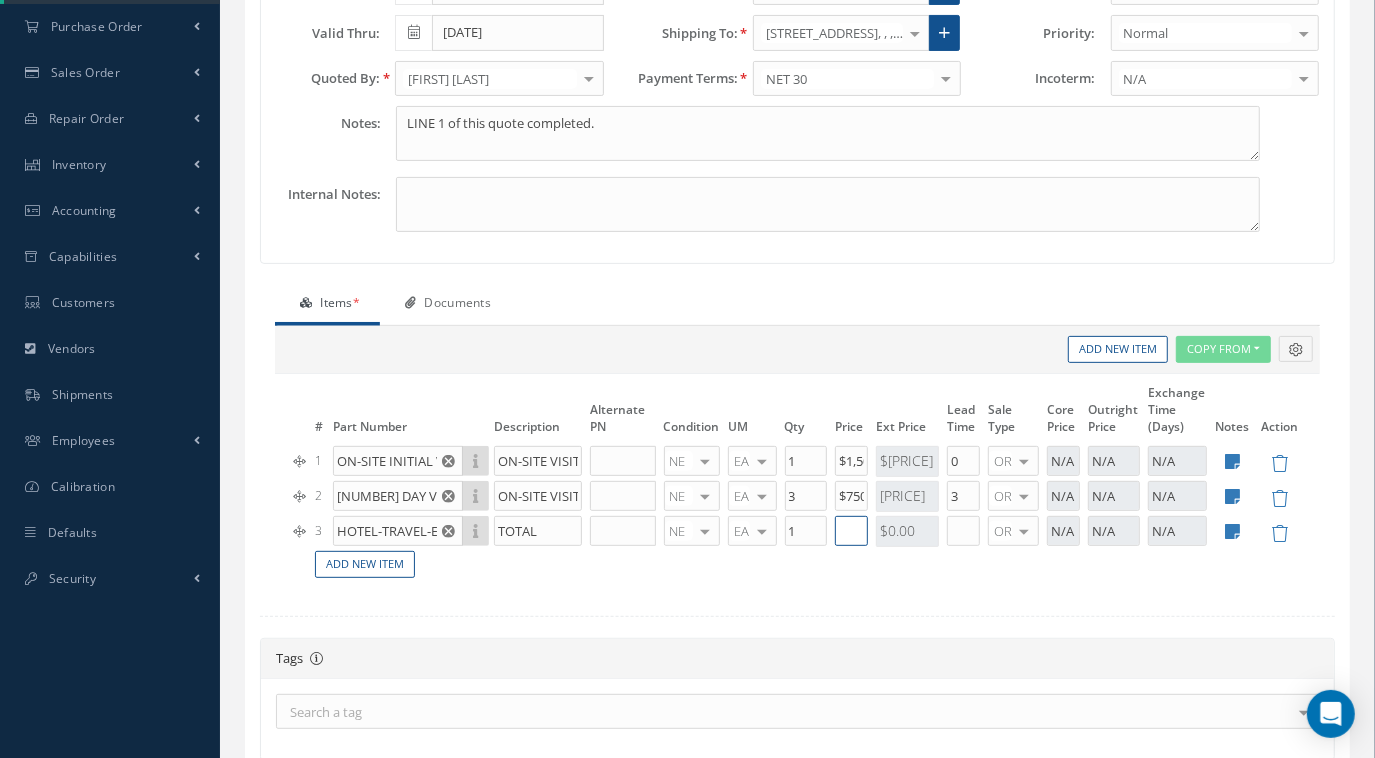 click at bounding box center (387, 605) 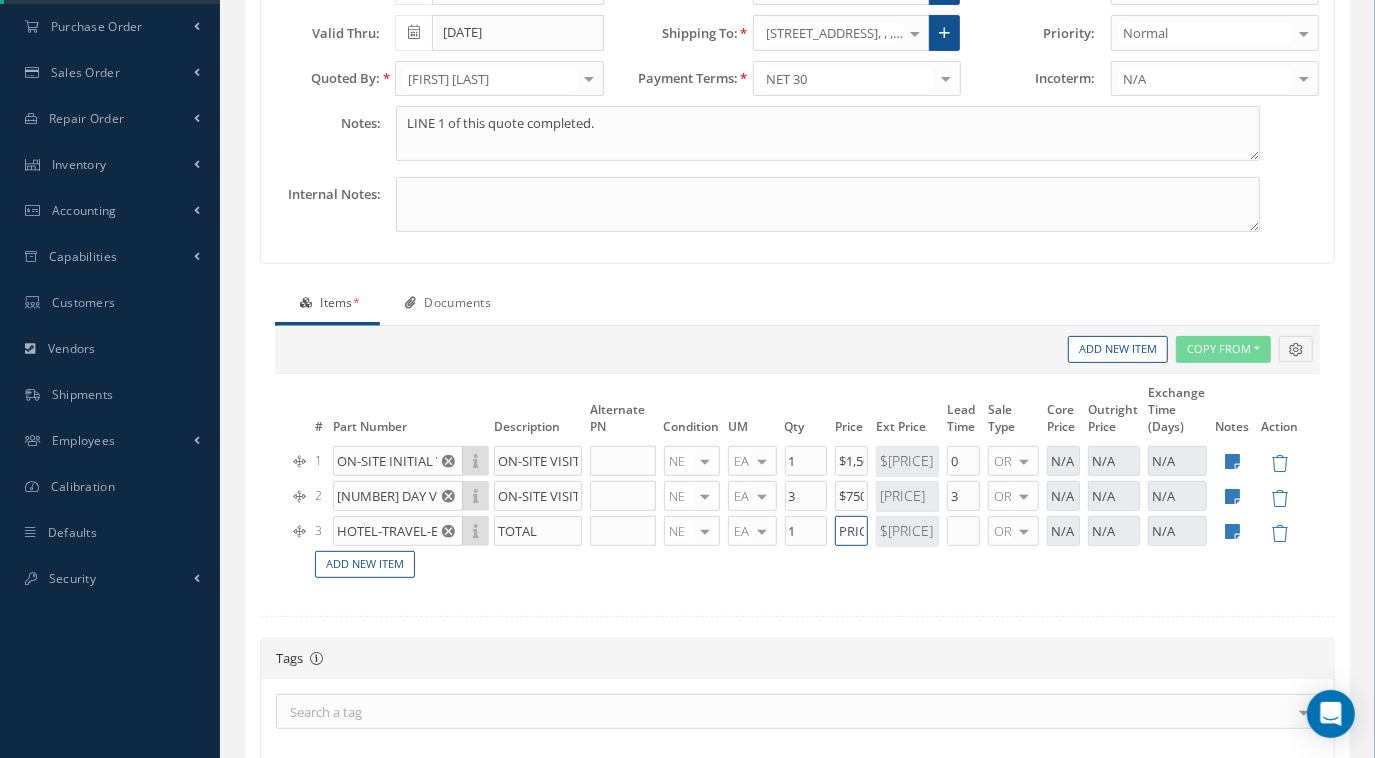 scroll, scrollTop: 0, scrollLeft: 0, axis: both 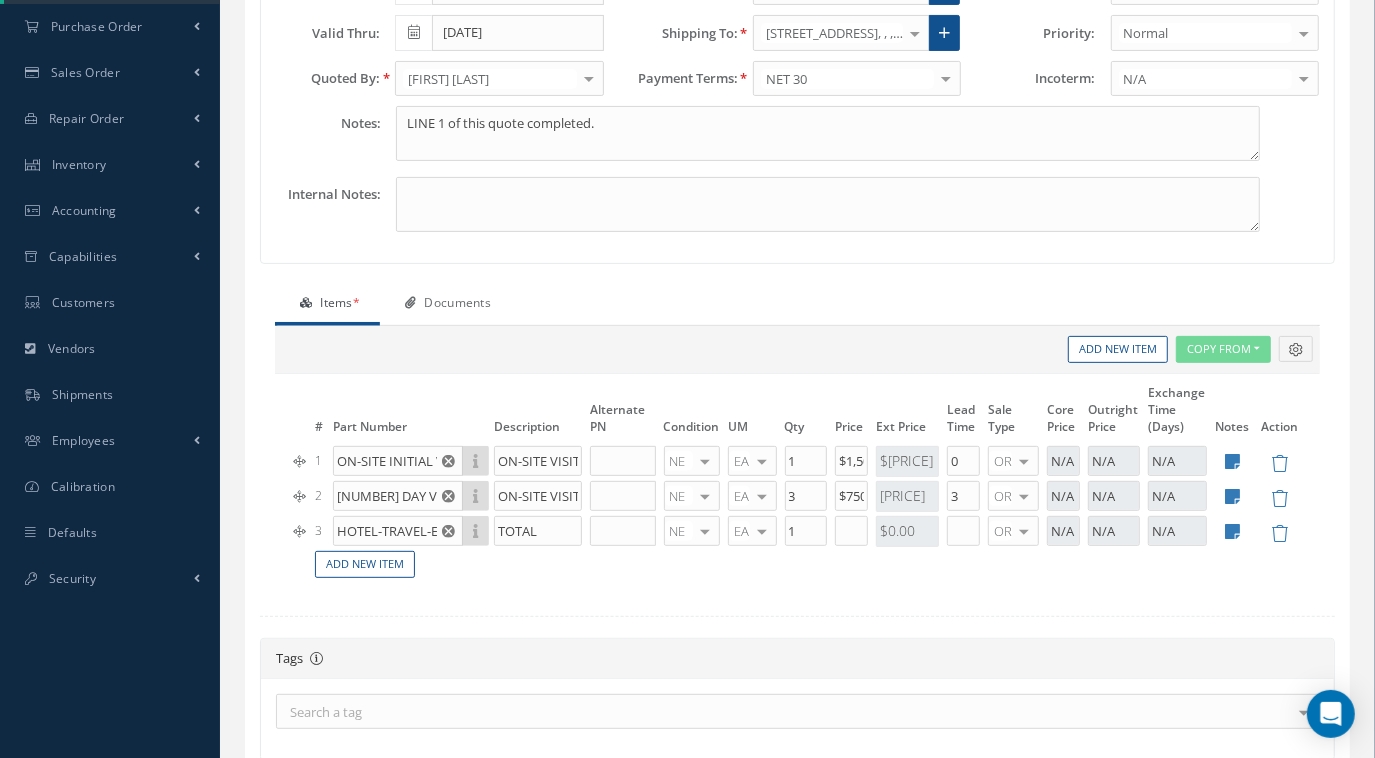 click at bounding box center (1232, 605) 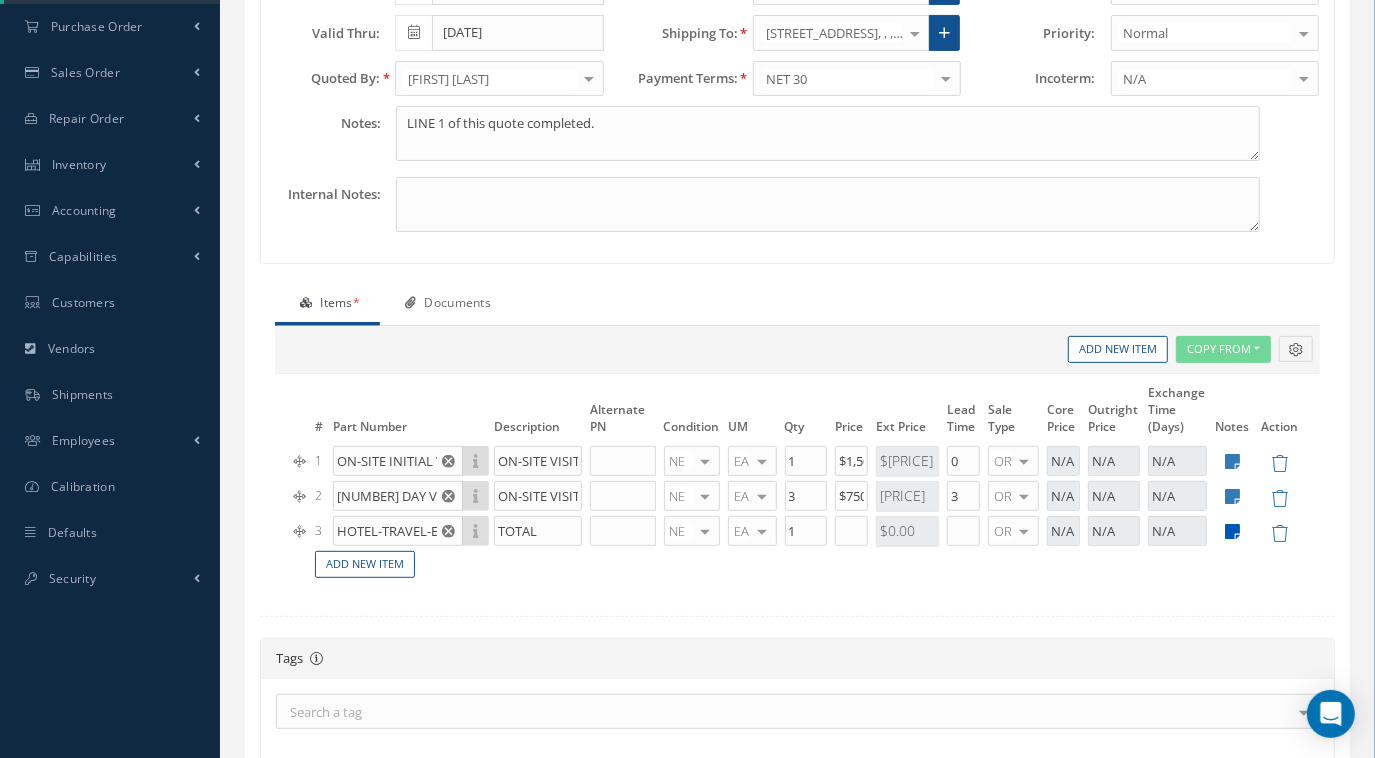 click at bounding box center (1232, 605) 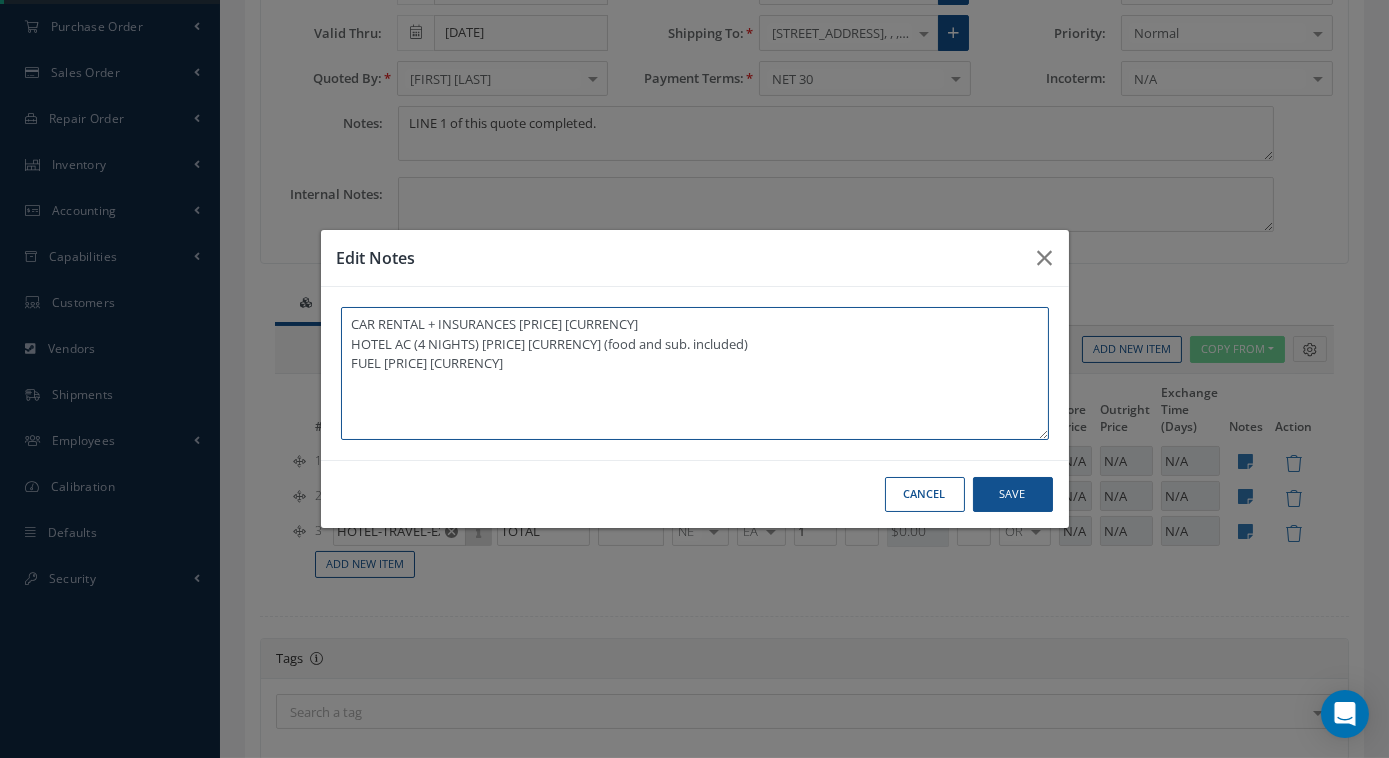 drag, startPoint x: 534, startPoint y: 328, endPoint x: 522, endPoint y: 328, distance: 12 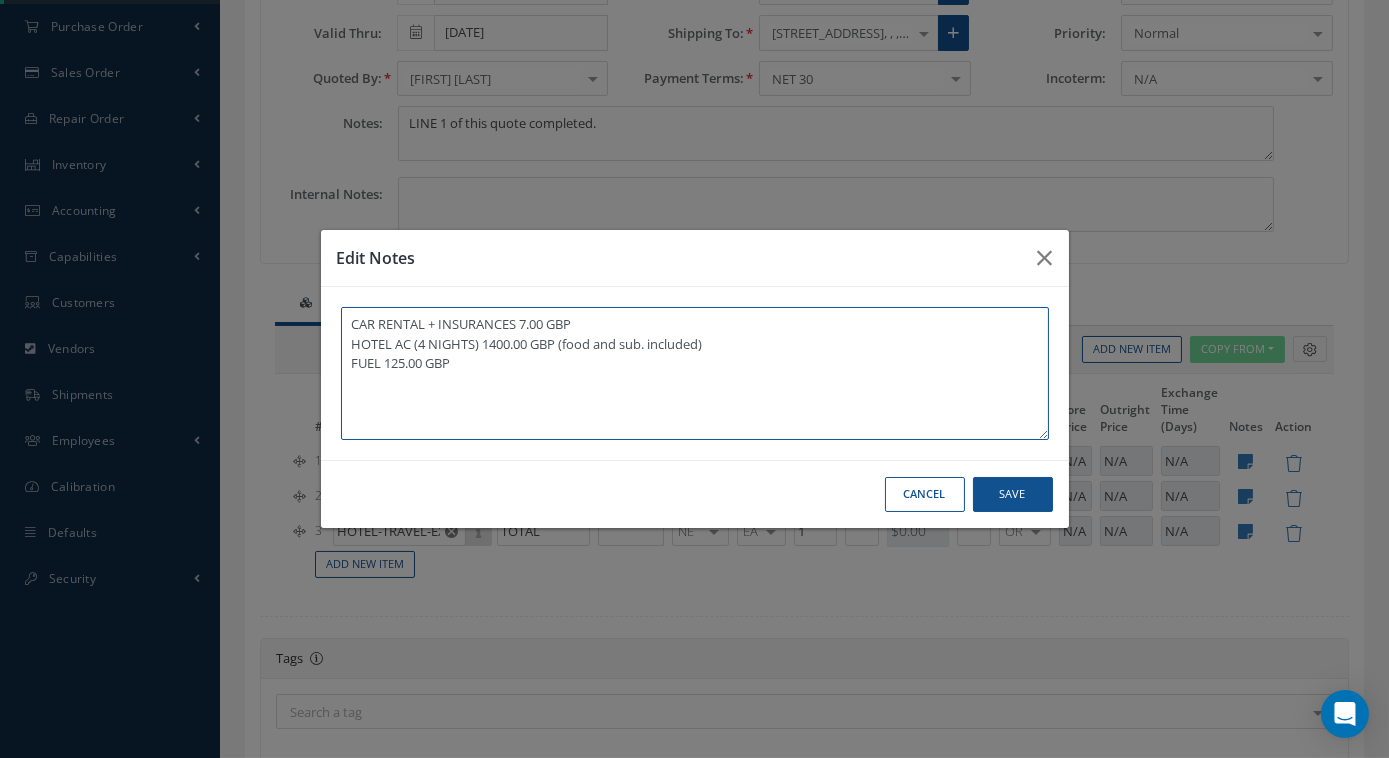 drag, startPoint x: 529, startPoint y: 353, endPoint x: 484, endPoint y: 344, distance: 45.891174 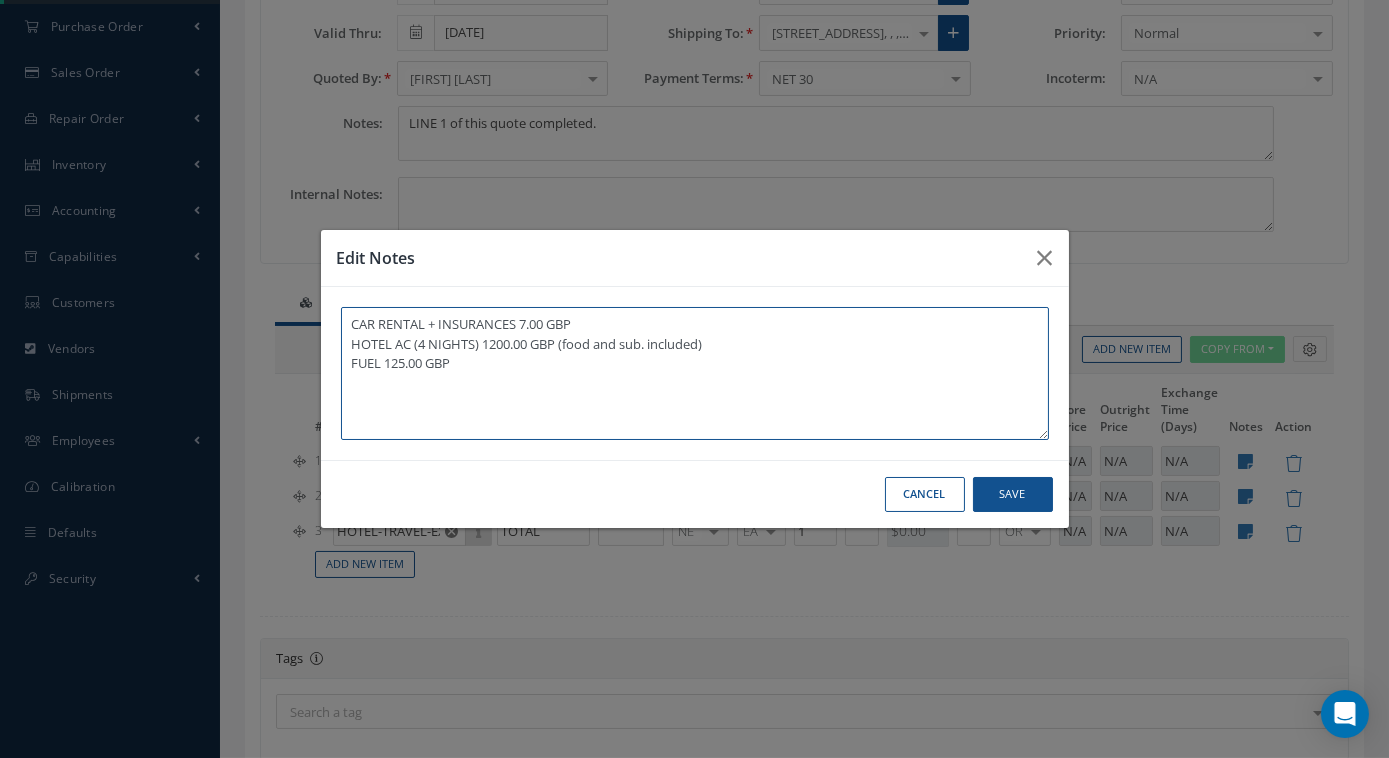 click on "CAR RENTAL + INSURANCES 7.00 GBP
HOTEL AC (4 NIGHTS) 1200.00 GBP (food and sub. included)
FUEL 125.00 GBP" at bounding box center [695, 373] 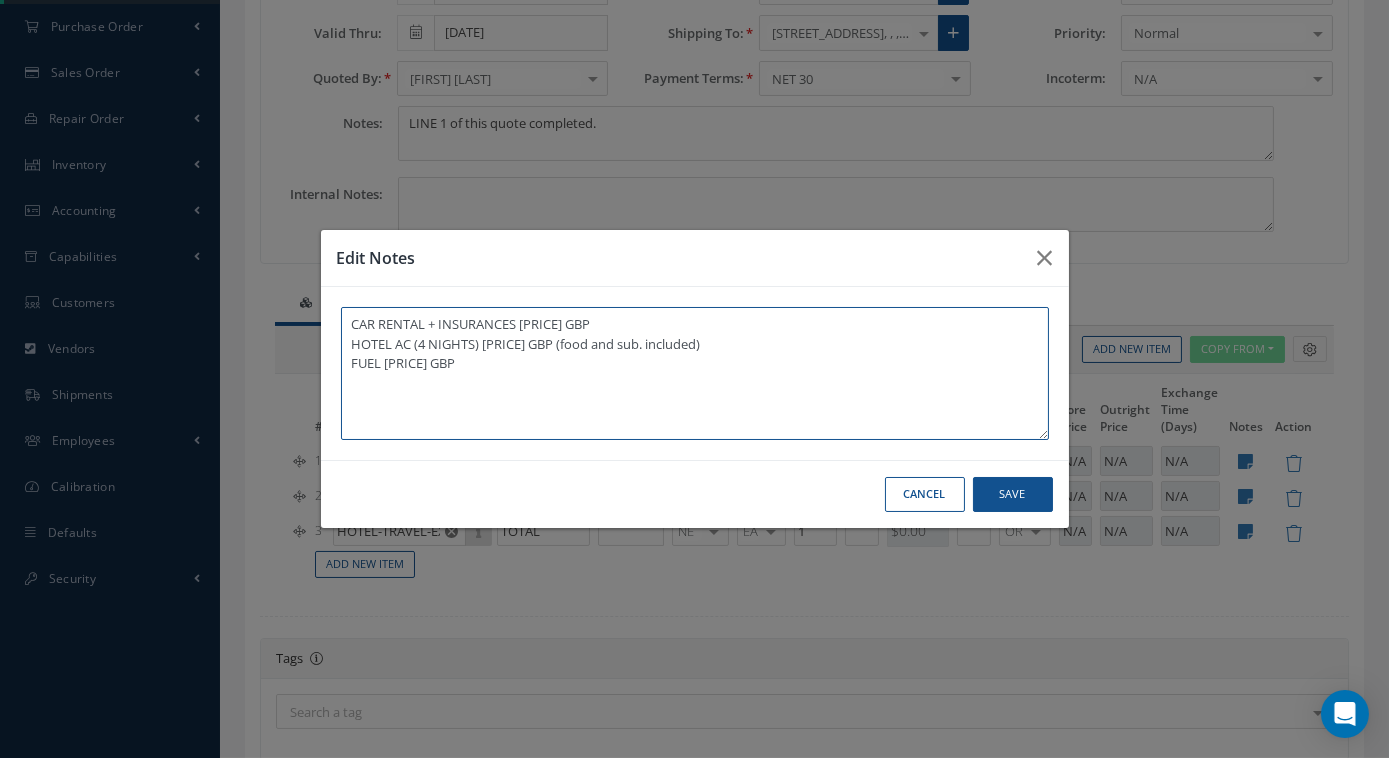 type on "CAR RENTAL + INSURANCES 670.00 GBP
HOTEL AC (4 NIGHTS) 1200.00 GBP (food and sub. included)
FUEL 125.00 GBP" 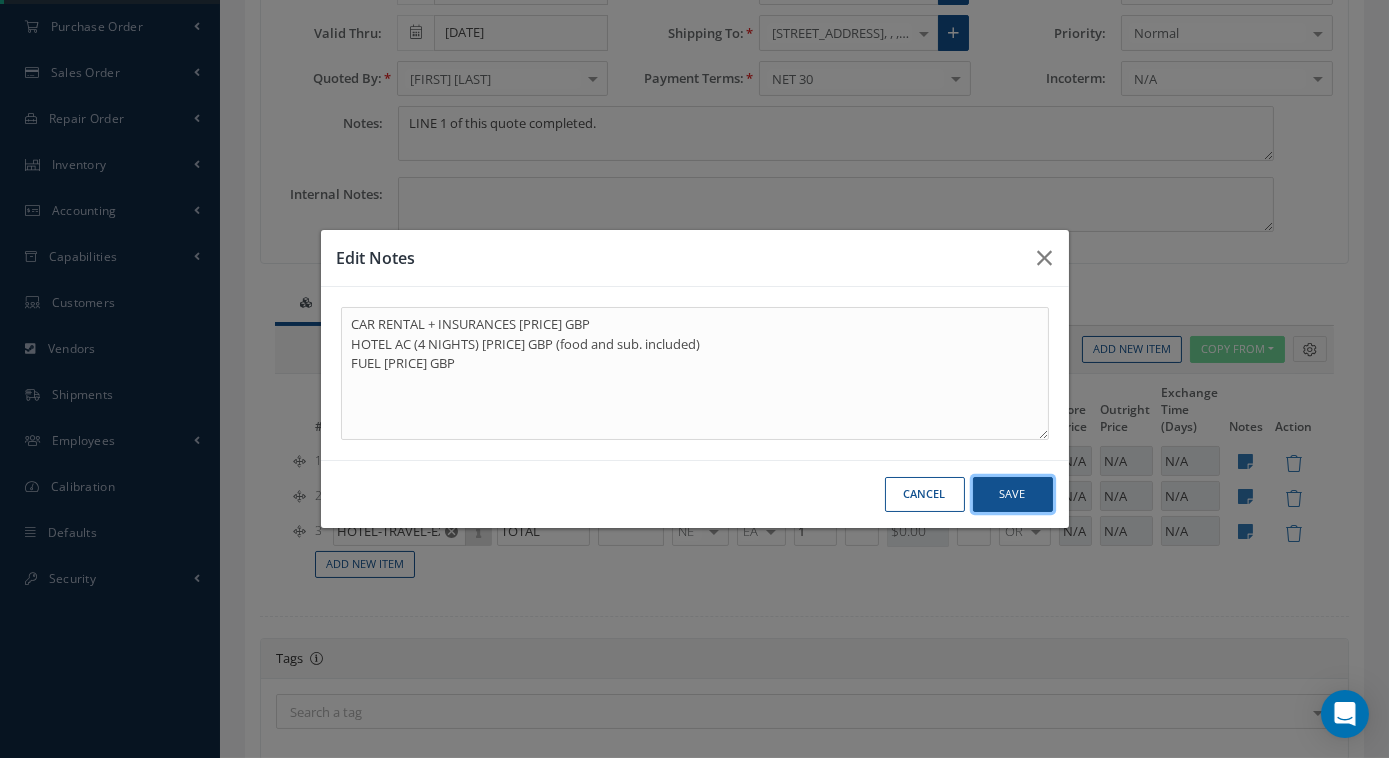 click on "Save" at bounding box center [1013, 494] 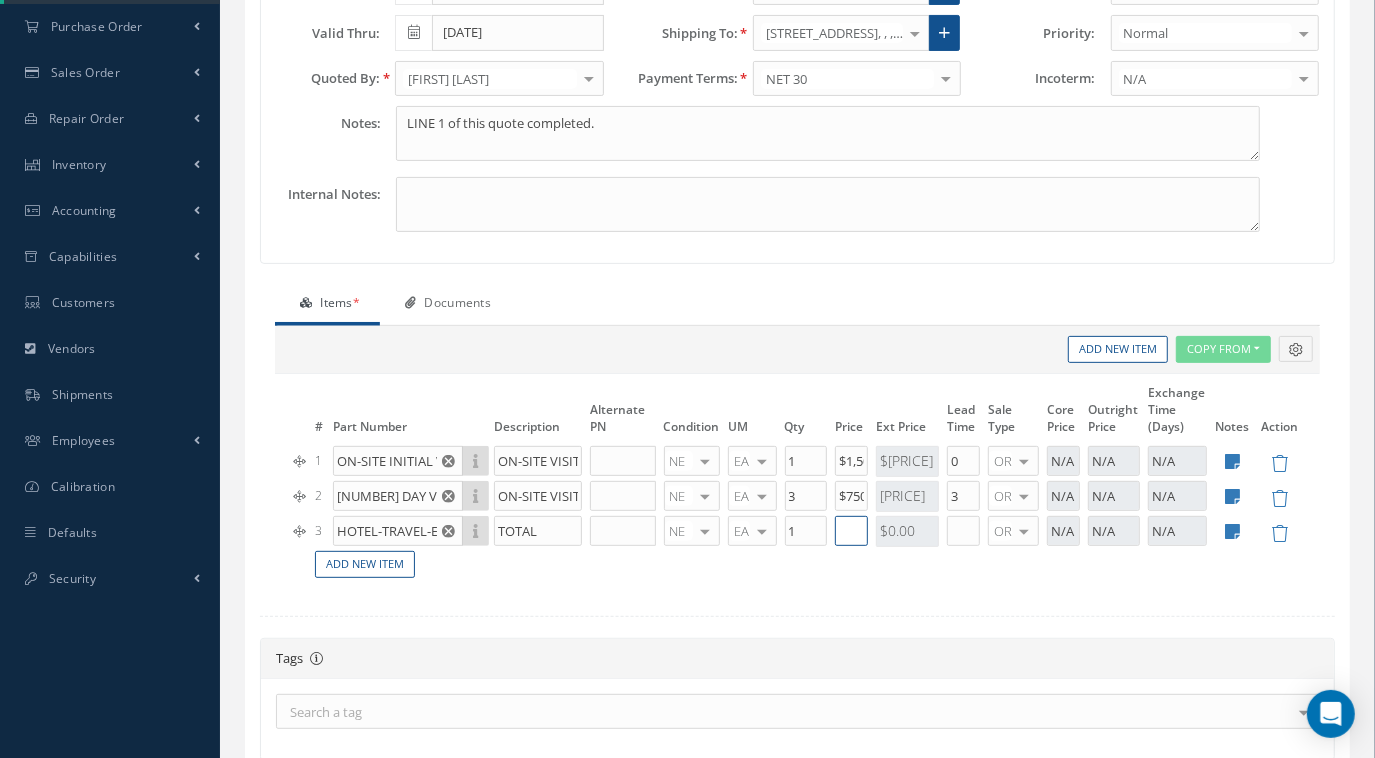 click at bounding box center [387, 605] 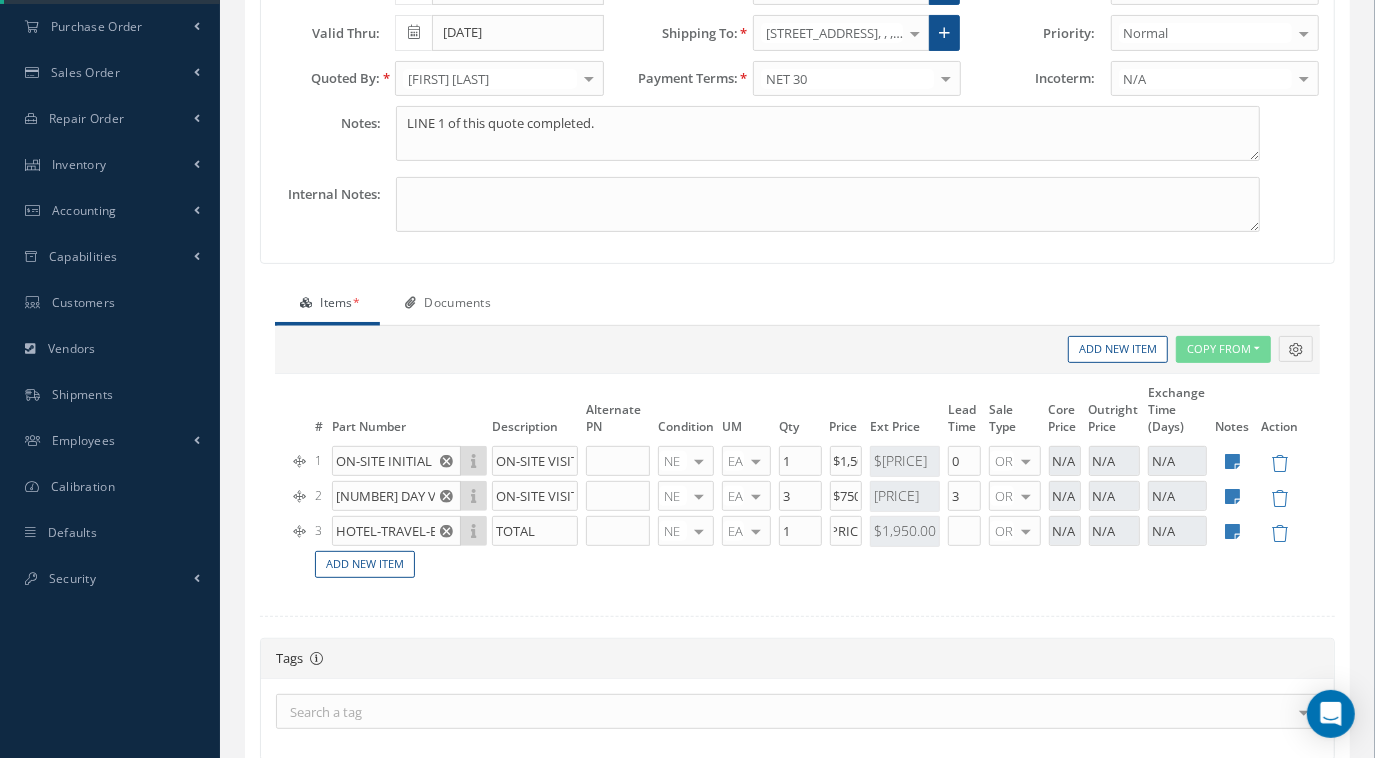 scroll, scrollTop: 0, scrollLeft: 0, axis: both 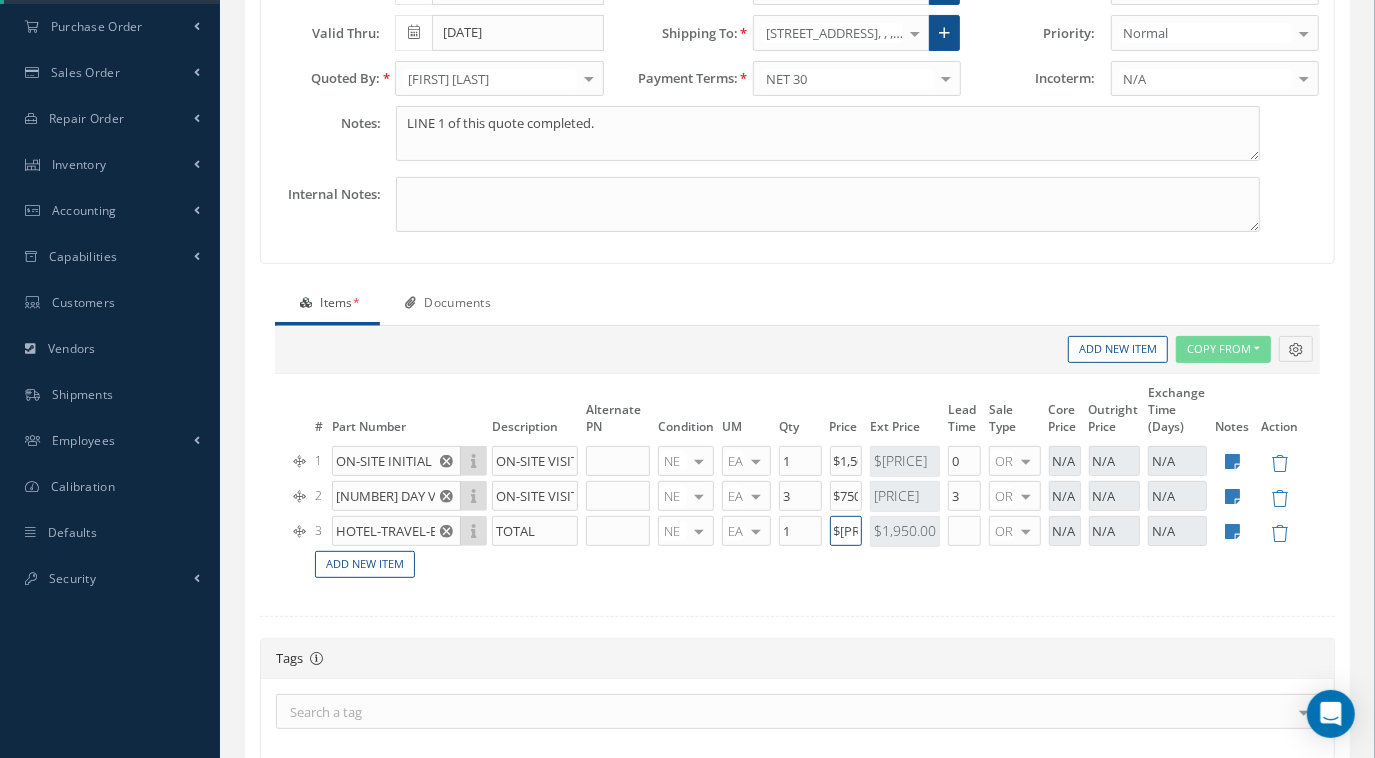 click on "$1,950" at bounding box center [387, 605] 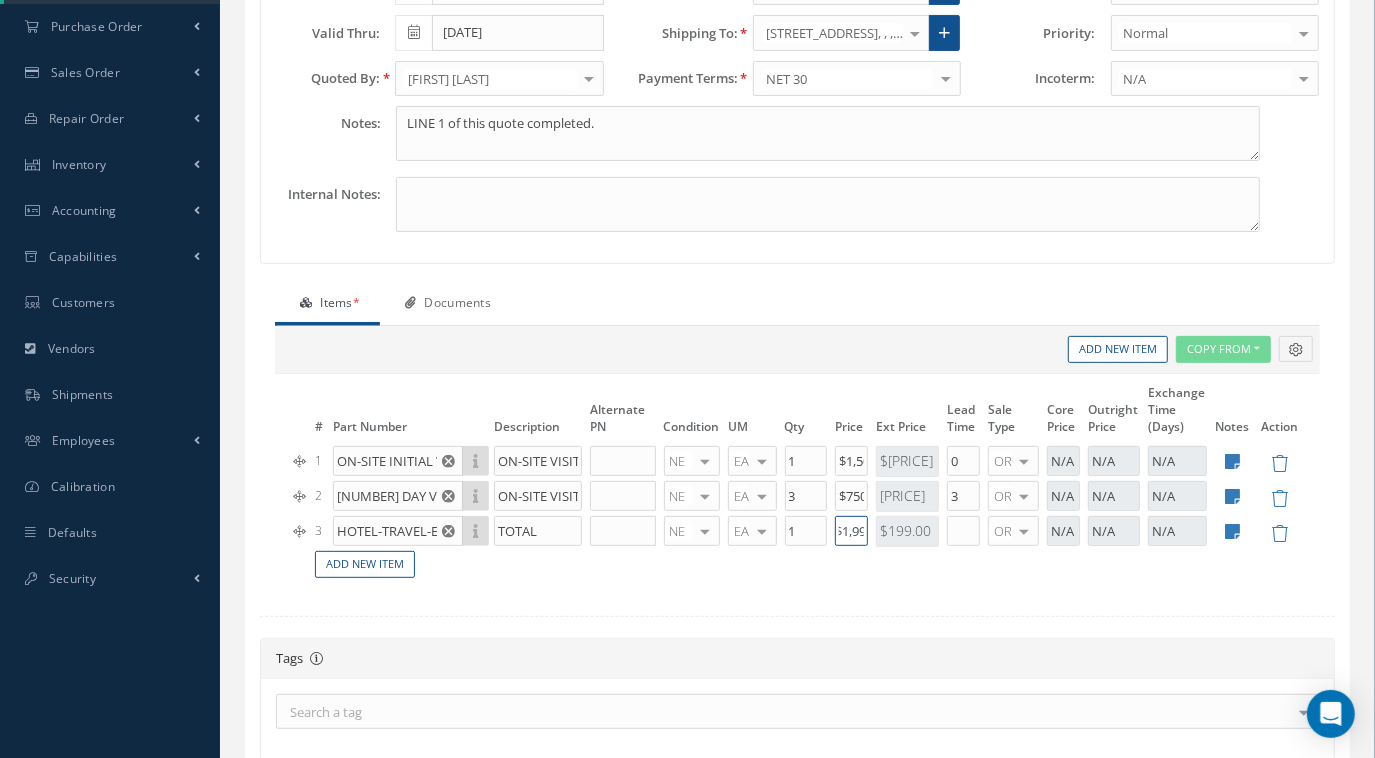 scroll, scrollTop: 0, scrollLeft: 14, axis: horizontal 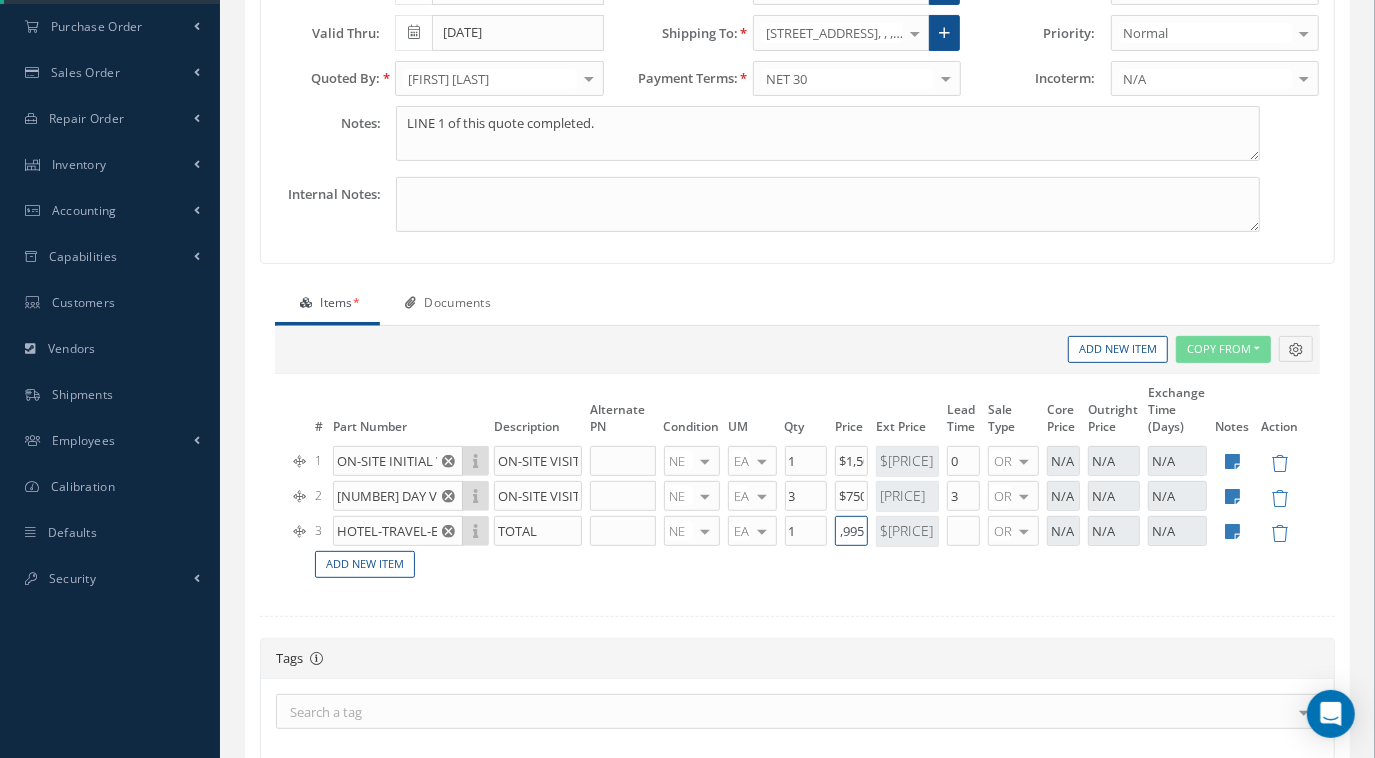 type on "$1,995" 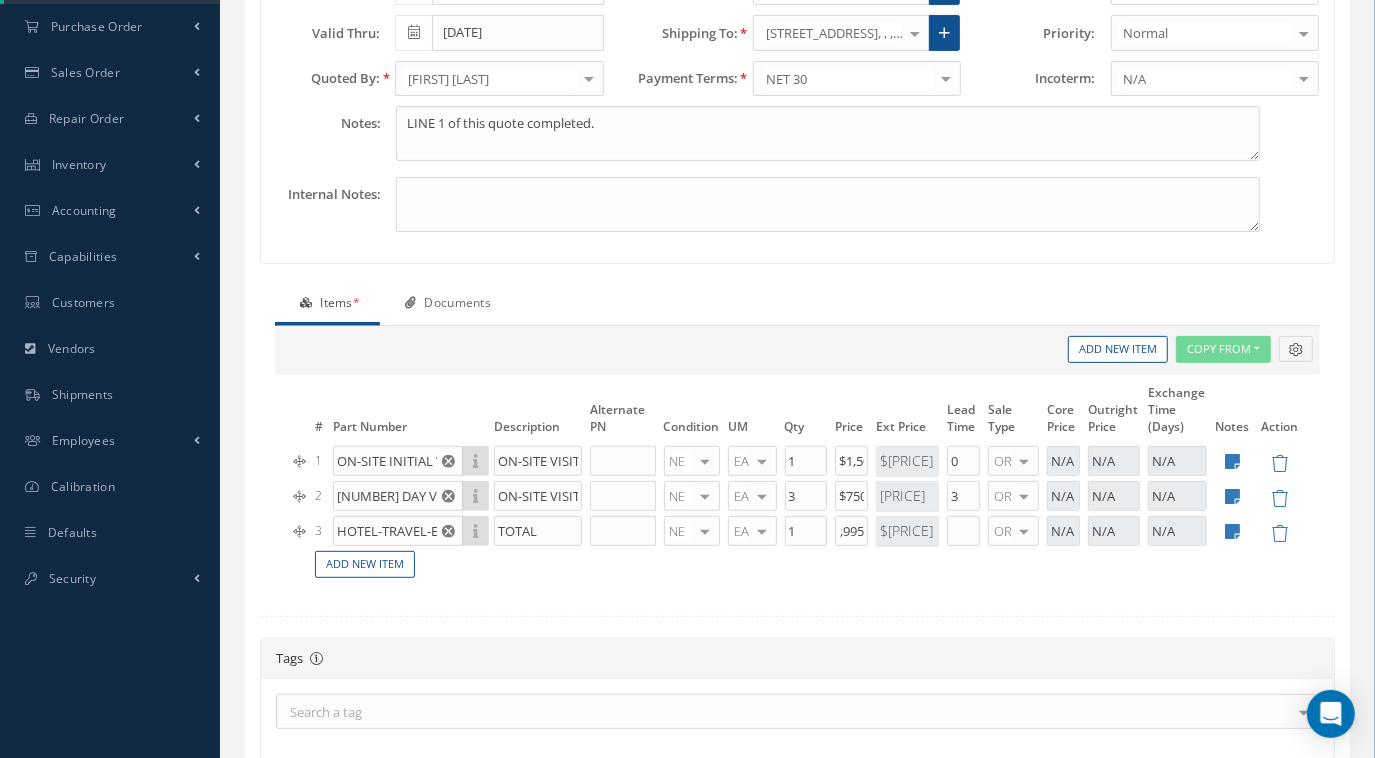 click on "#
Part Number
Description
Alternate PN   Condition
UM
Qty
Cost
Markup Percentage
Price
Ext Price
Lead Time
Sale Type   Core Price   Outright Price   Exchange Time (Days)   Notes   Action     1      ON-SITE INITIAL VISIT
No Match Found
ON-SITE VISIT                           NE         OH   SV   RP   AR   NE   FN   NS   RE   FP   BER   N/A   INSP   BC   AI   MD   RF   SCR   TS   USE   TL   SP   NU   AS   US   PM
No elements found." at bounding box center (797, 526) 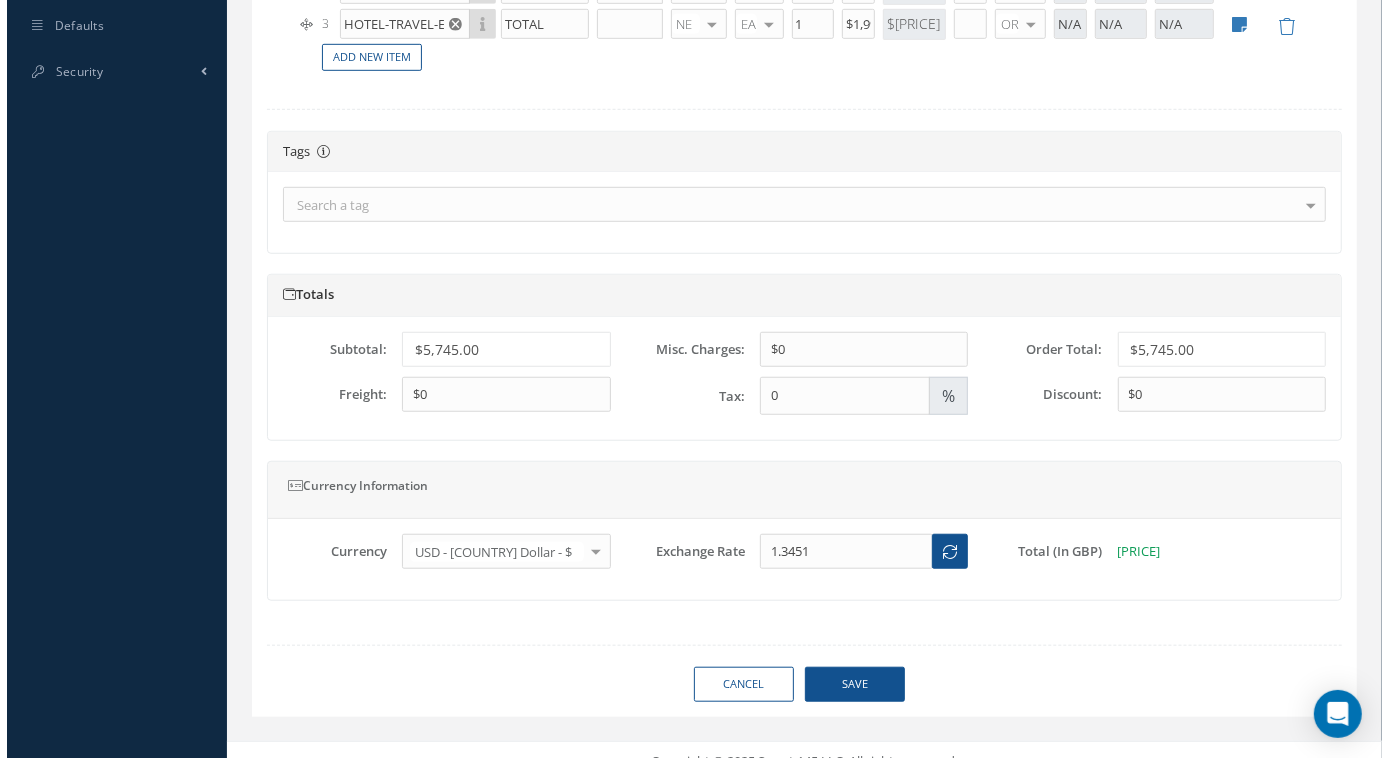 scroll, scrollTop: 881, scrollLeft: 0, axis: vertical 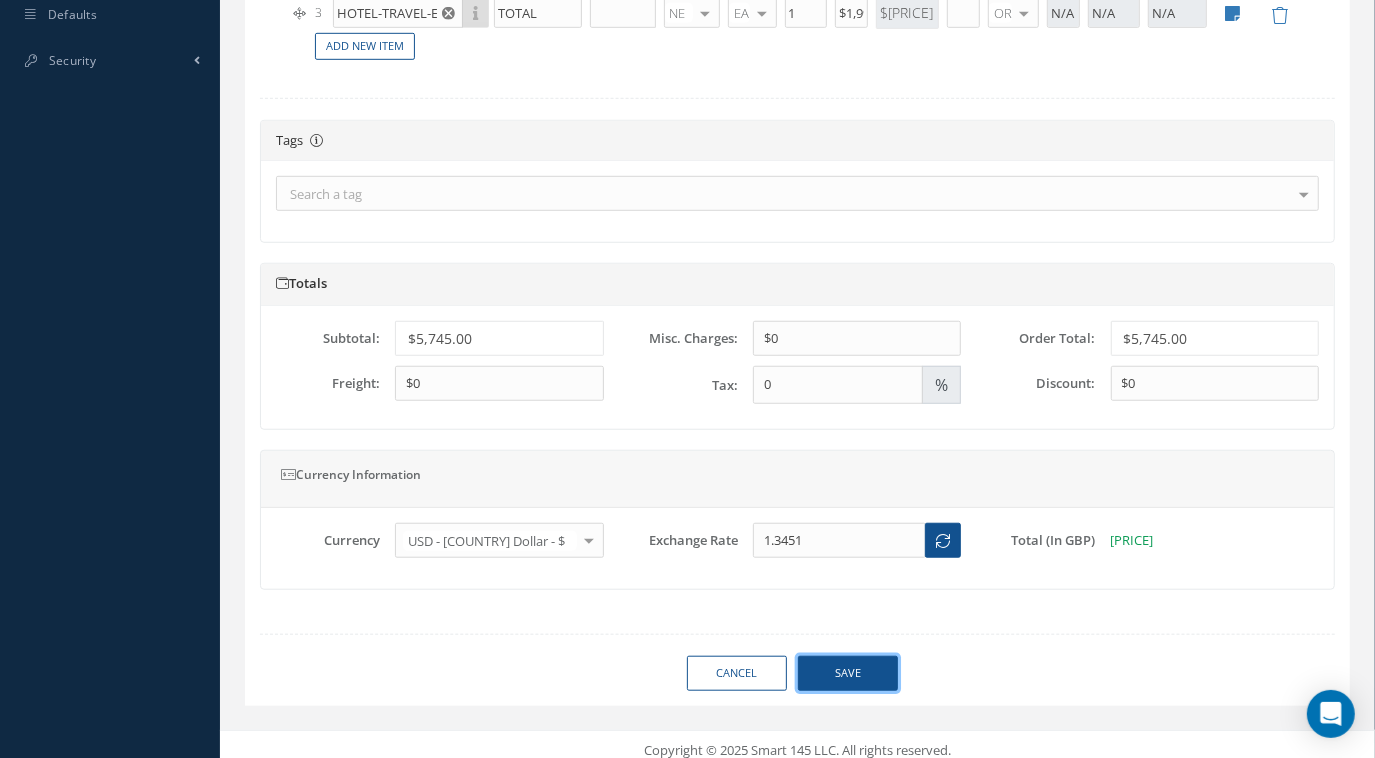 click on "Save" at bounding box center [848, 750] 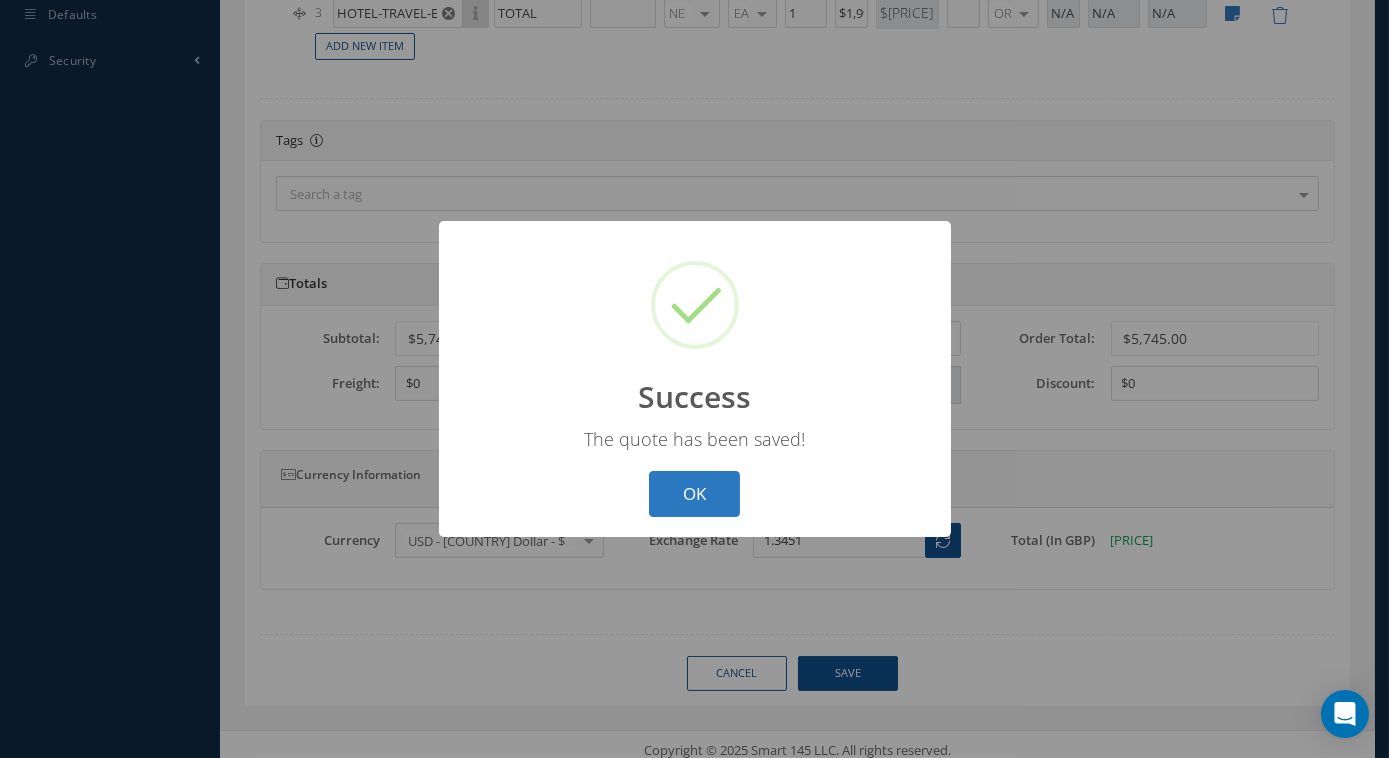 click on "OK" at bounding box center [695, 494] 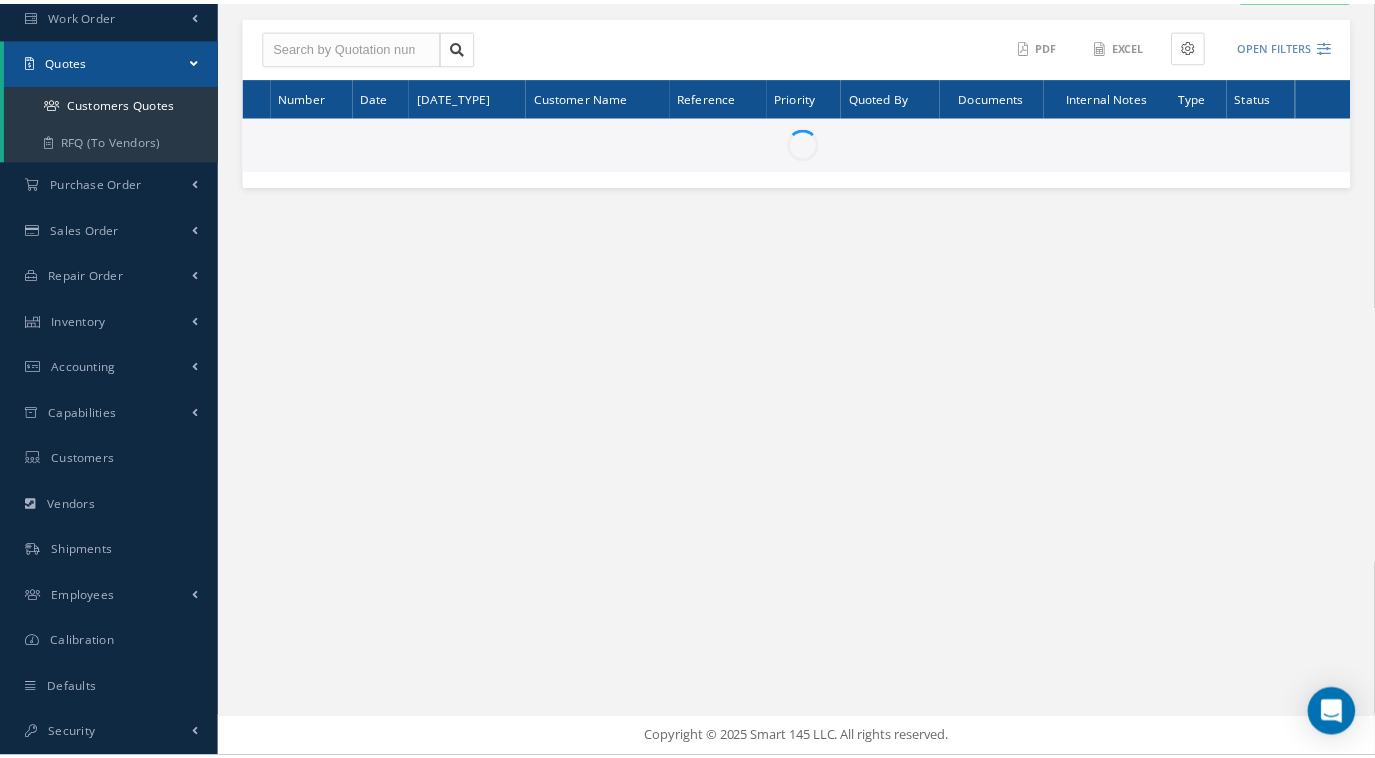 scroll, scrollTop: 0, scrollLeft: 0, axis: both 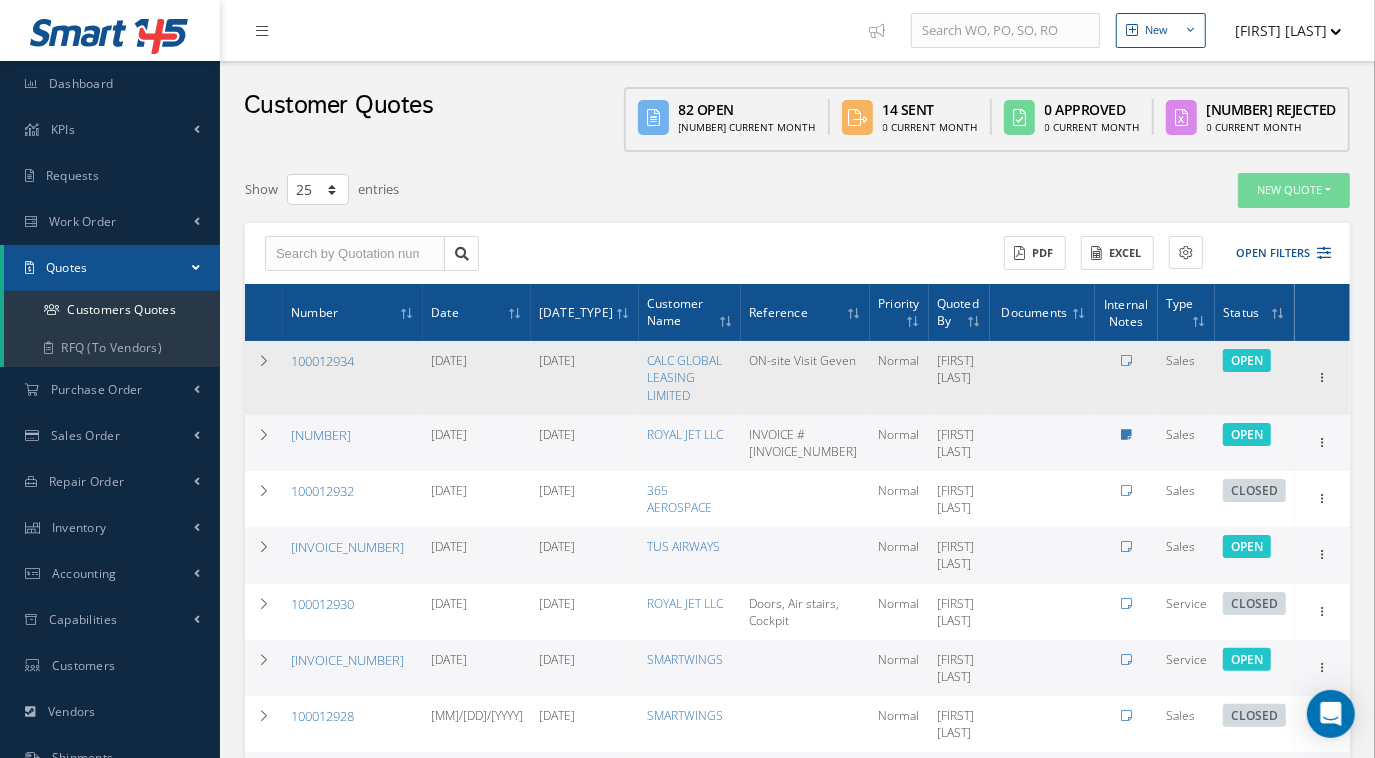 click on "100012934" at bounding box center [322, 361] 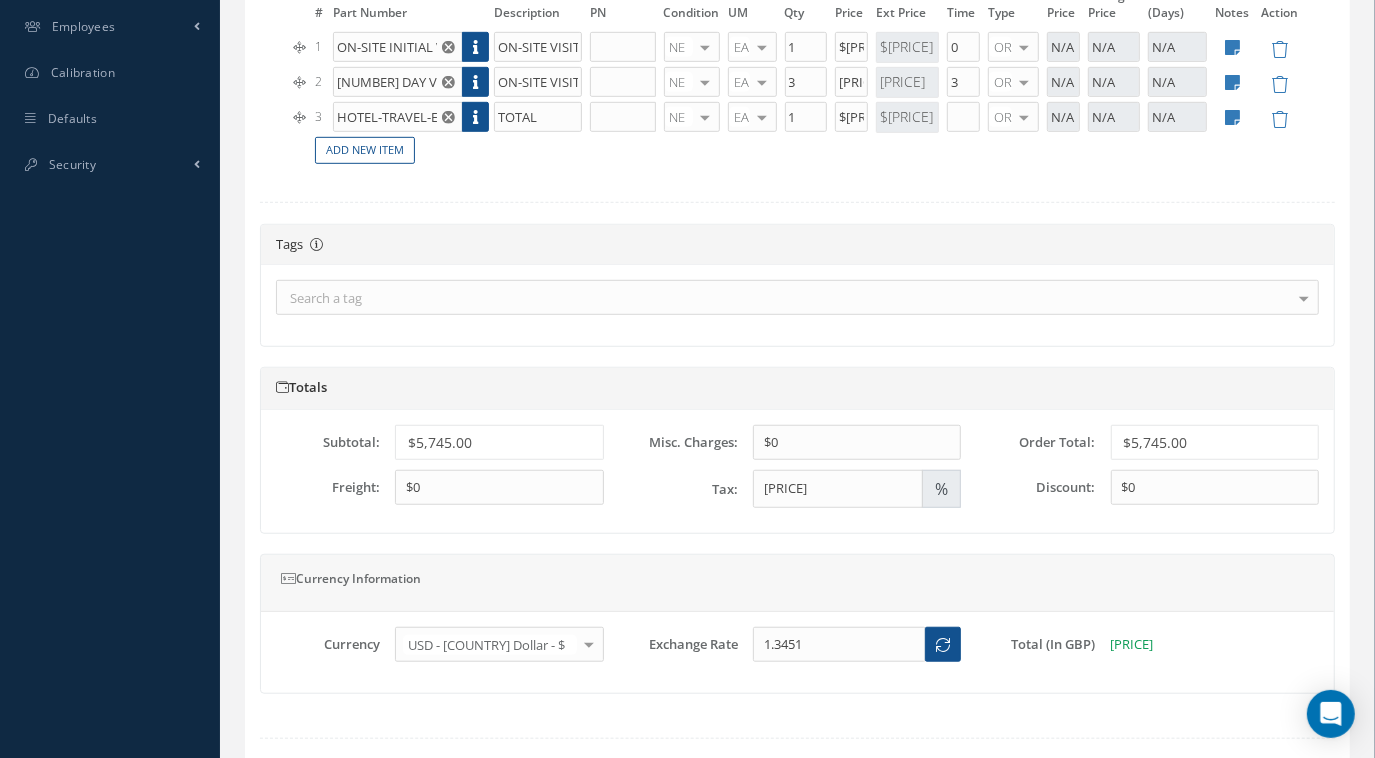 scroll, scrollTop: 881, scrollLeft: 0, axis: vertical 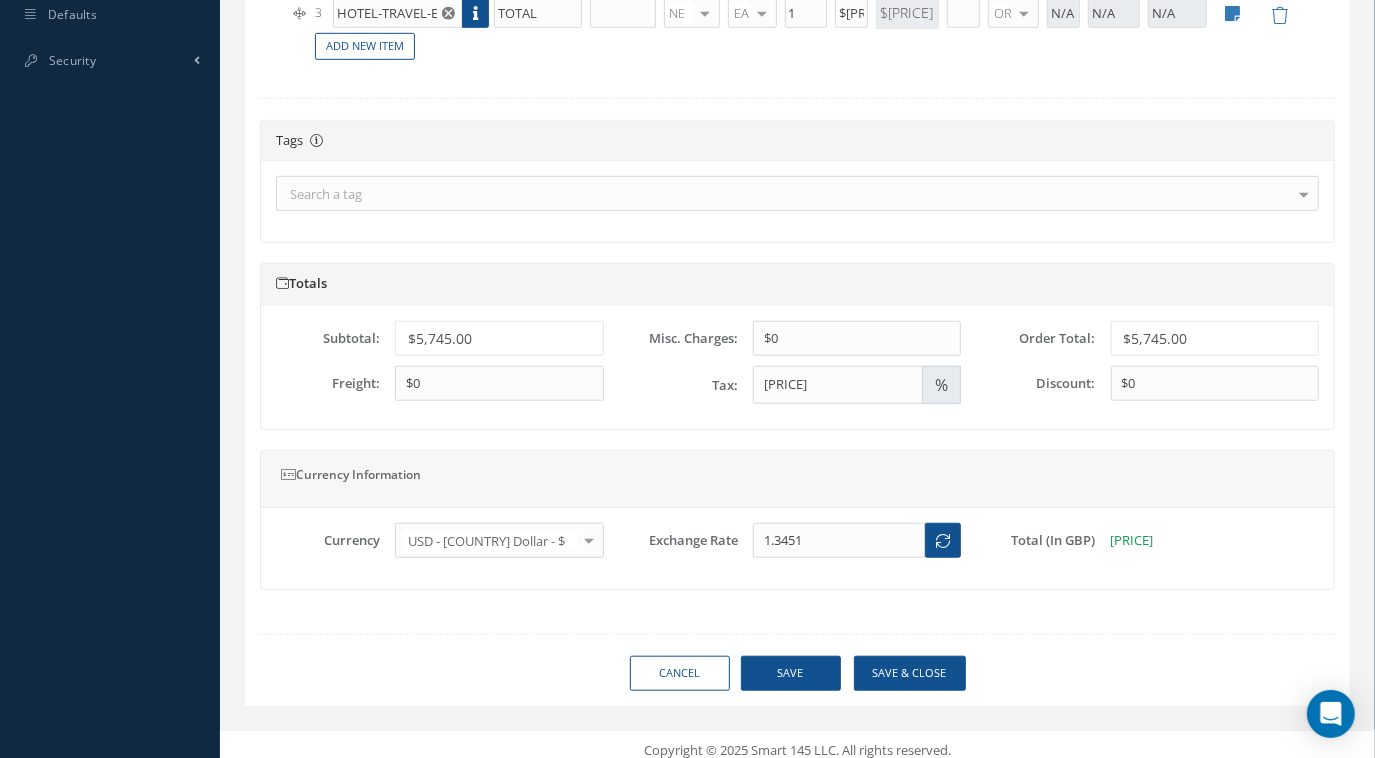 click at bounding box center [589, 614] 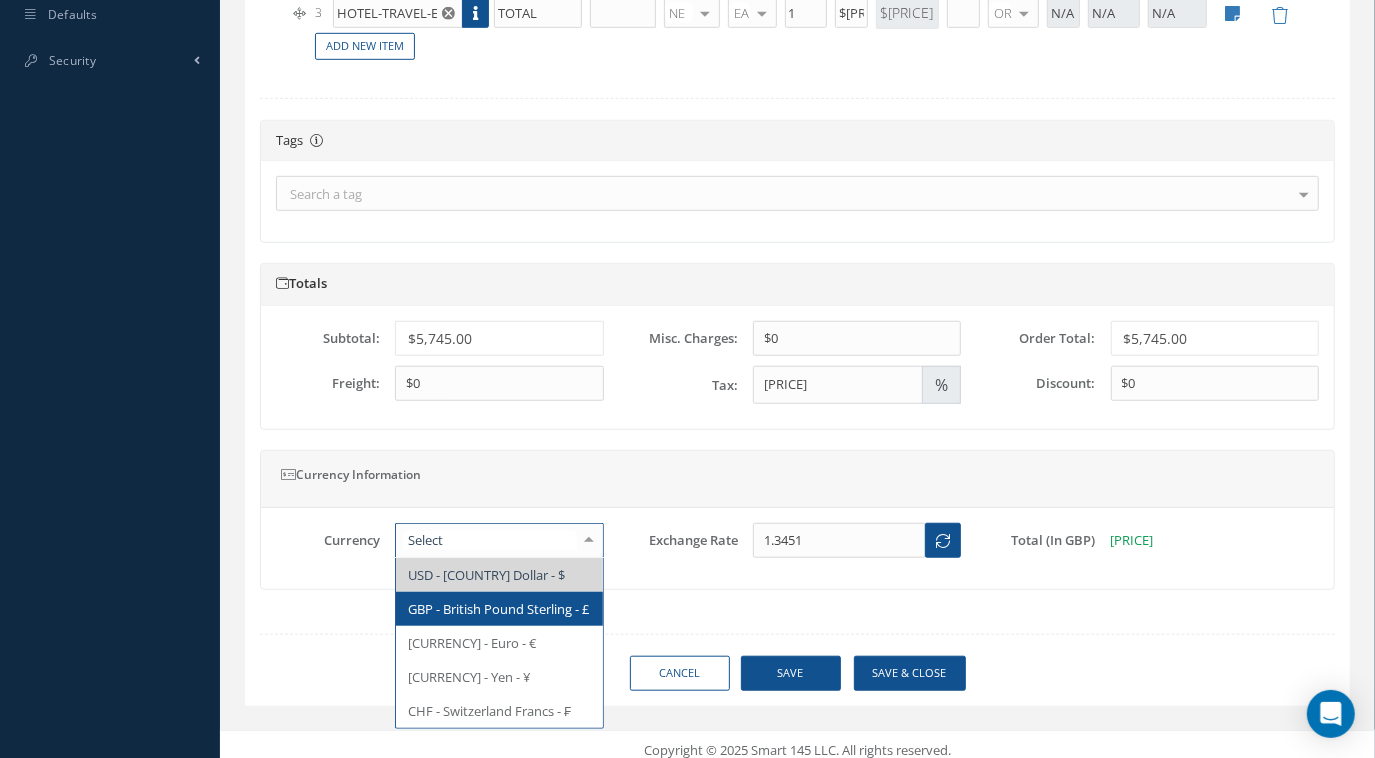 click on "GBP - British Pound Sterling - £" at bounding box center (499, 691) 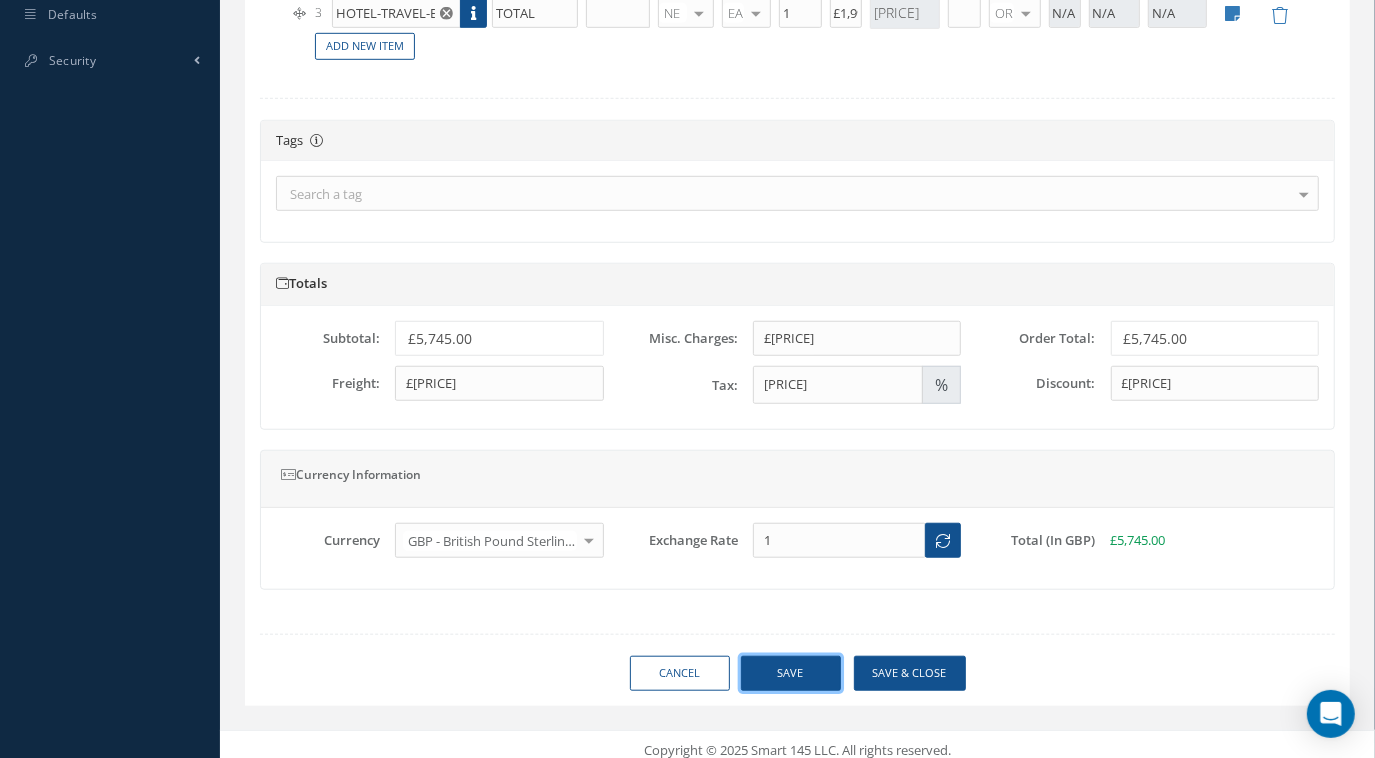 click on "Save" at bounding box center (791, 710) 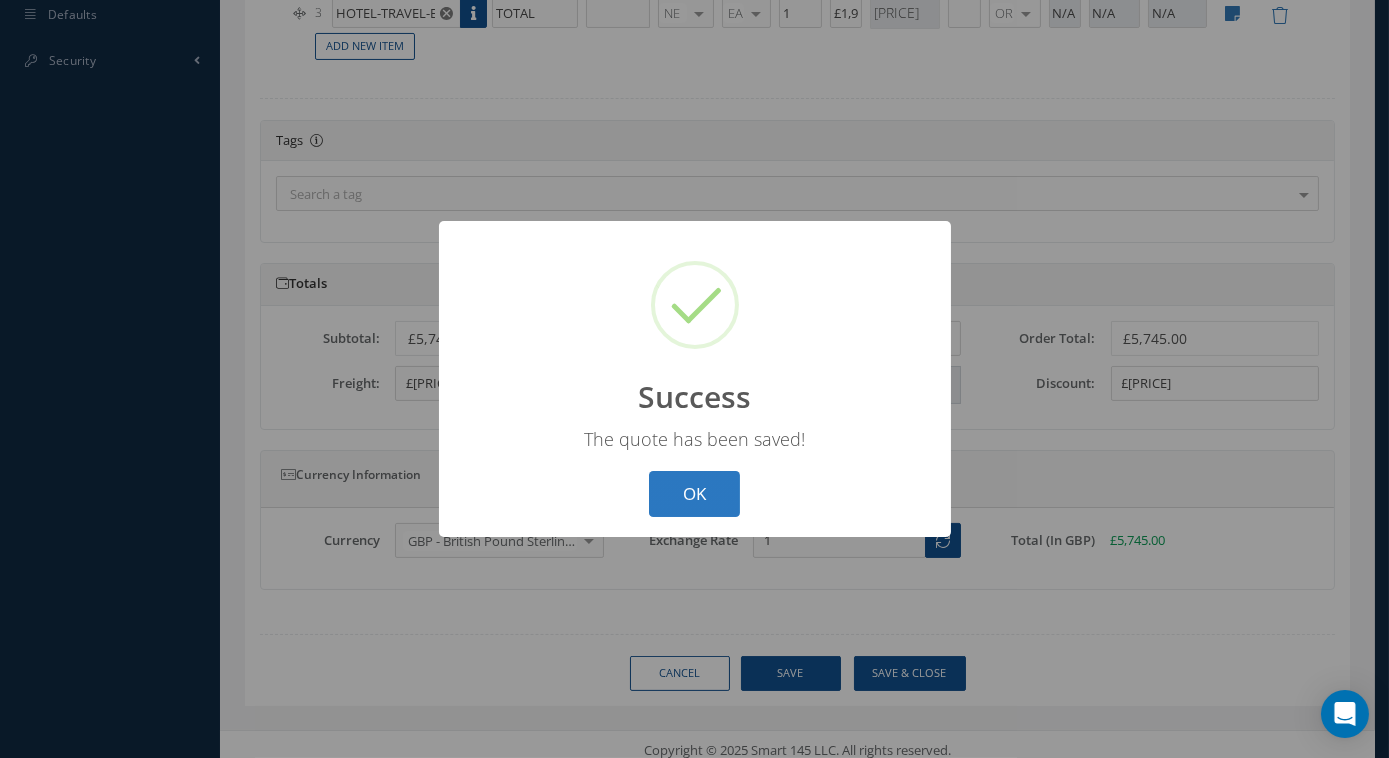 click on "OK" at bounding box center [695, 494] 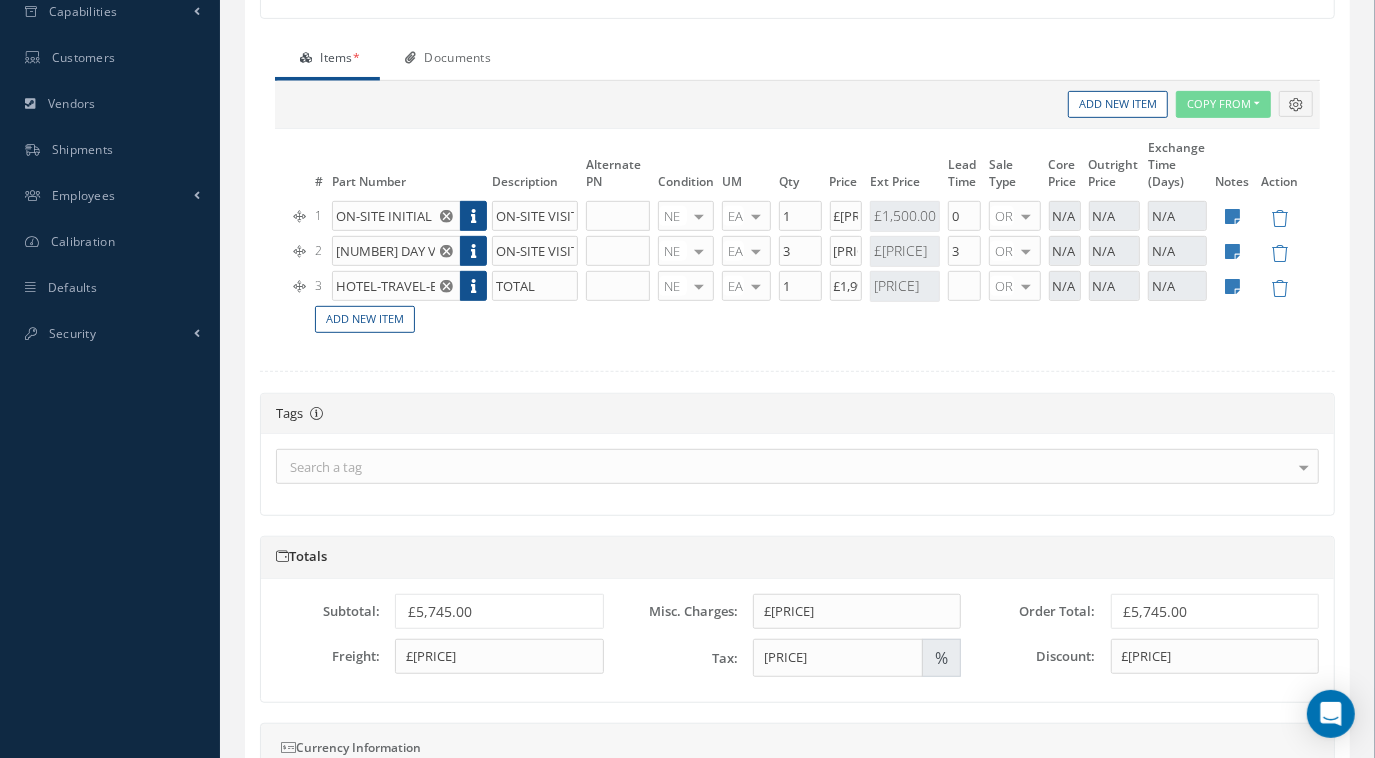 scroll, scrollTop: 881, scrollLeft: 0, axis: vertical 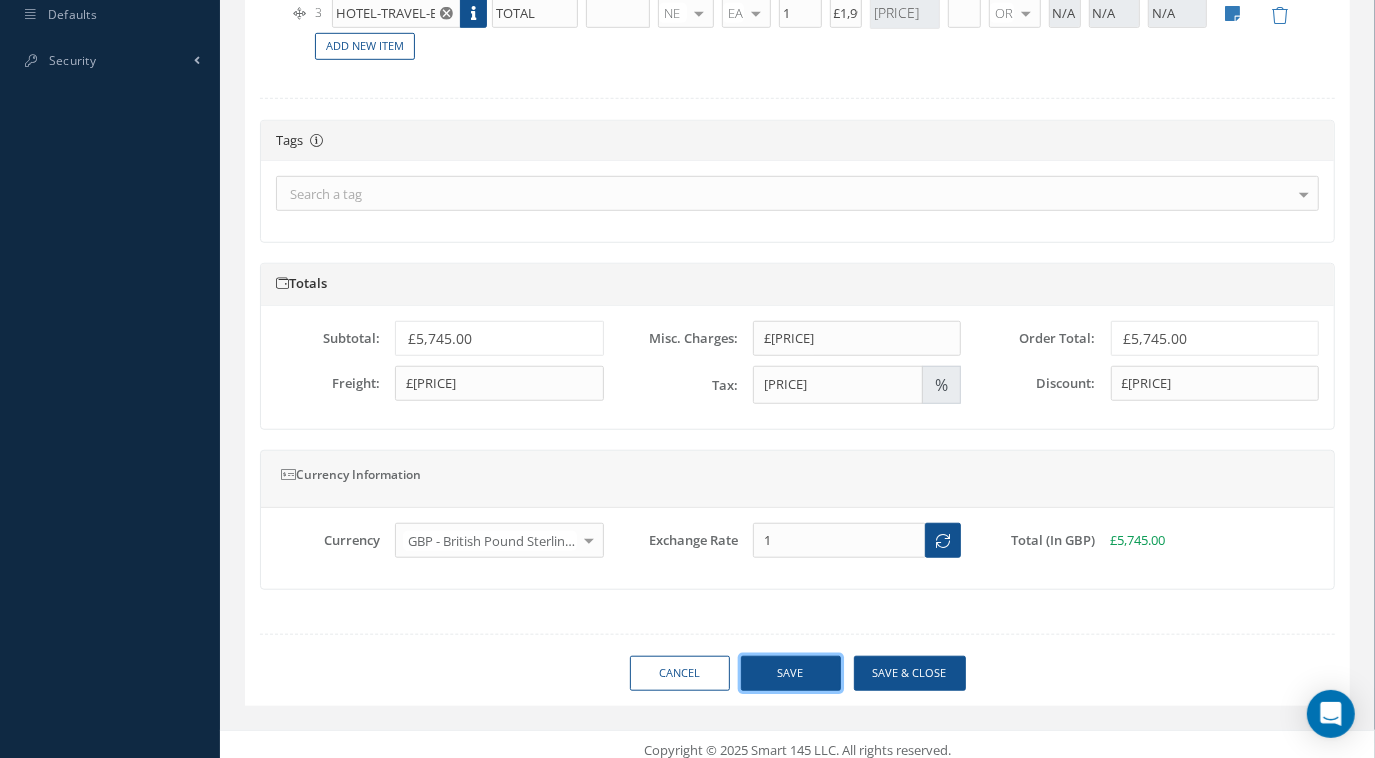 click on "Save" at bounding box center [791, 710] 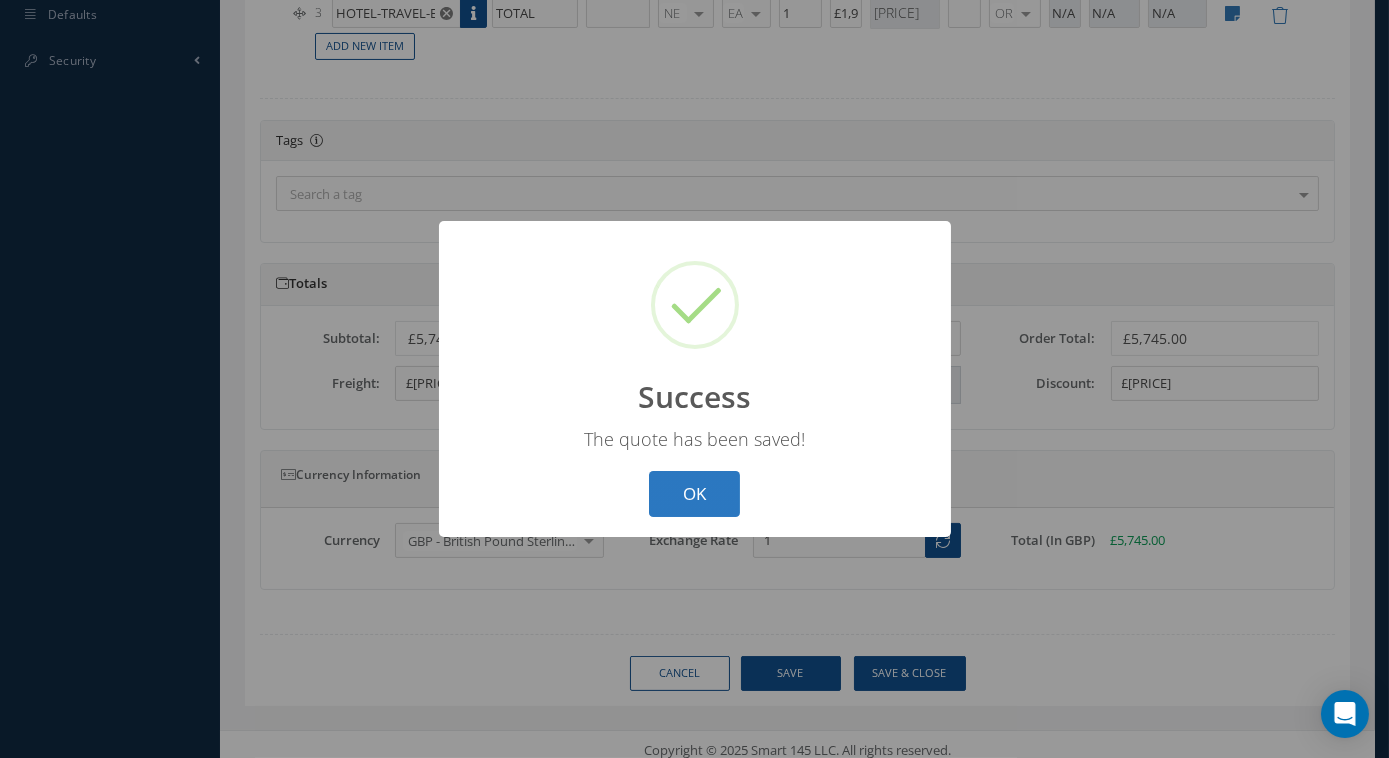 click on "OK" at bounding box center (695, 494) 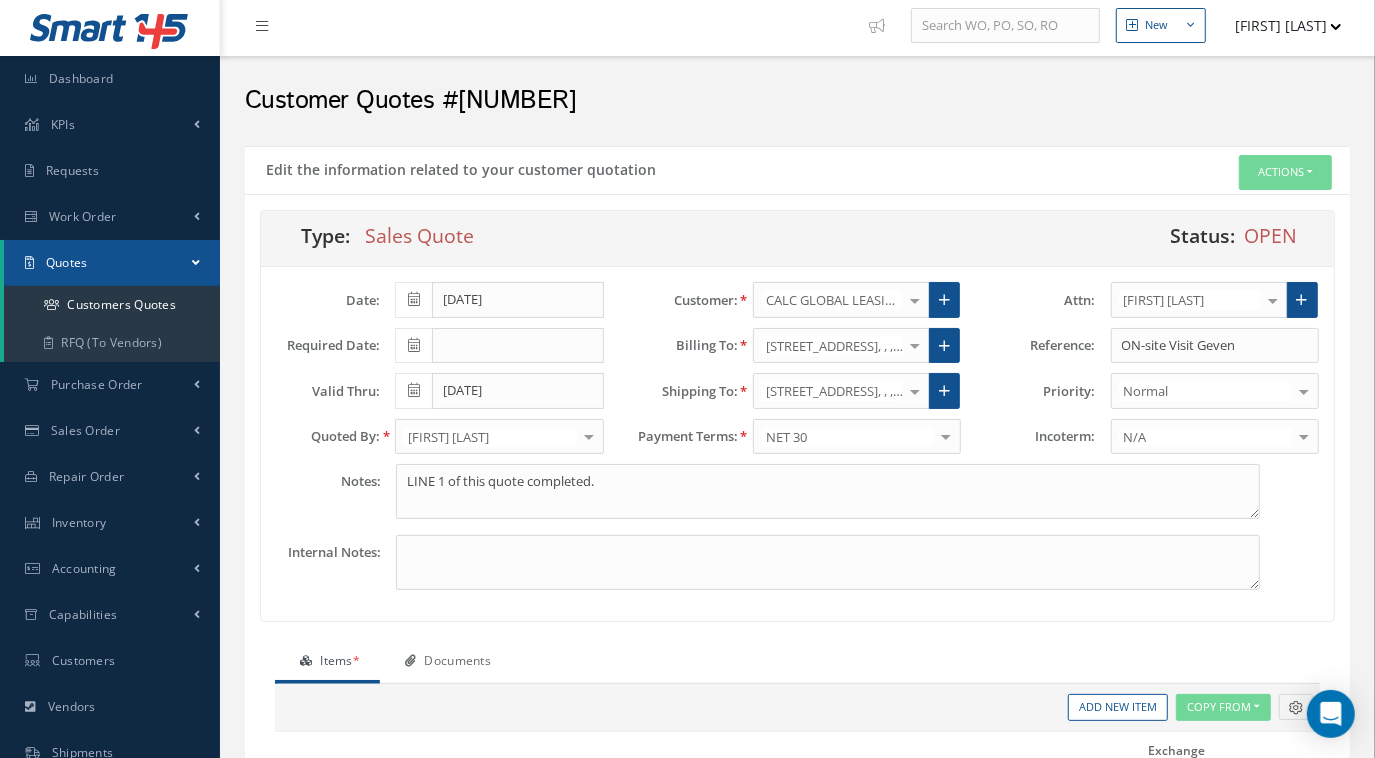 scroll, scrollTop: 0, scrollLeft: 0, axis: both 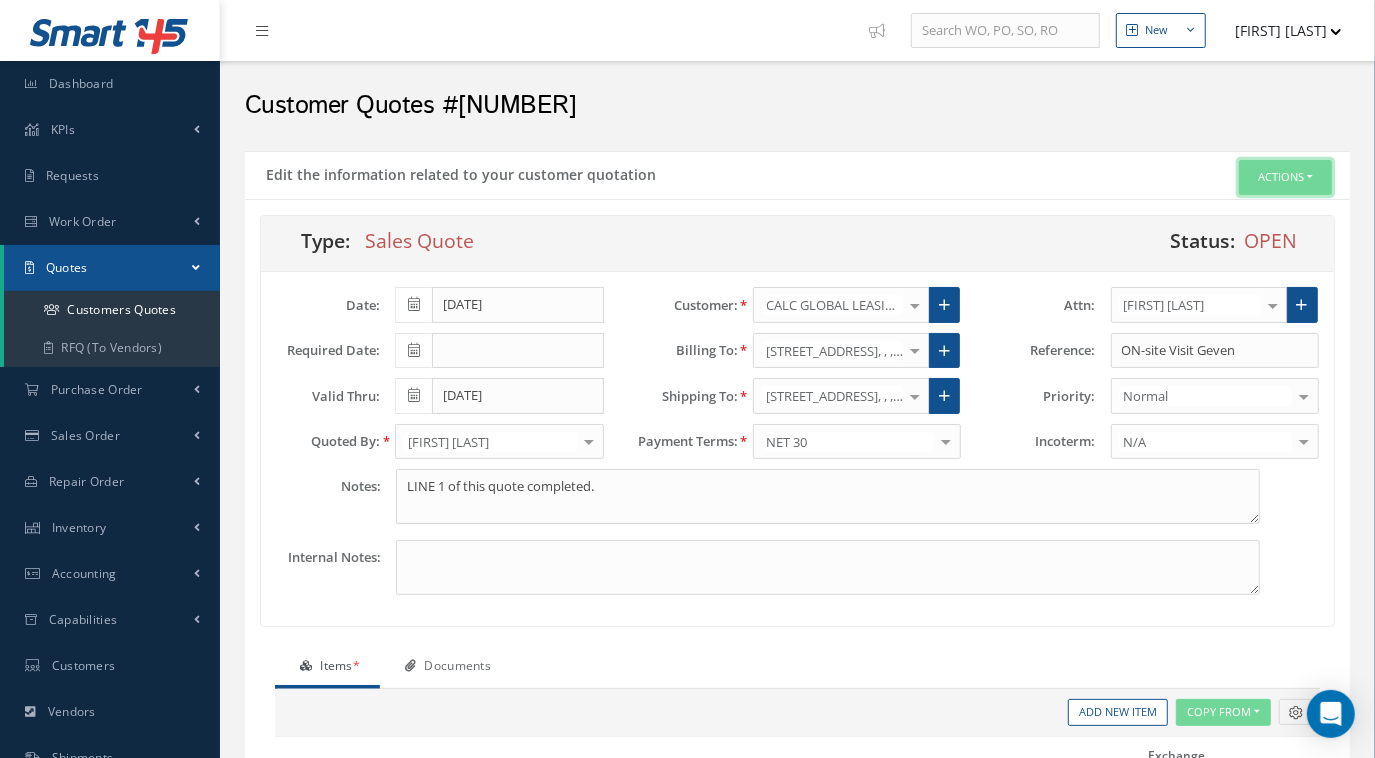 click on "Actions" at bounding box center (1285, 177) 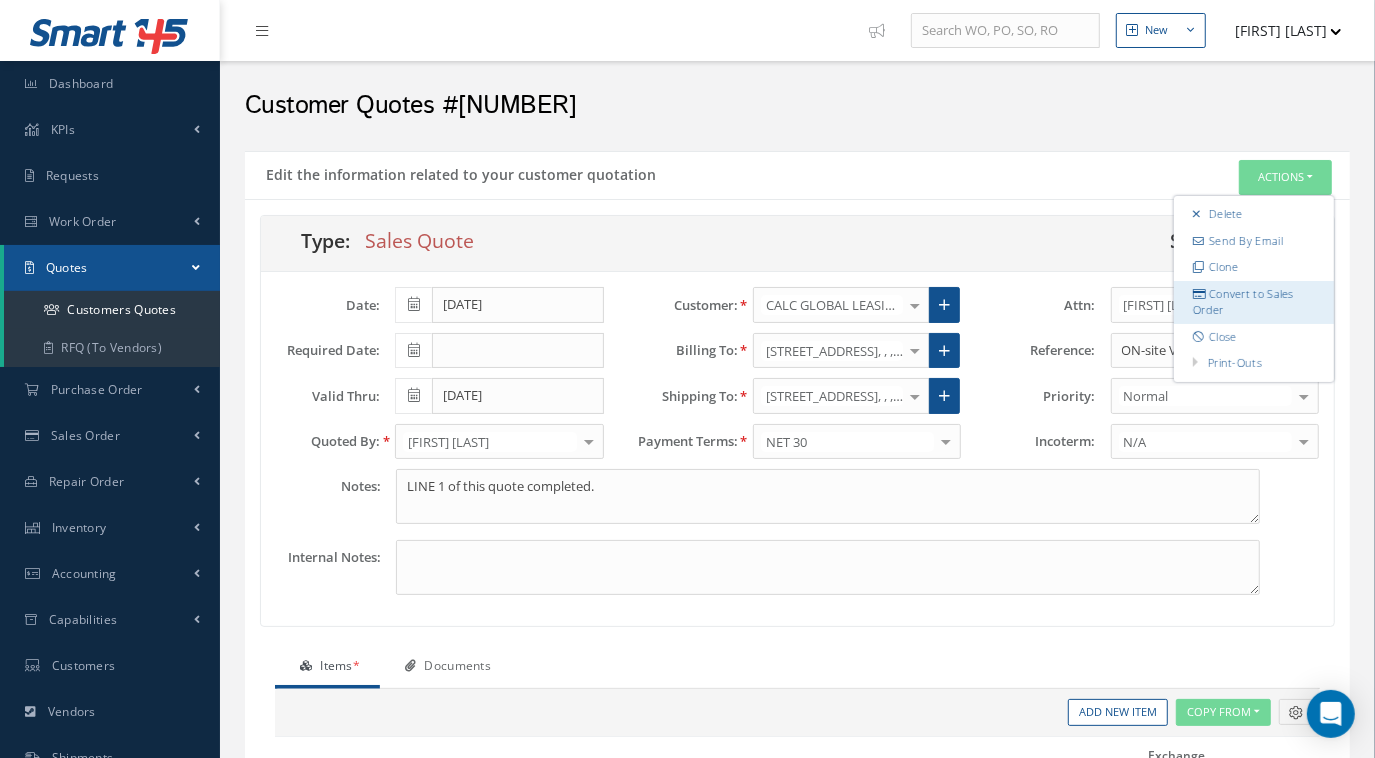 click on "Convert to Sales Order" at bounding box center (1254, 302) 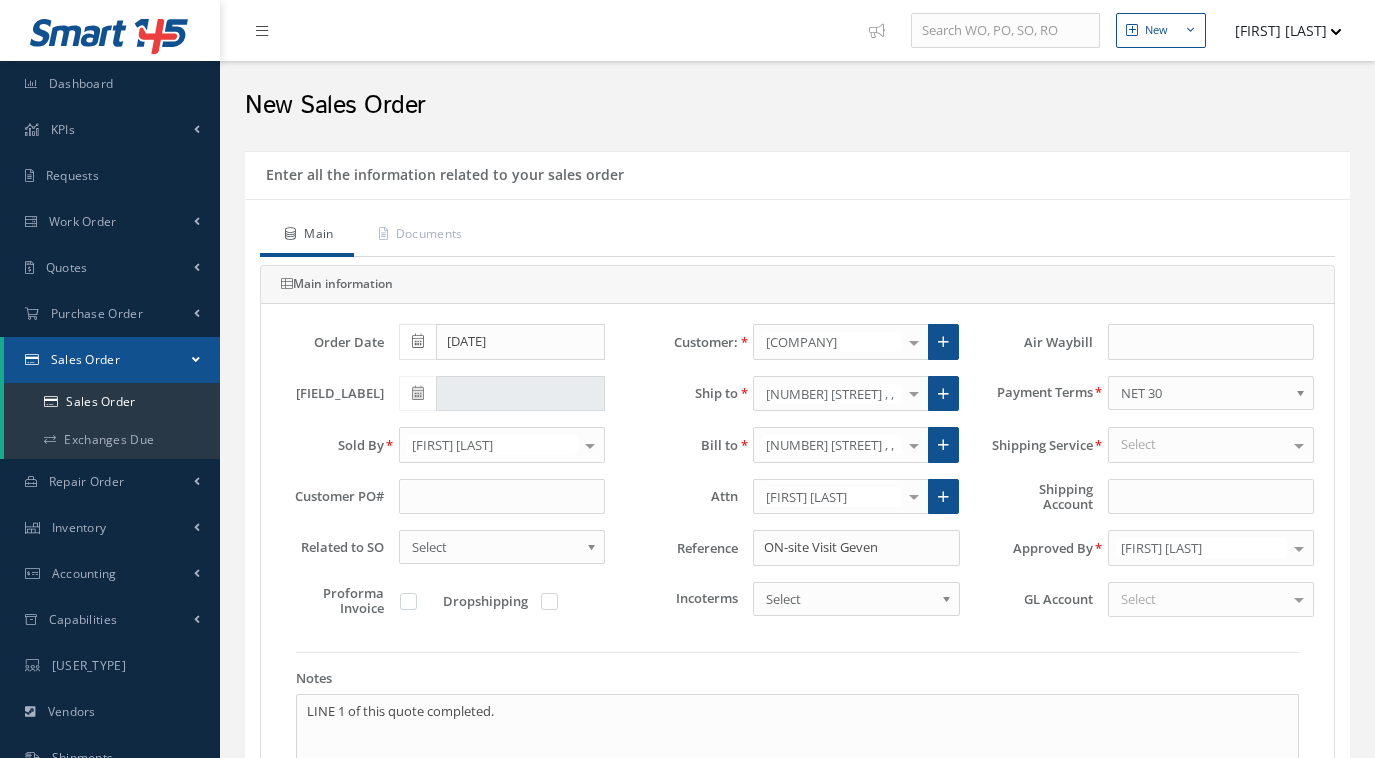 scroll, scrollTop: 0, scrollLeft: 0, axis: both 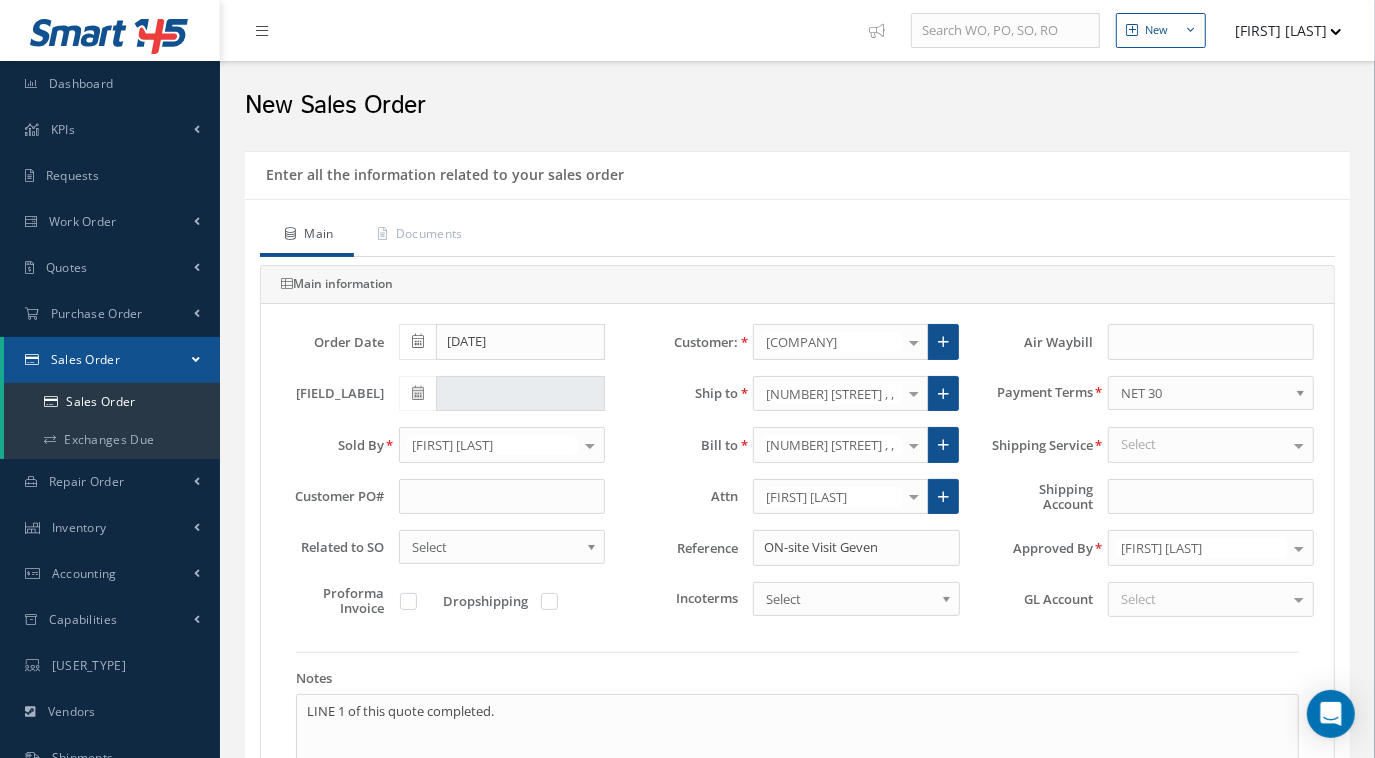 click at bounding box center [413, 603] 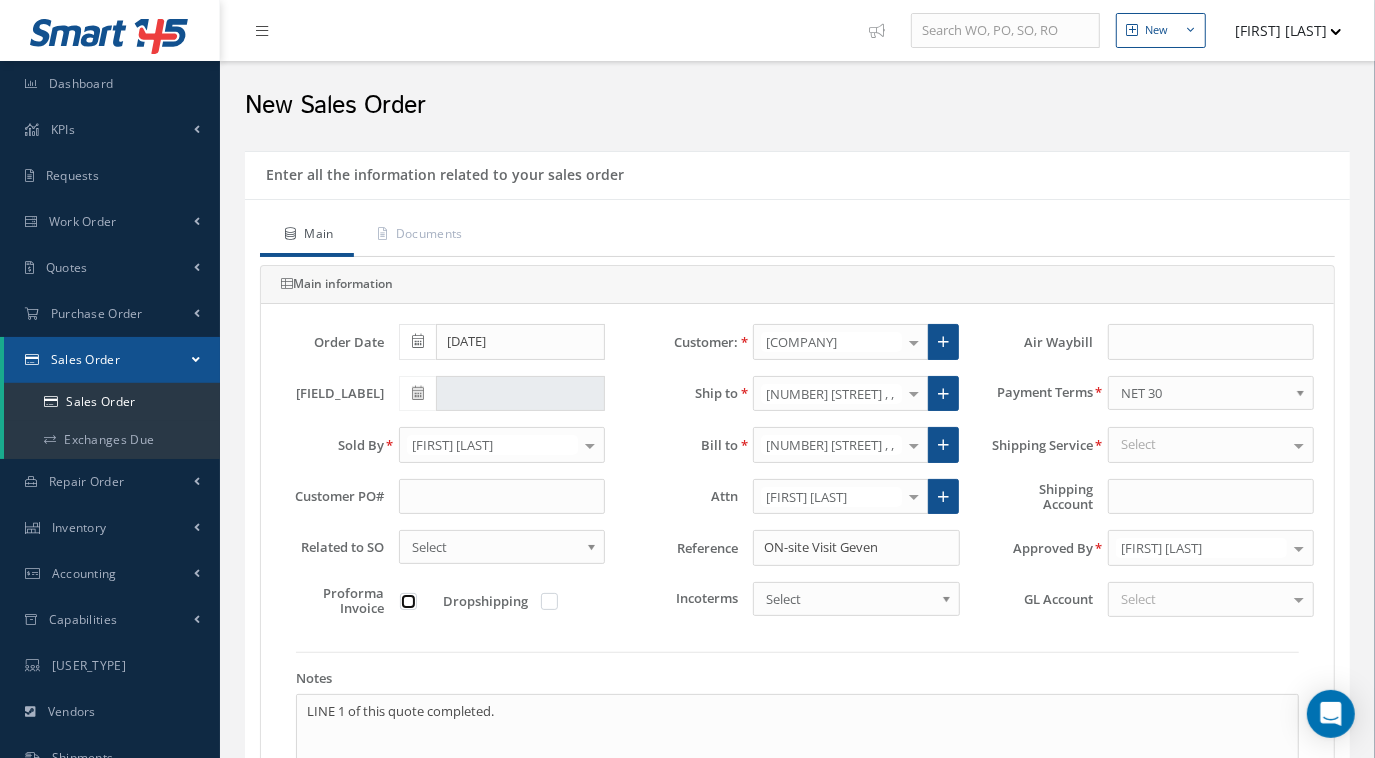 click at bounding box center (409, 603) 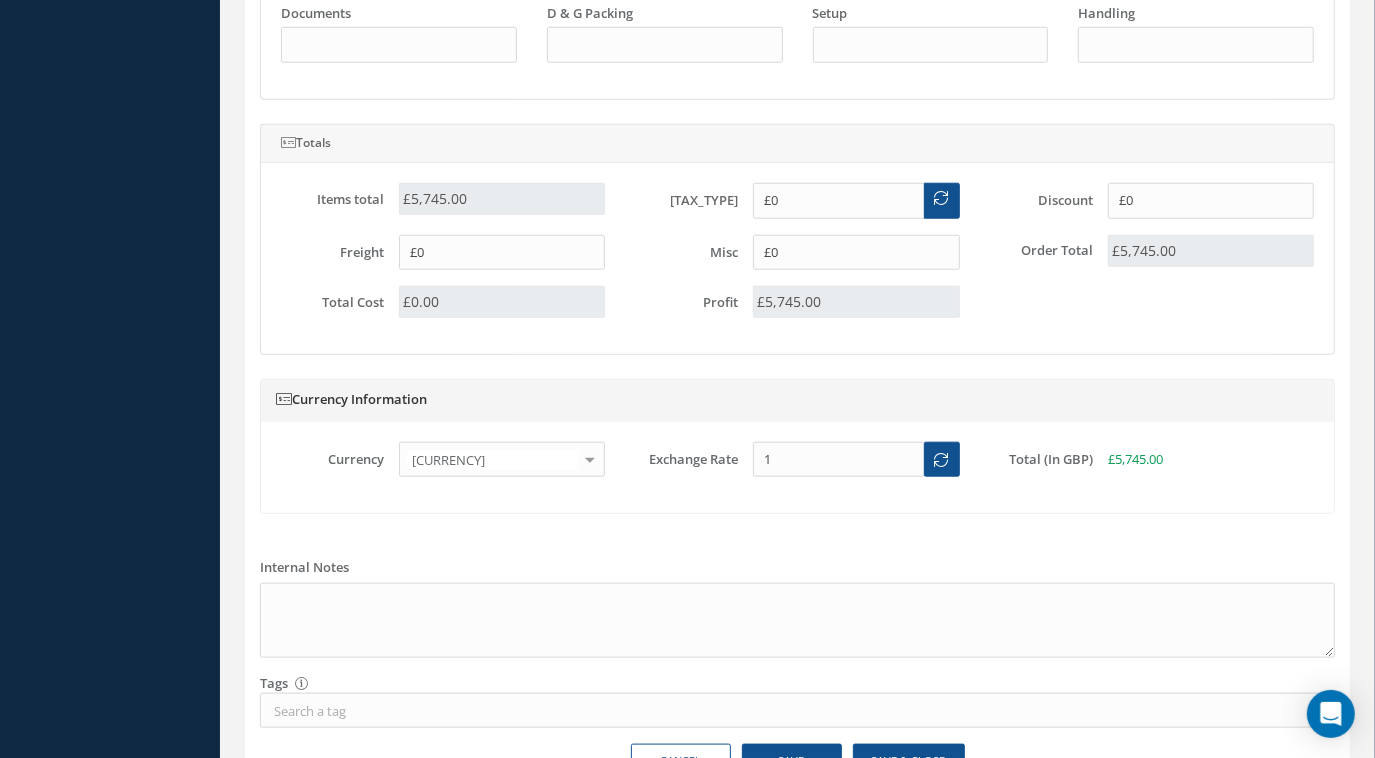 scroll, scrollTop: 1325, scrollLeft: 0, axis: vertical 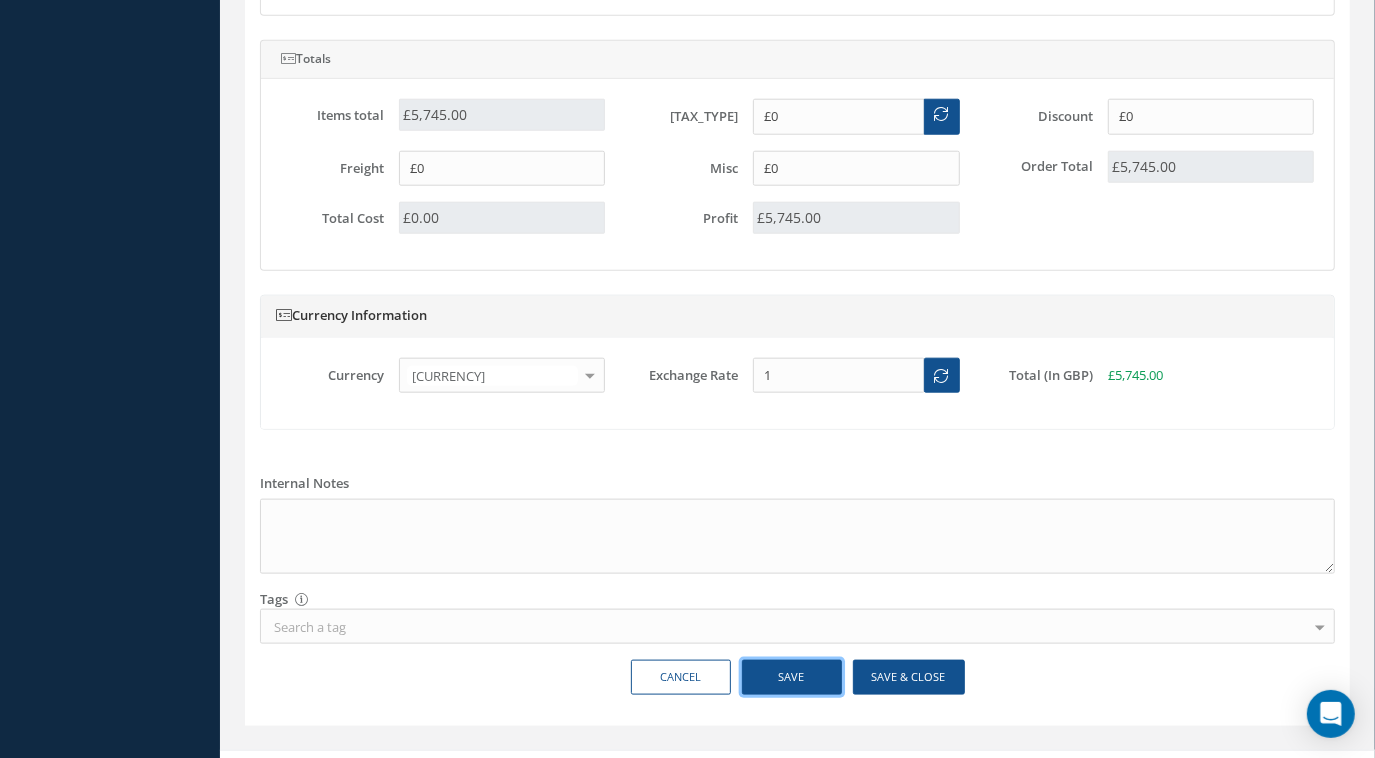 click on "Save" at bounding box center (792, 645) 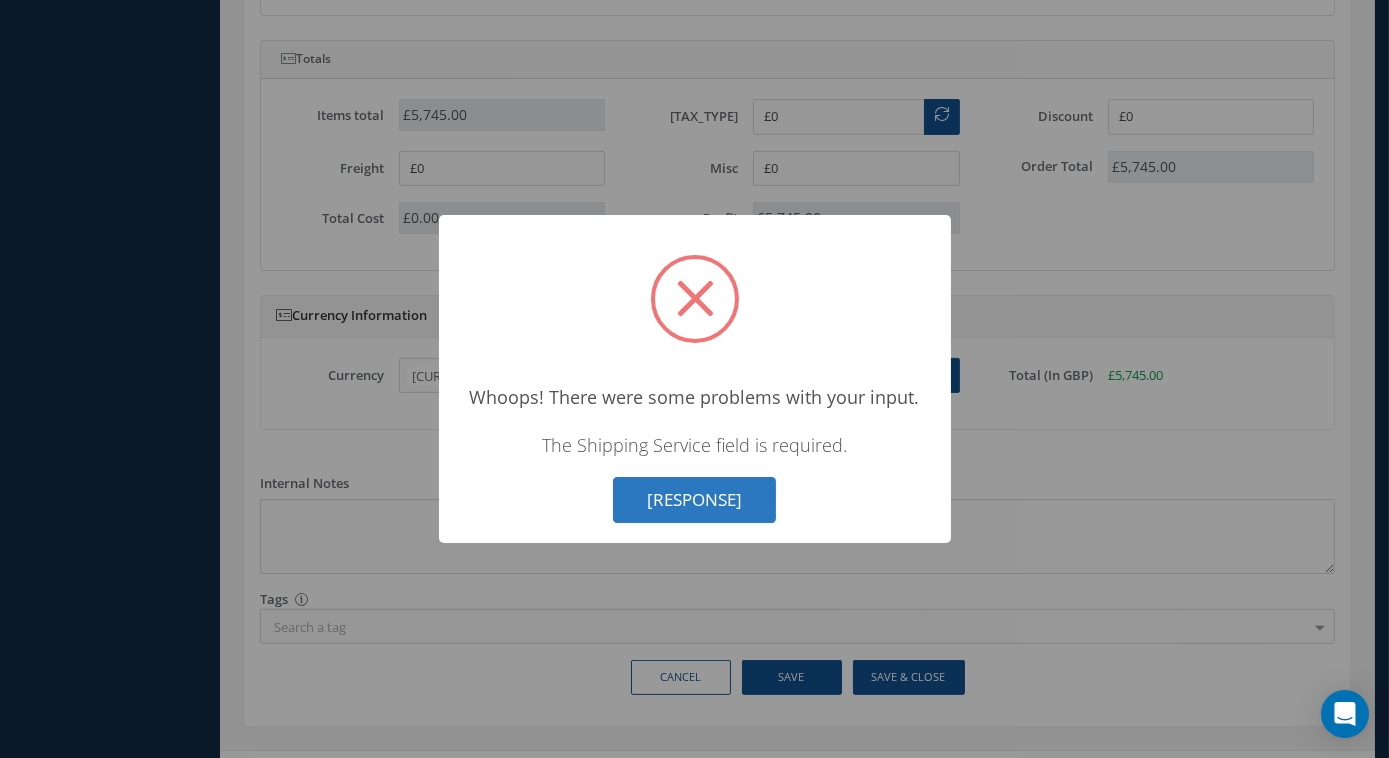 click on "OK" at bounding box center [694, 500] 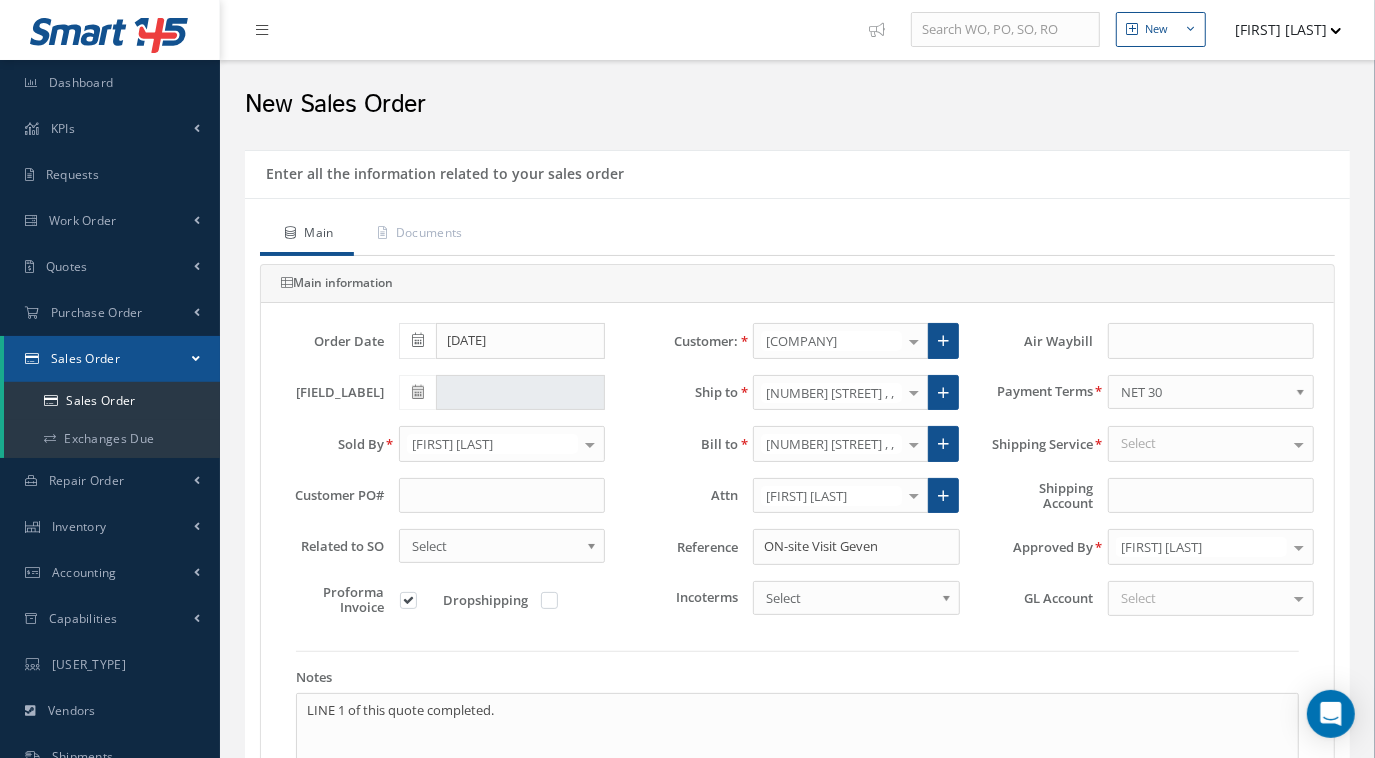 scroll, scrollTop: 0, scrollLeft: 0, axis: both 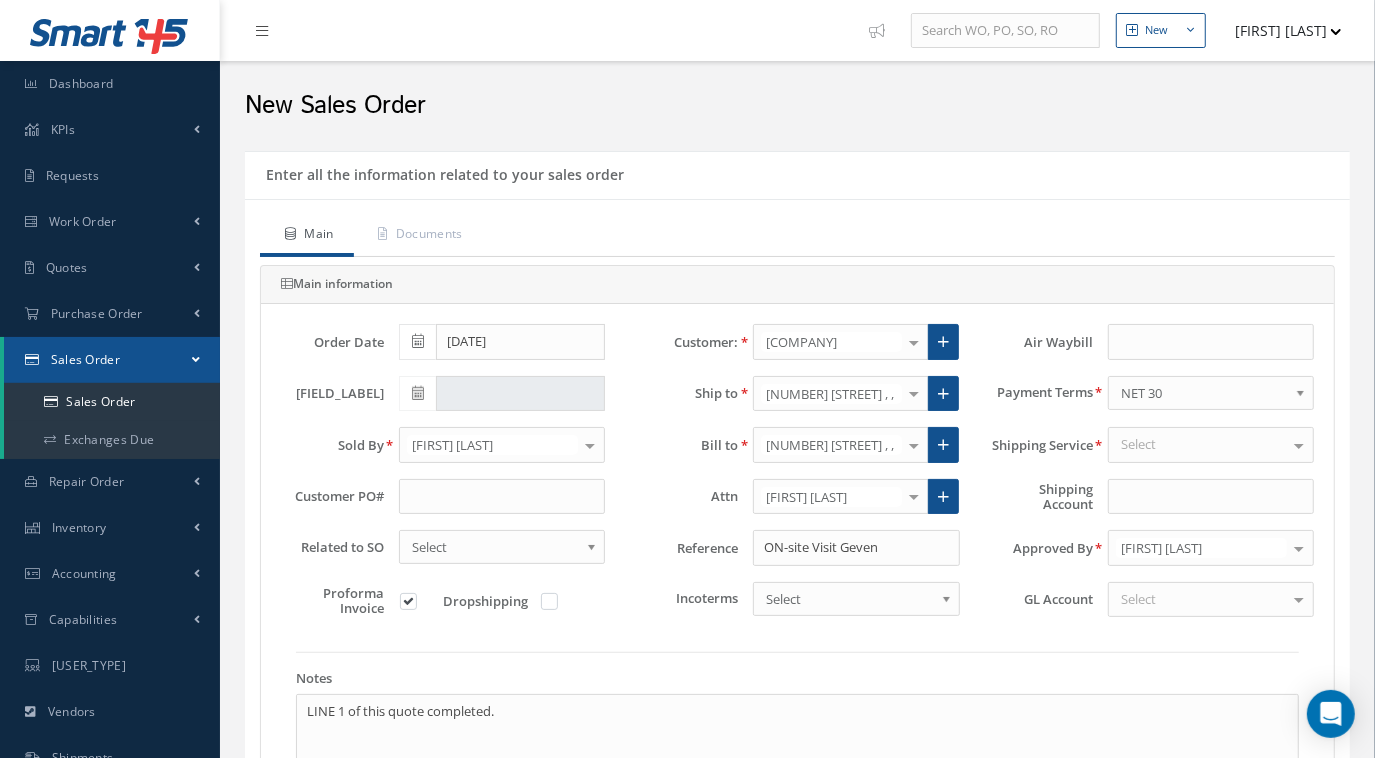 click on "Select" at bounding box center [1211, 445] 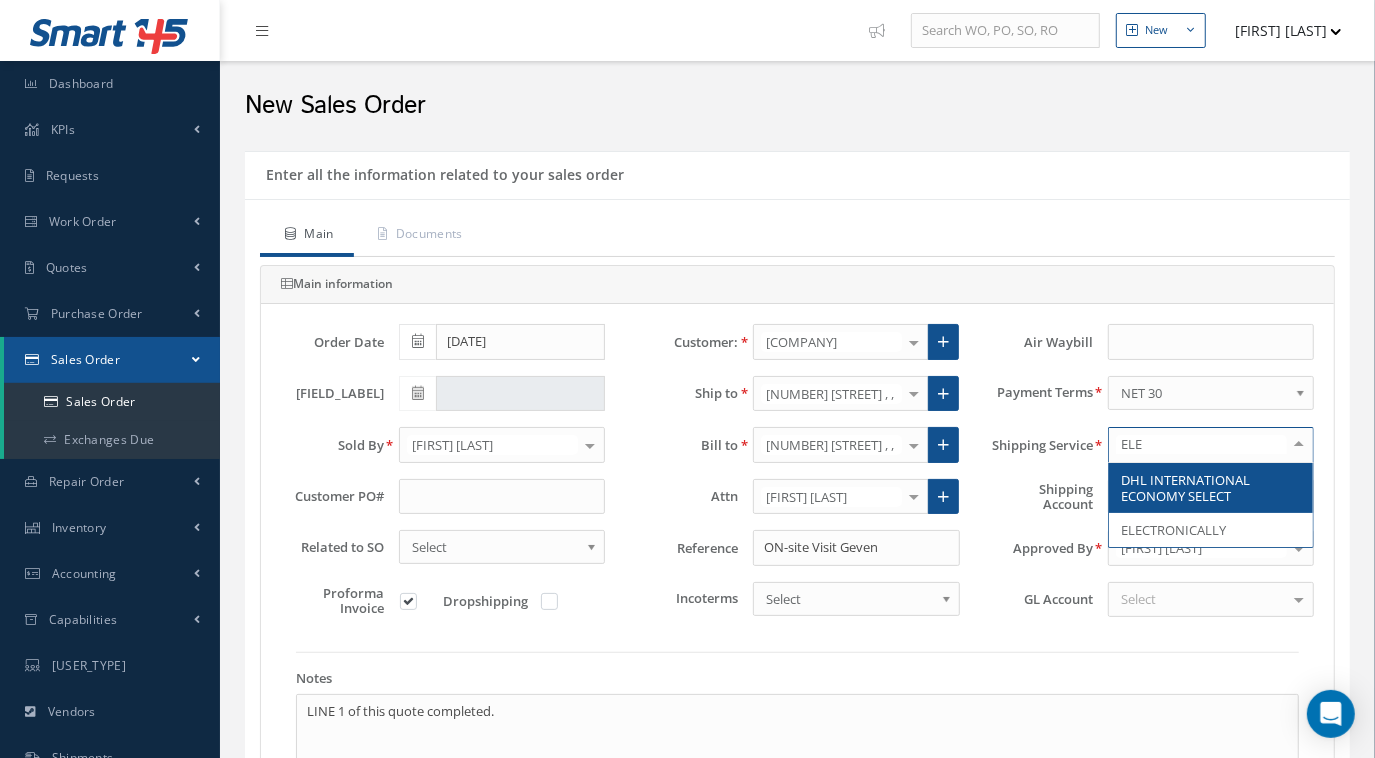 click on "ELECTRONICALLY" at bounding box center [1211, 530] 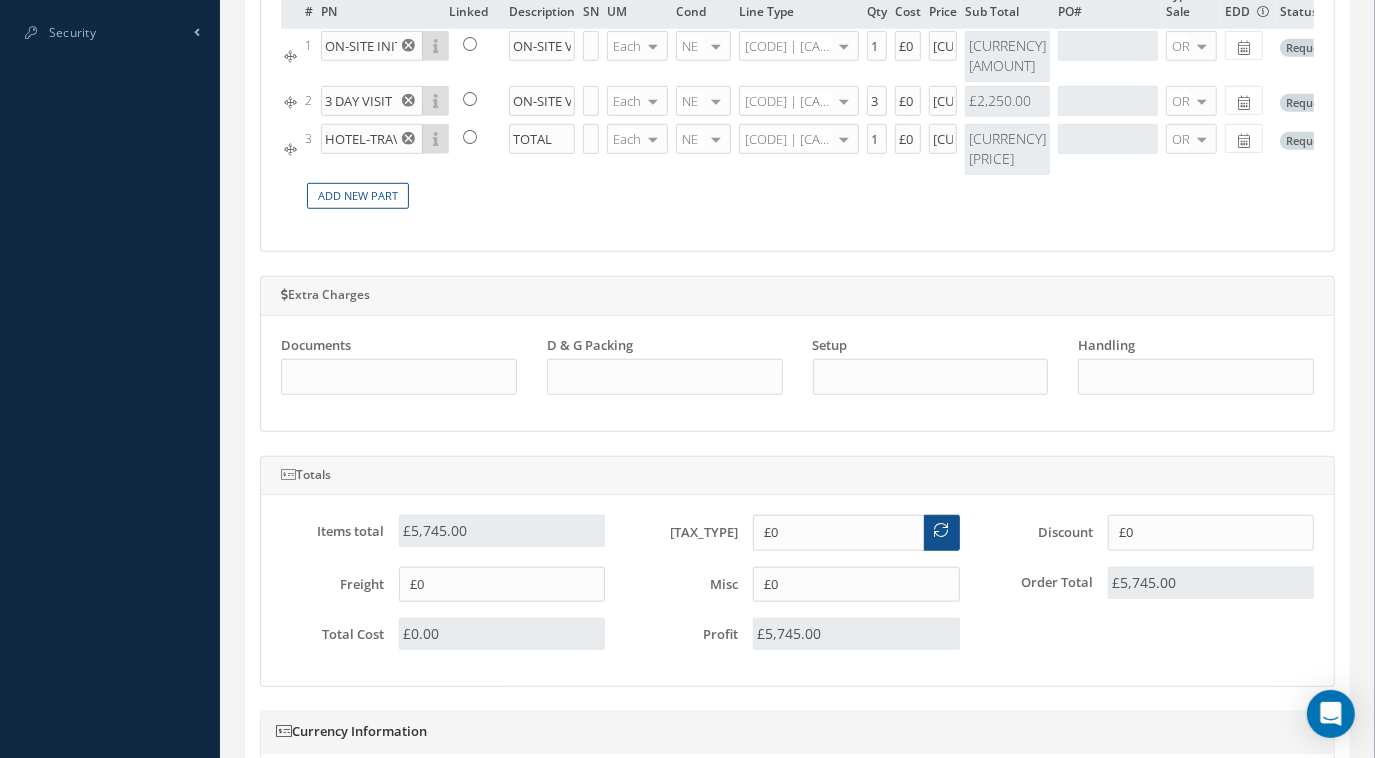 scroll, scrollTop: 1325, scrollLeft: 0, axis: vertical 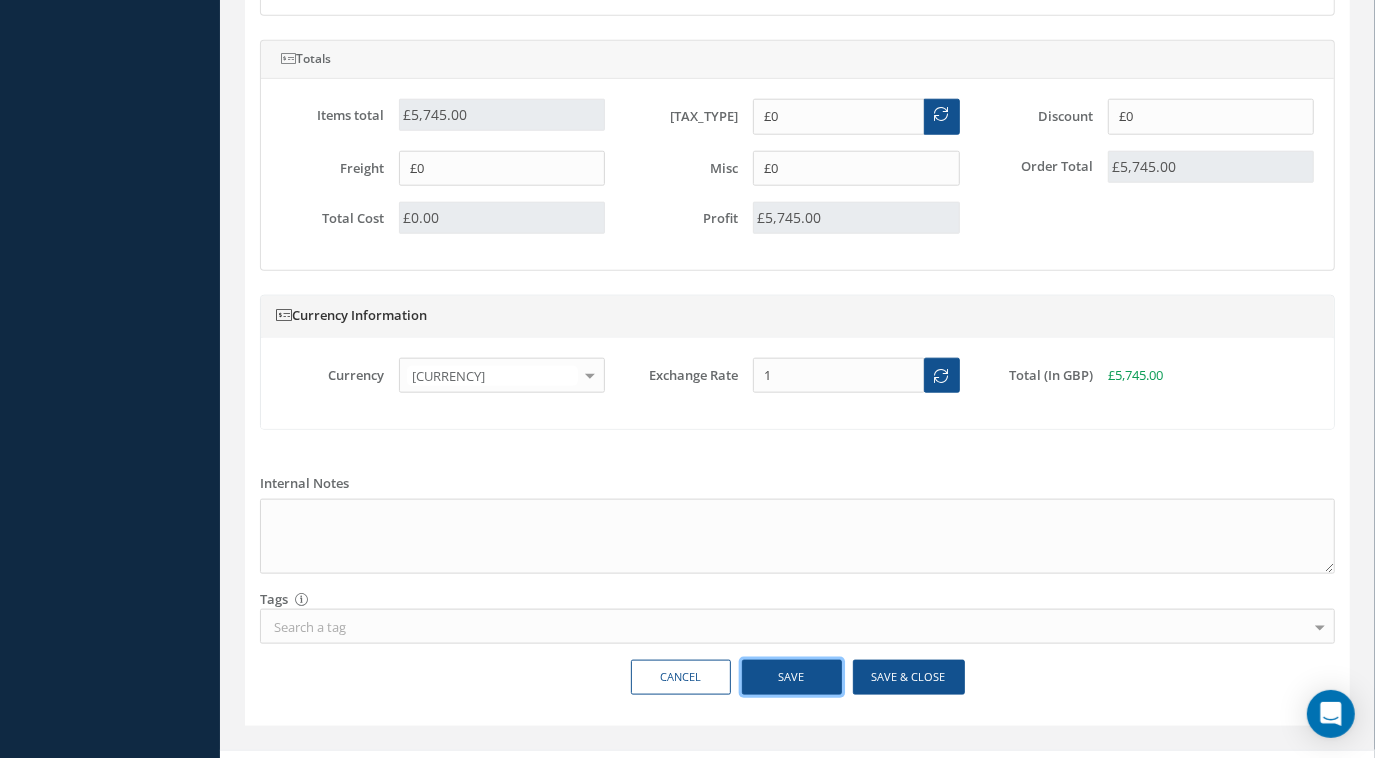 click on "Save" at bounding box center (792, 645) 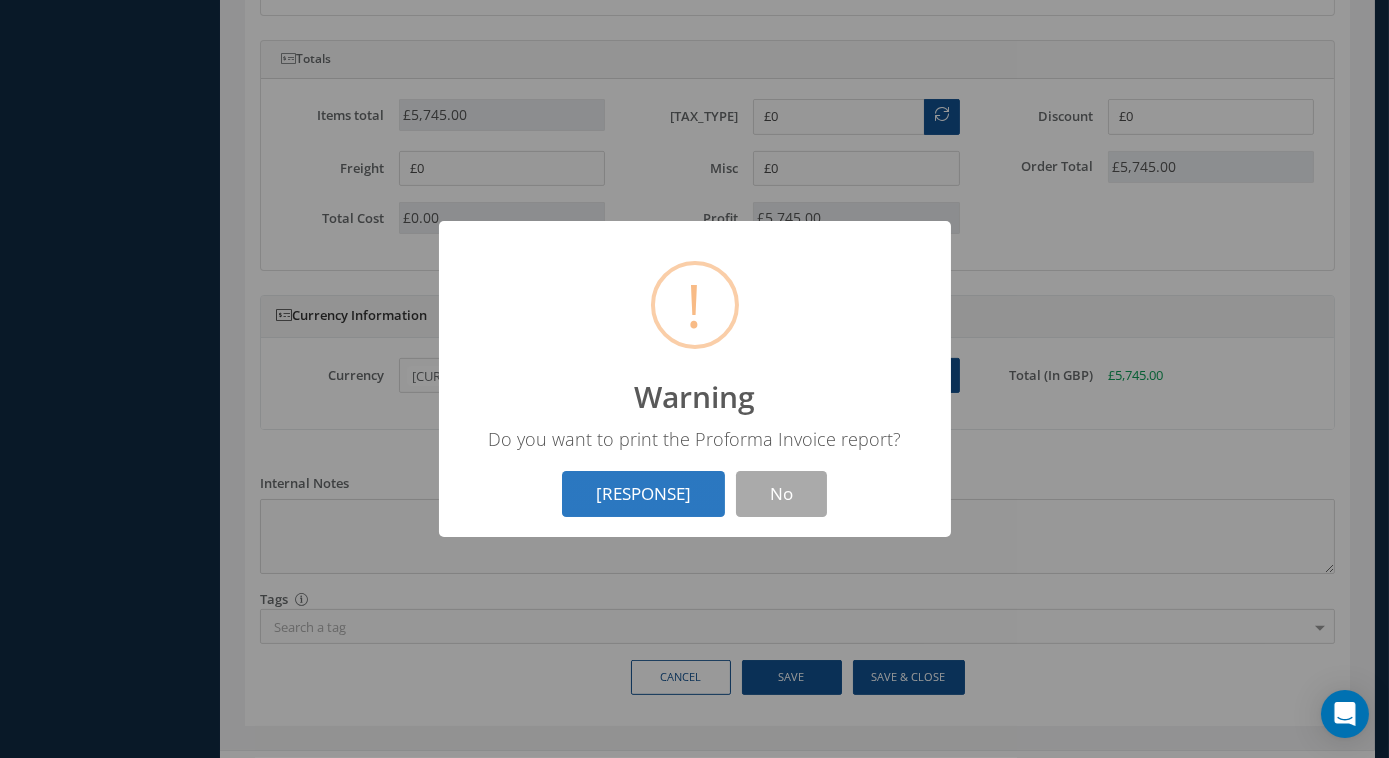 click on "Yes" at bounding box center [644, 494] 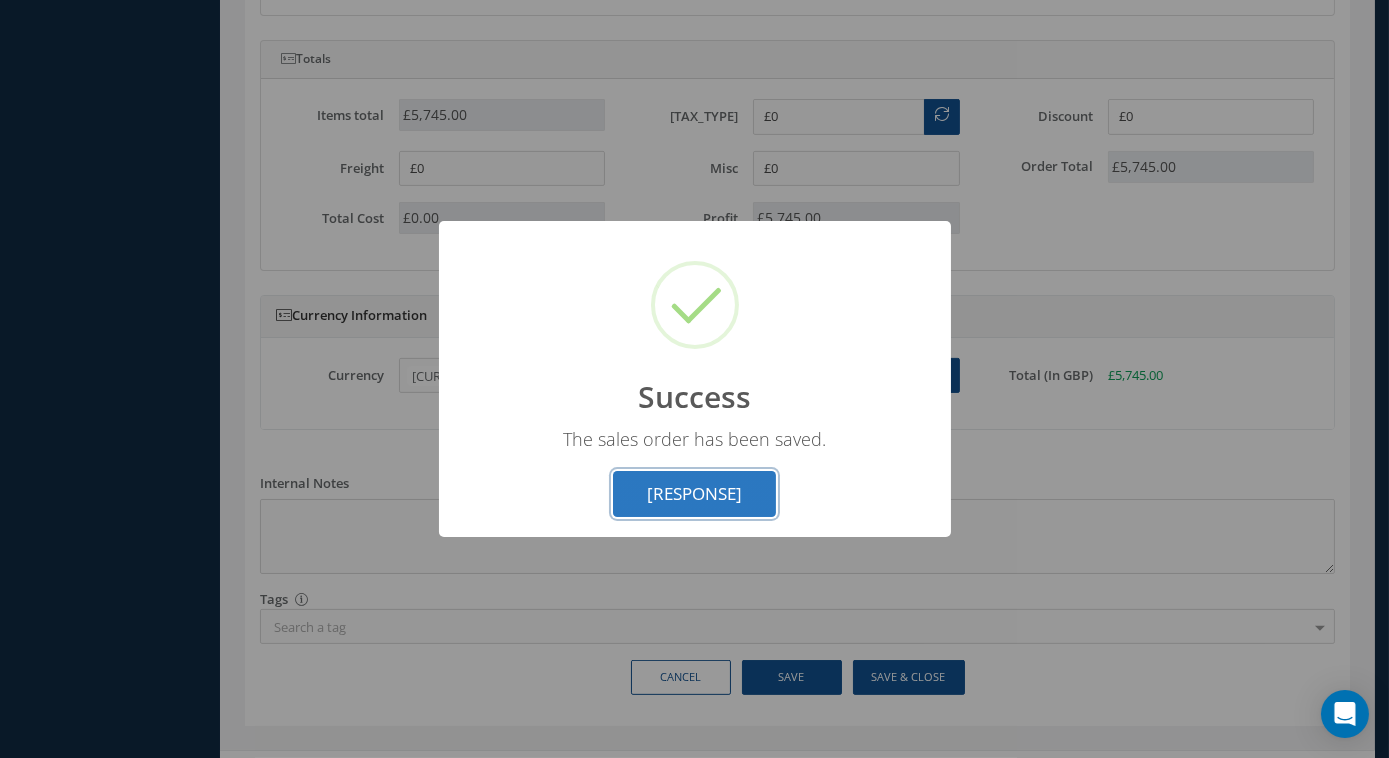 click on "OK" at bounding box center (694, 494) 